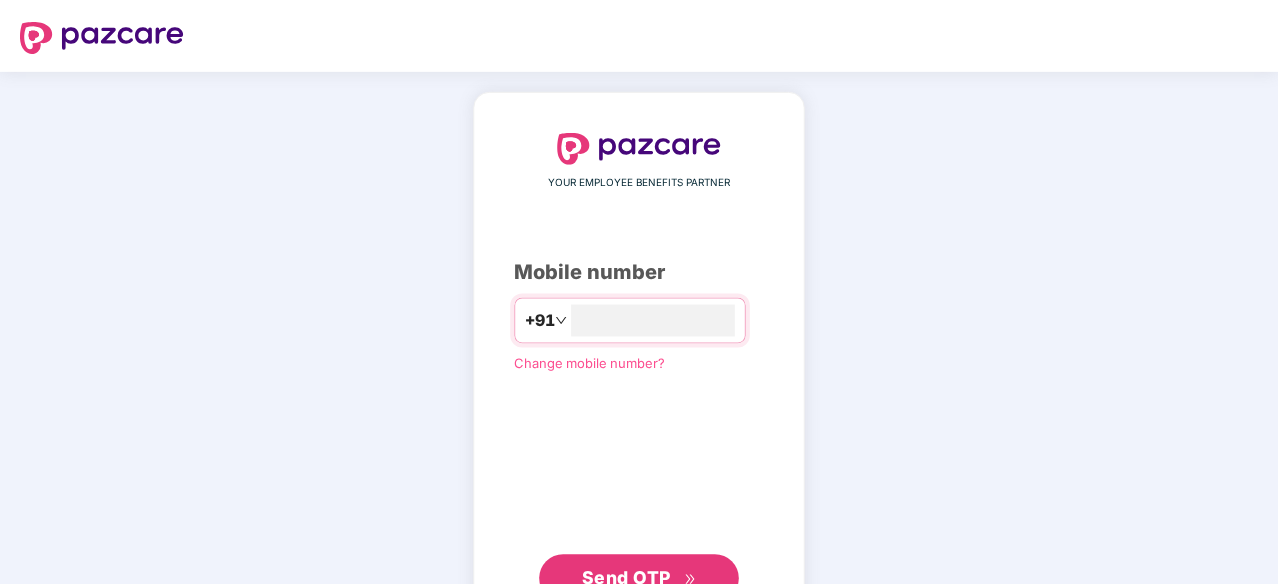 scroll, scrollTop: 0, scrollLeft: 0, axis: both 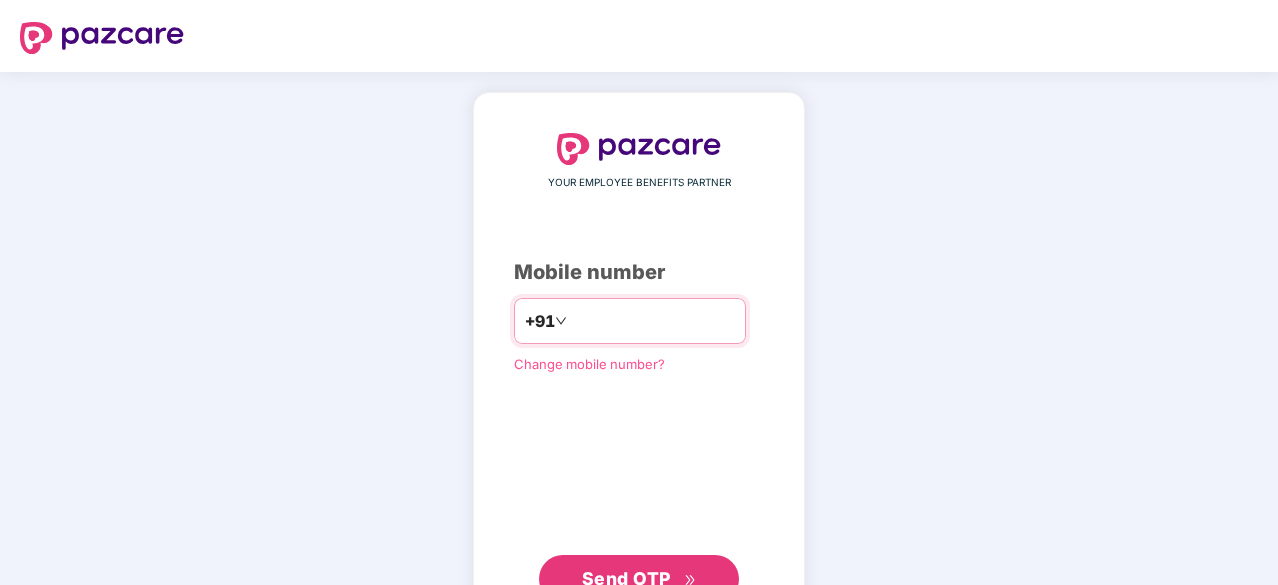 click at bounding box center (653, 321) 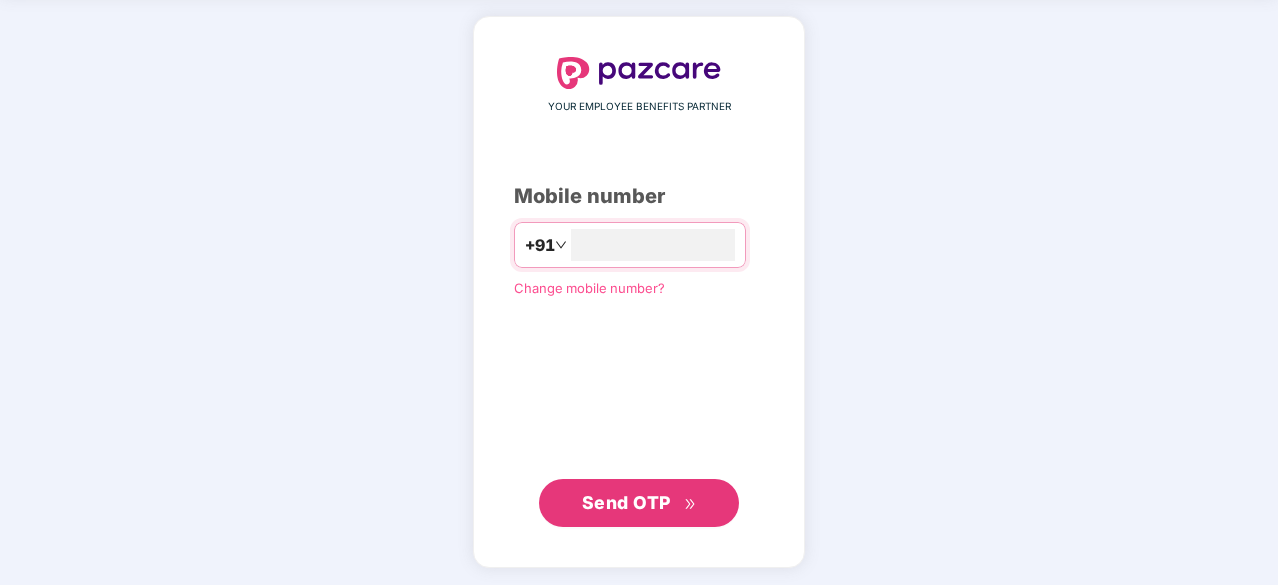 type on "**********" 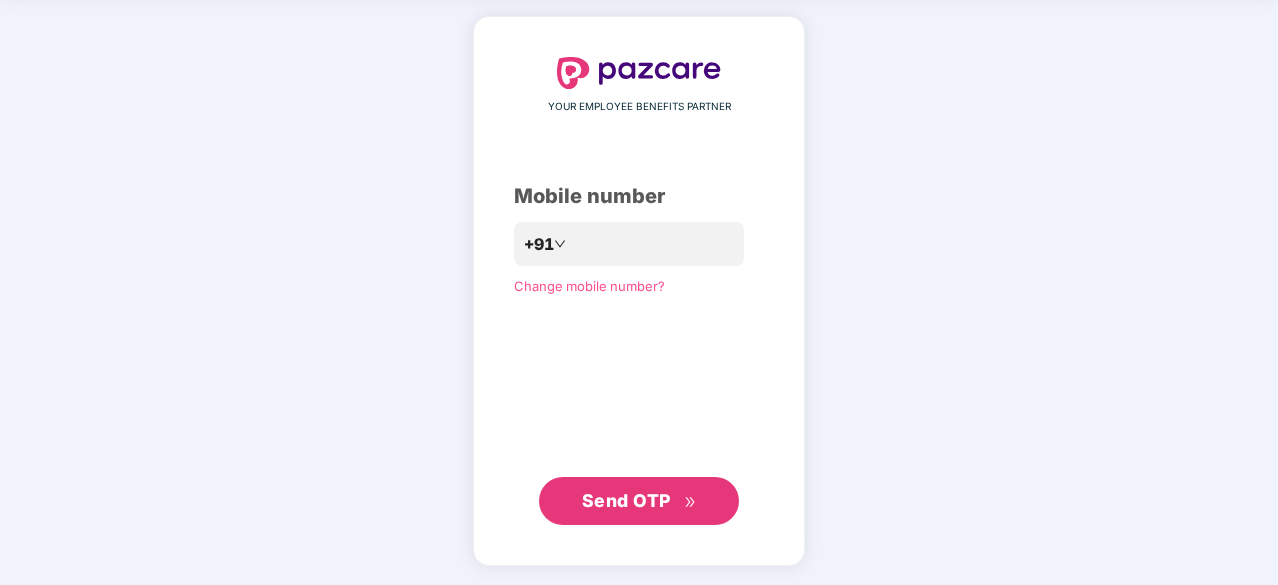 scroll, scrollTop: 75, scrollLeft: 0, axis: vertical 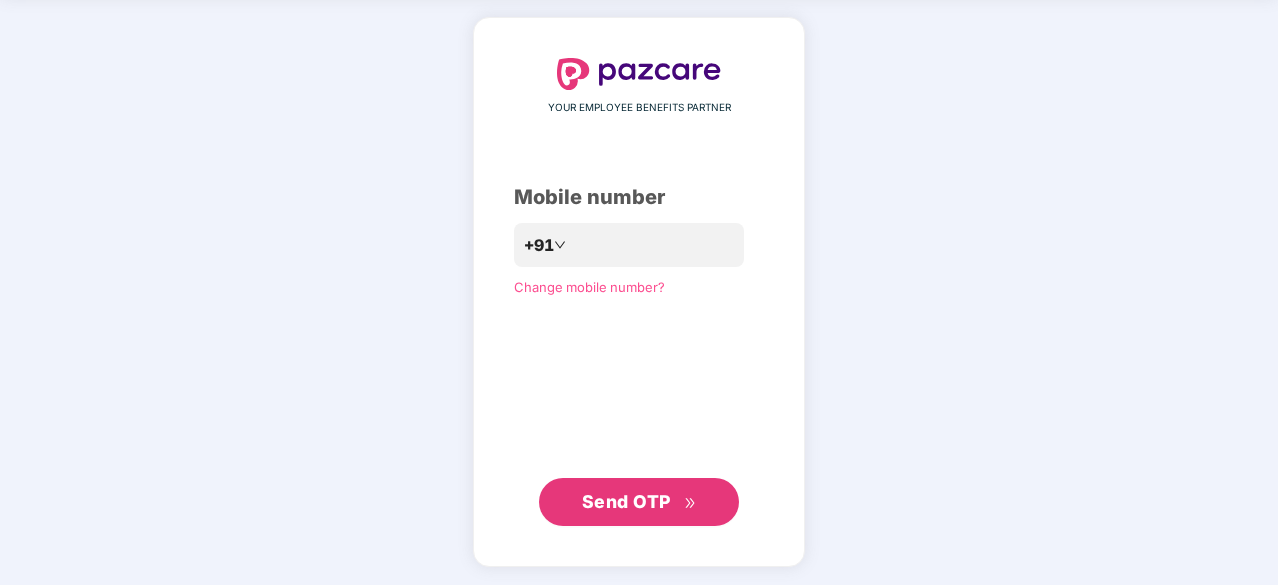 click on "Send OTP" at bounding box center (626, 501) 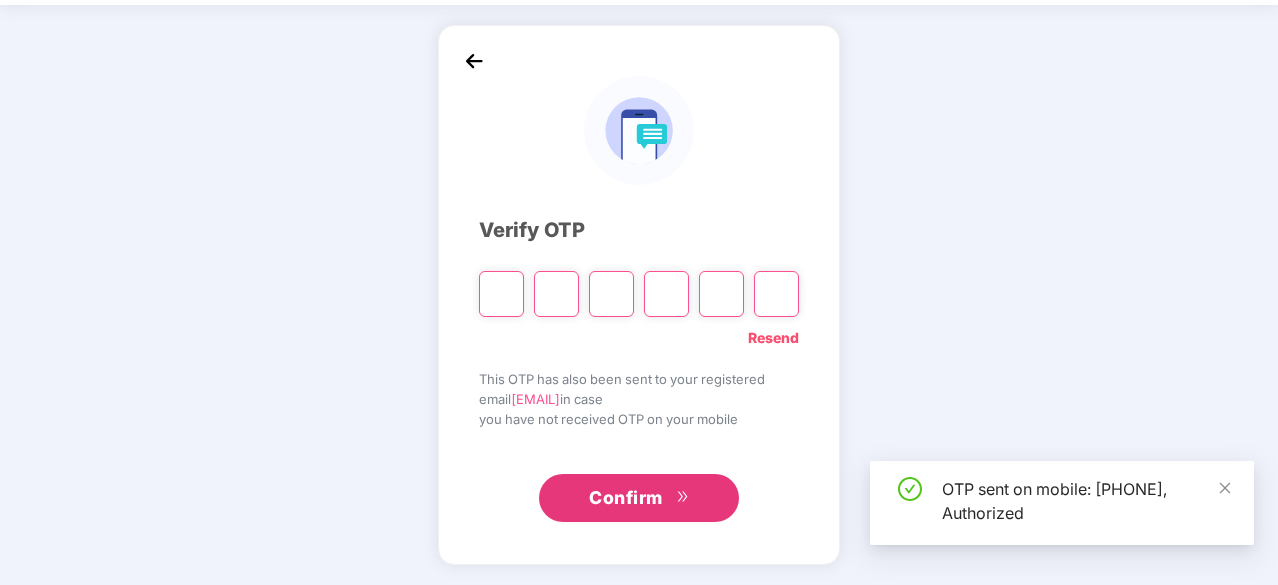 scroll, scrollTop: 66, scrollLeft: 0, axis: vertical 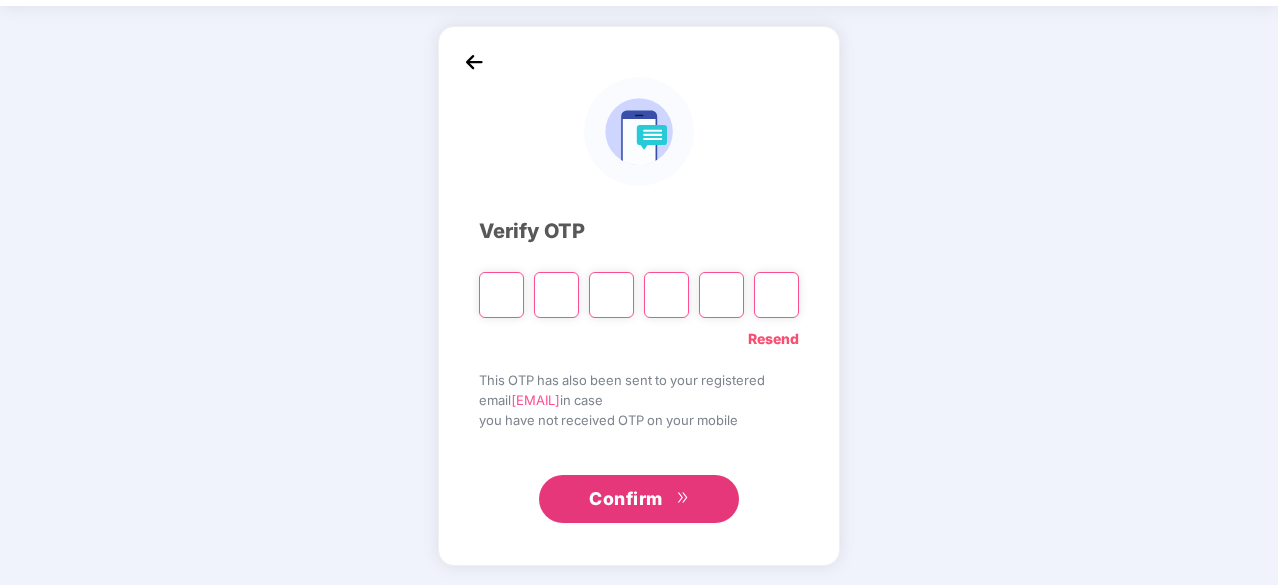 type on "*" 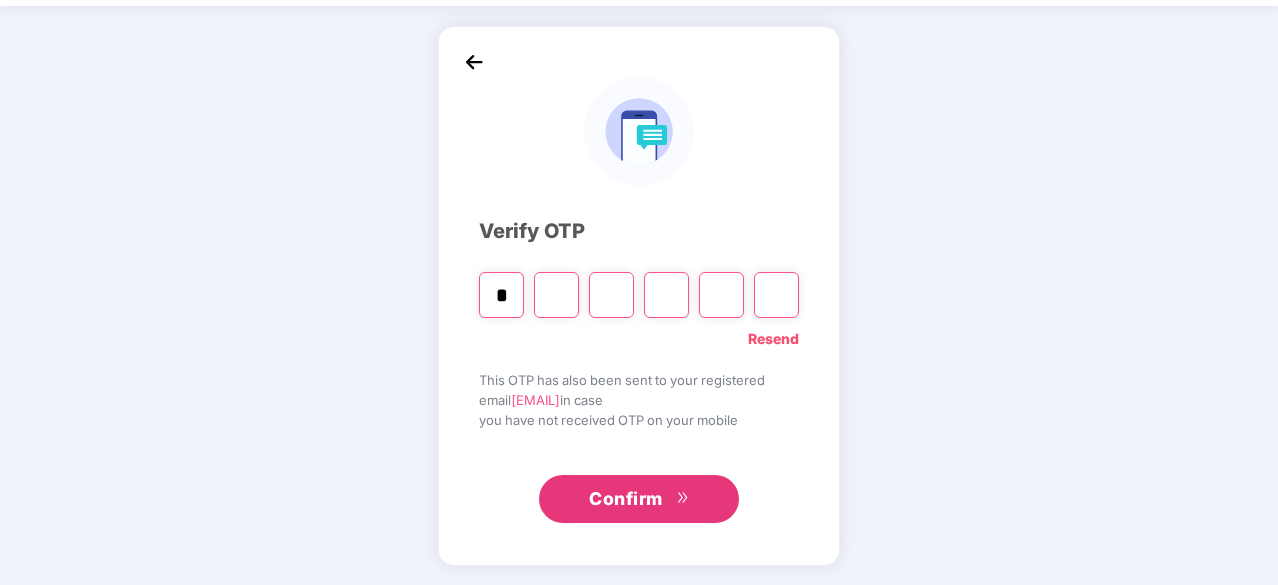 type on "*" 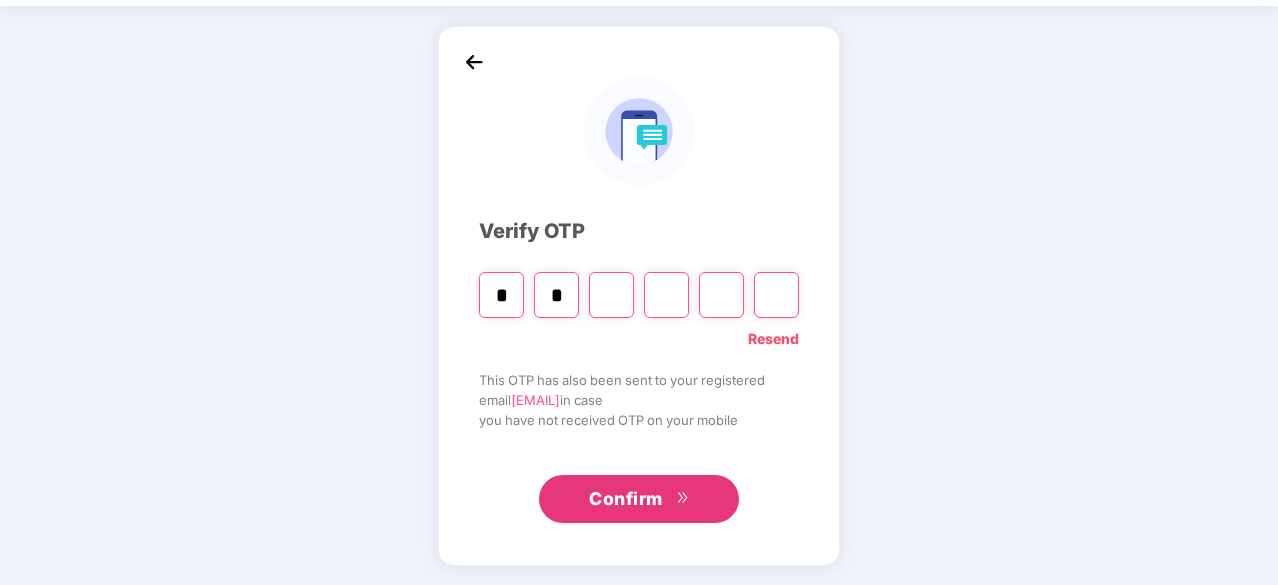 type on "*" 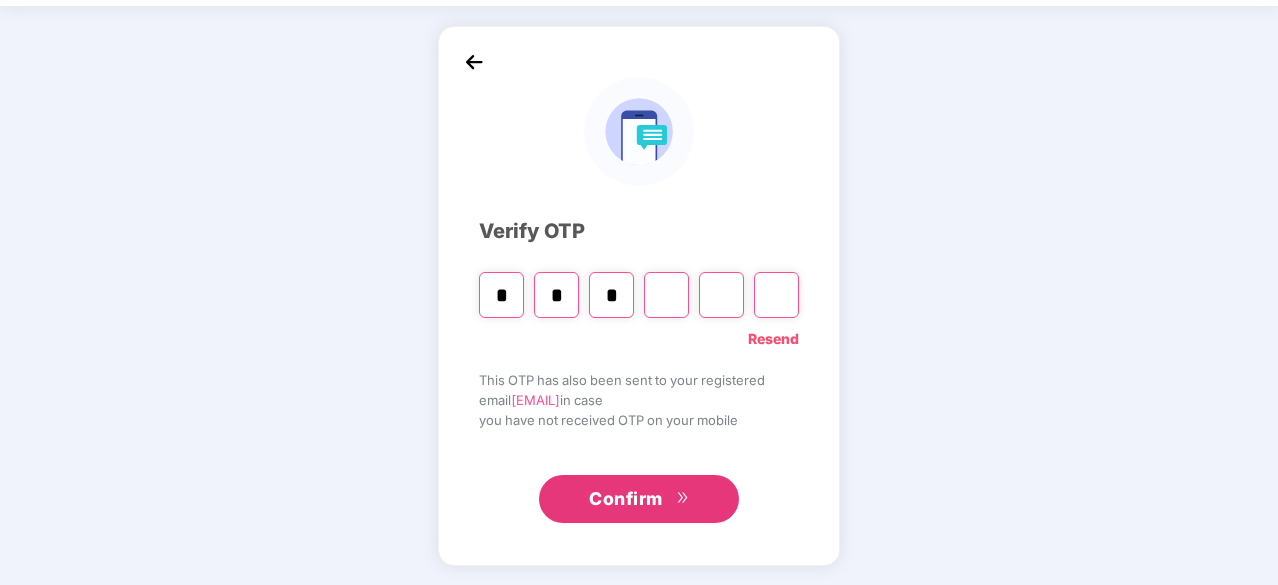 type on "*" 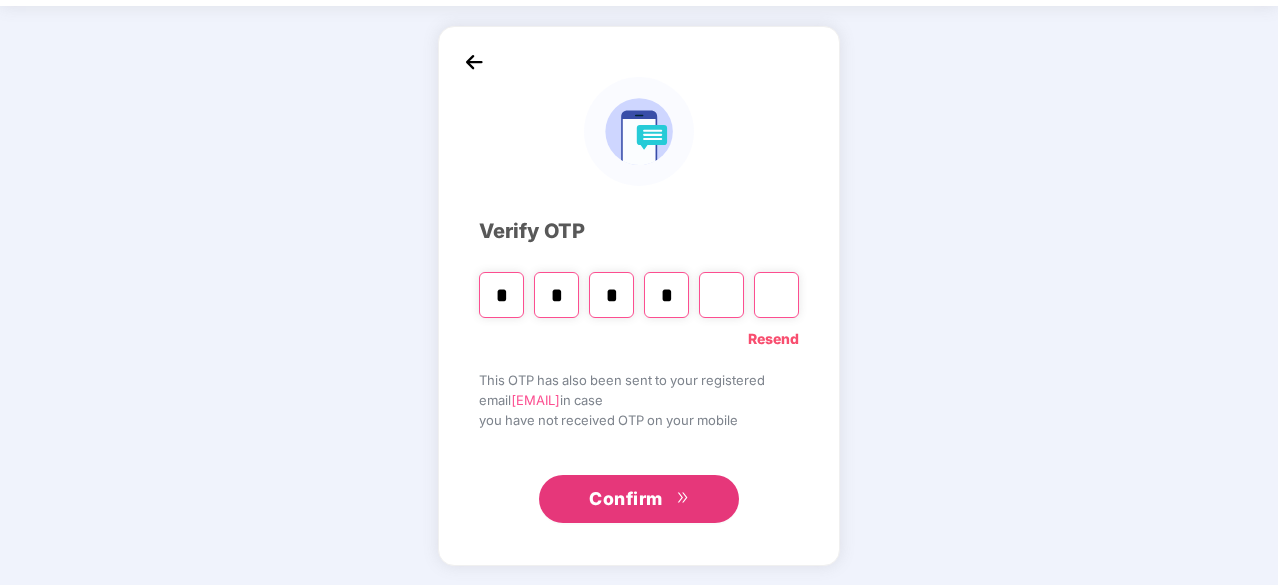 type on "*" 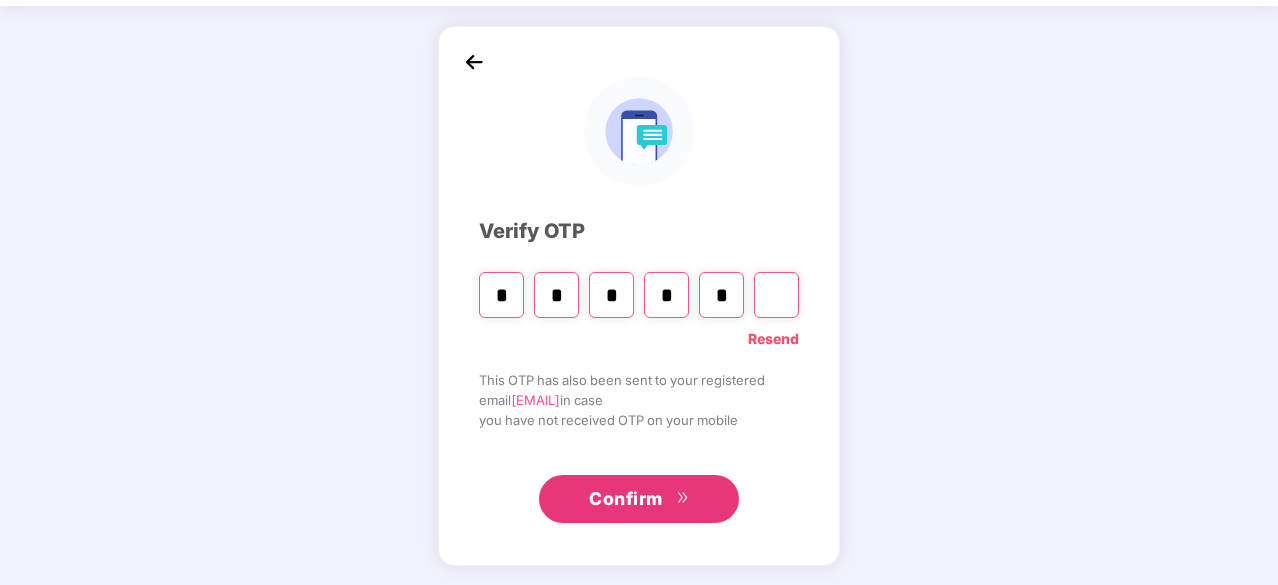 type on "*" 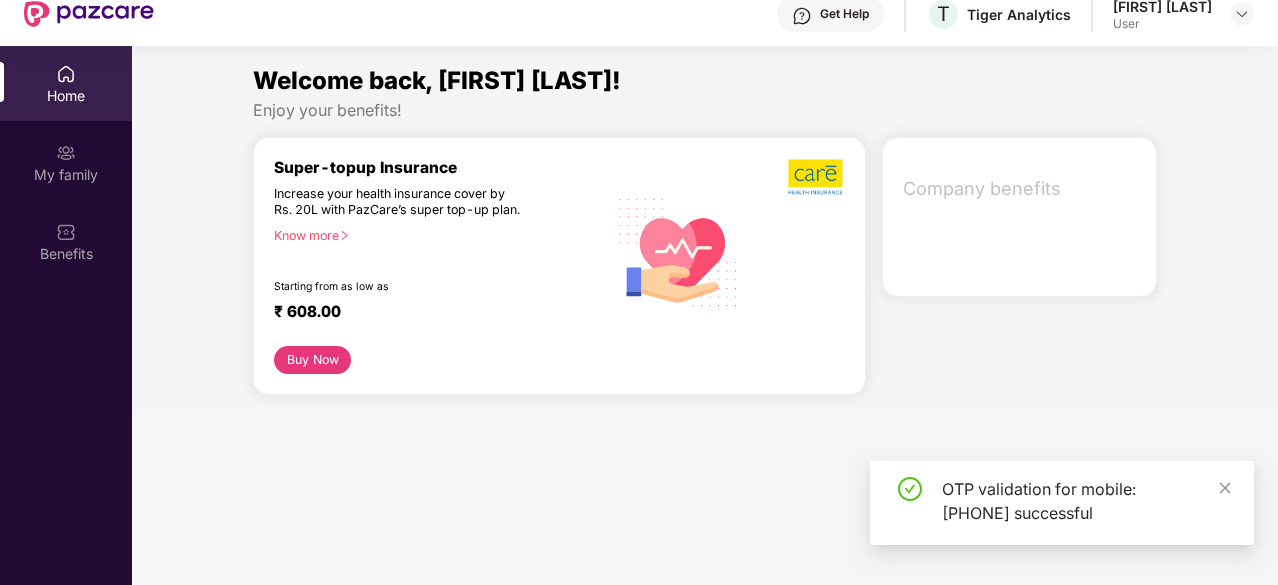 scroll, scrollTop: 0, scrollLeft: 0, axis: both 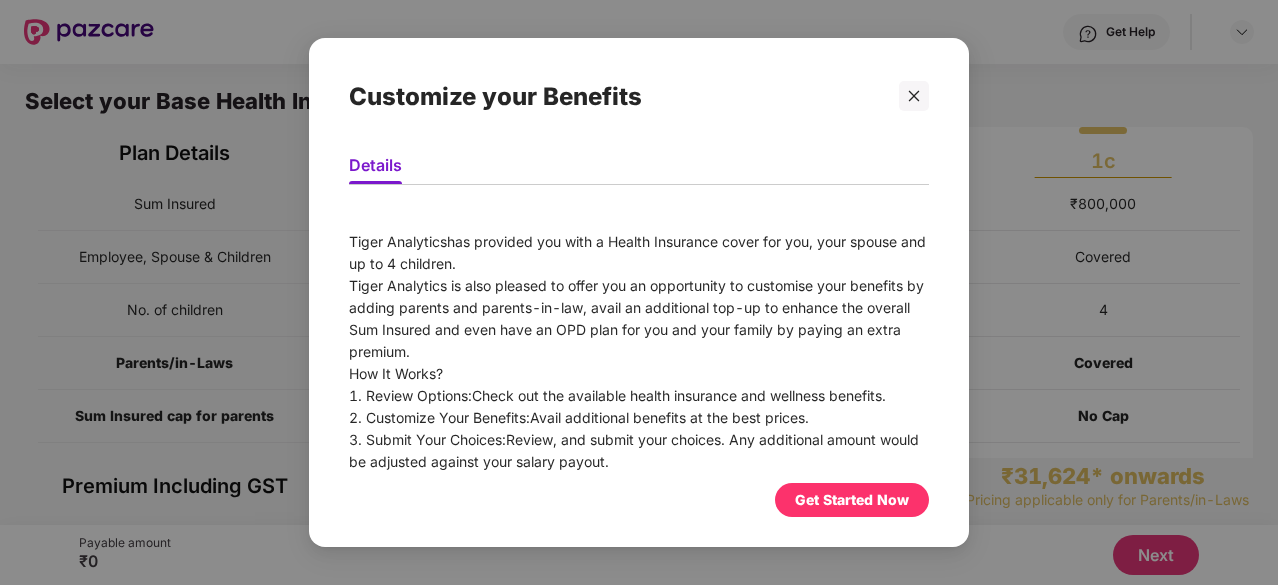 click on "Get Started Now" at bounding box center (852, 500) 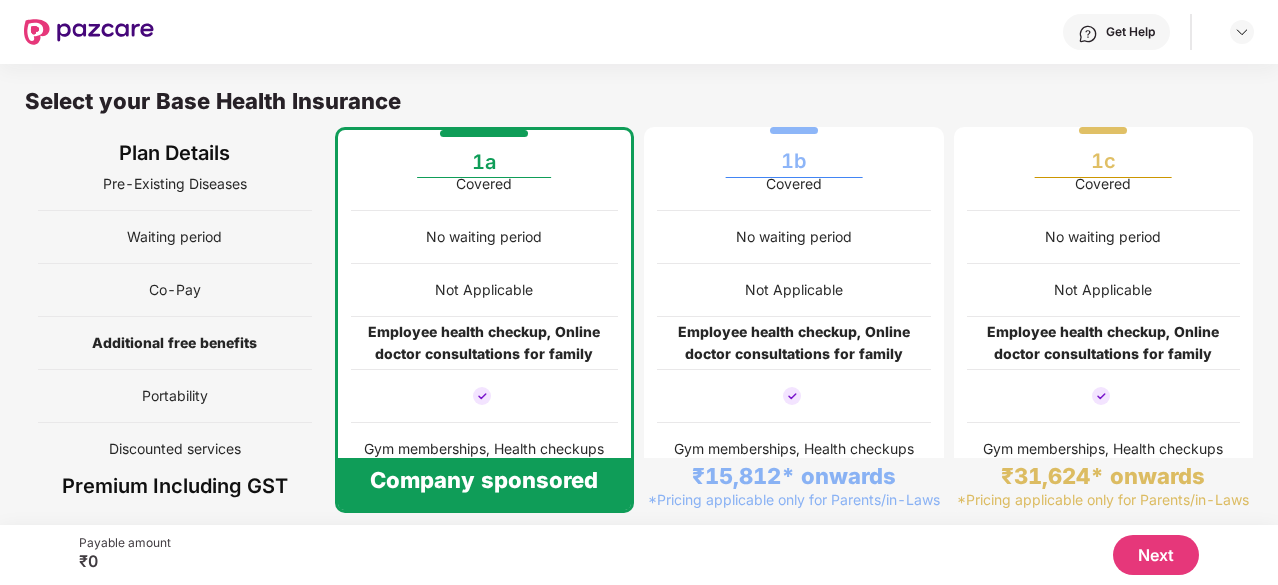 scroll, scrollTop: 298, scrollLeft: 0, axis: vertical 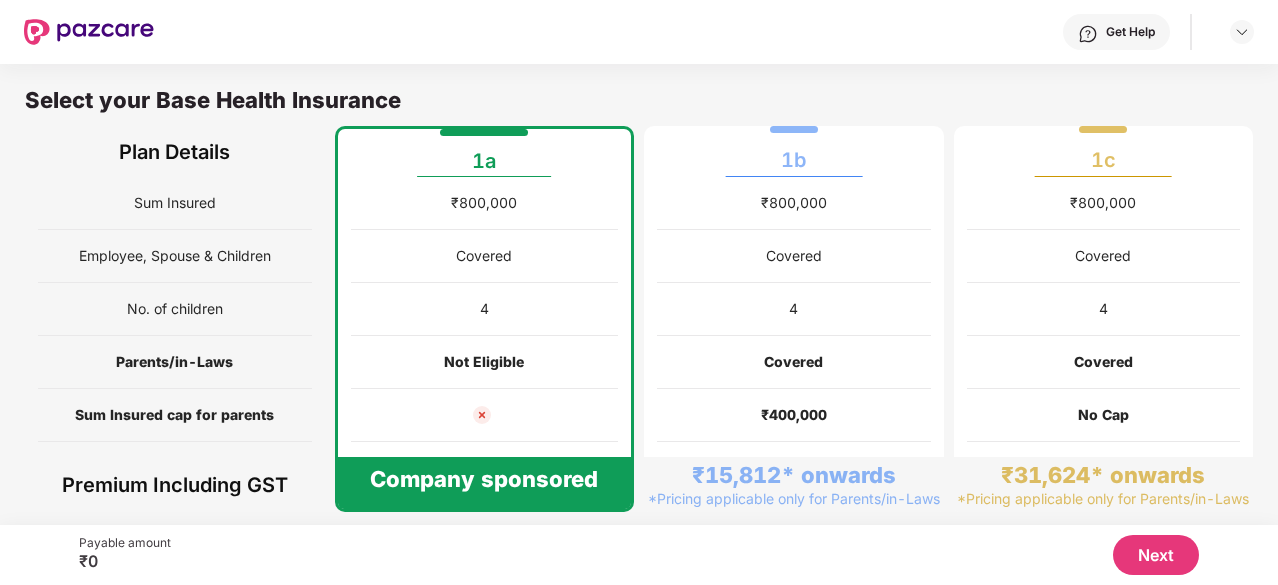click on "Company sponsored" at bounding box center (484, 479) 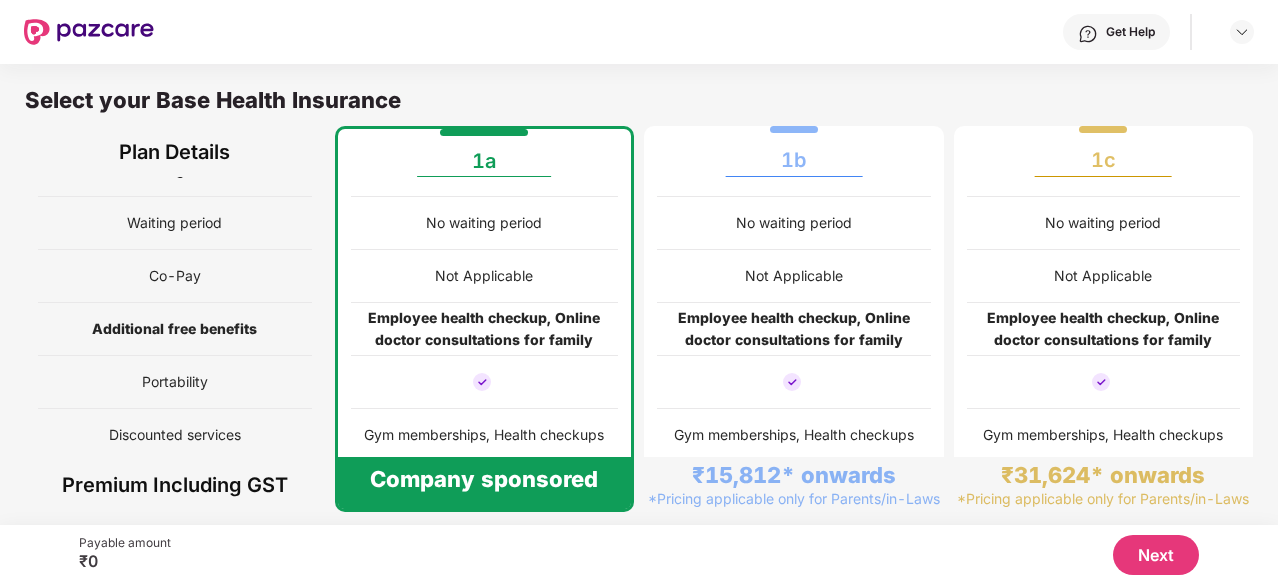 scroll, scrollTop: 0, scrollLeft: 0, axis: both 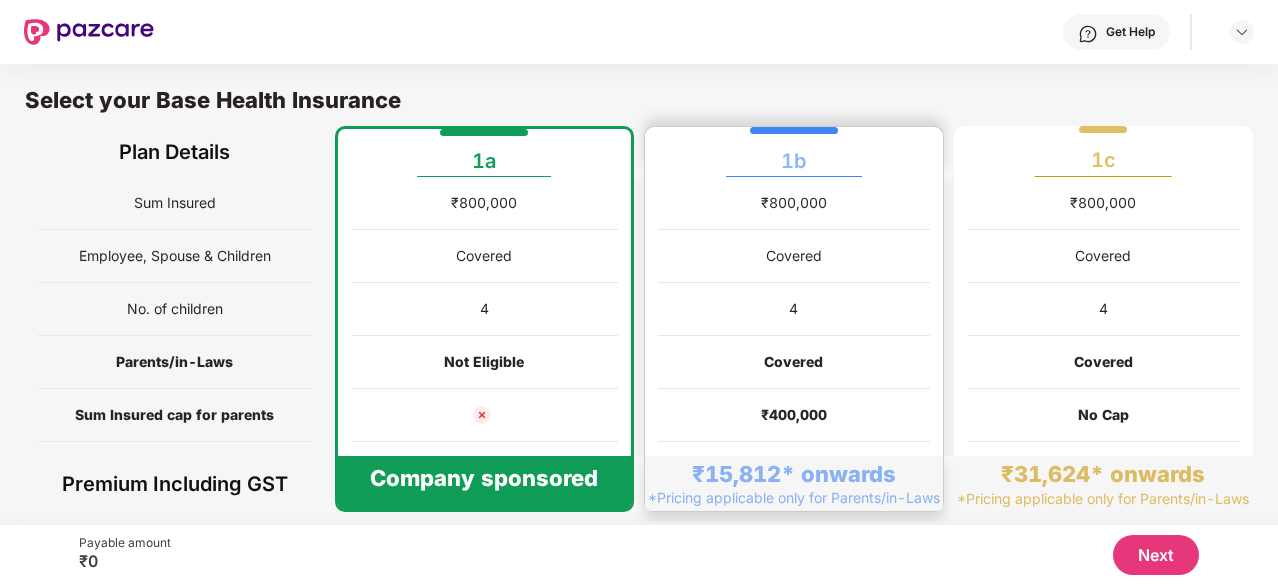 click on "₹15,812* onwards" at bounding box center [794, 474] 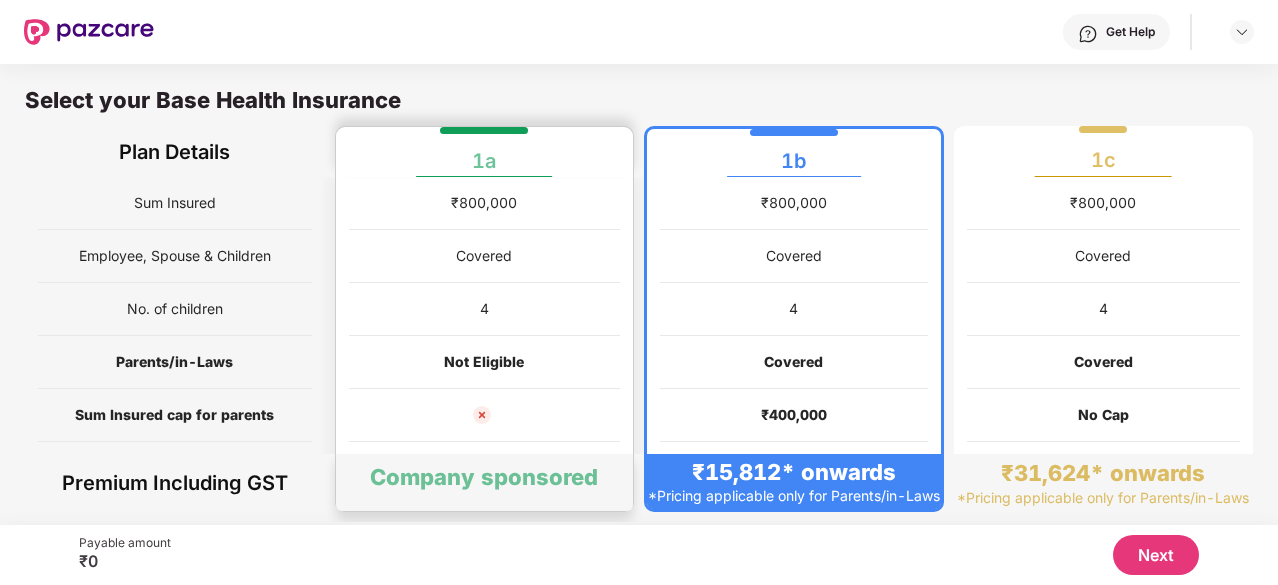 click on "Not Eligible" at bounding box center (485, 362) 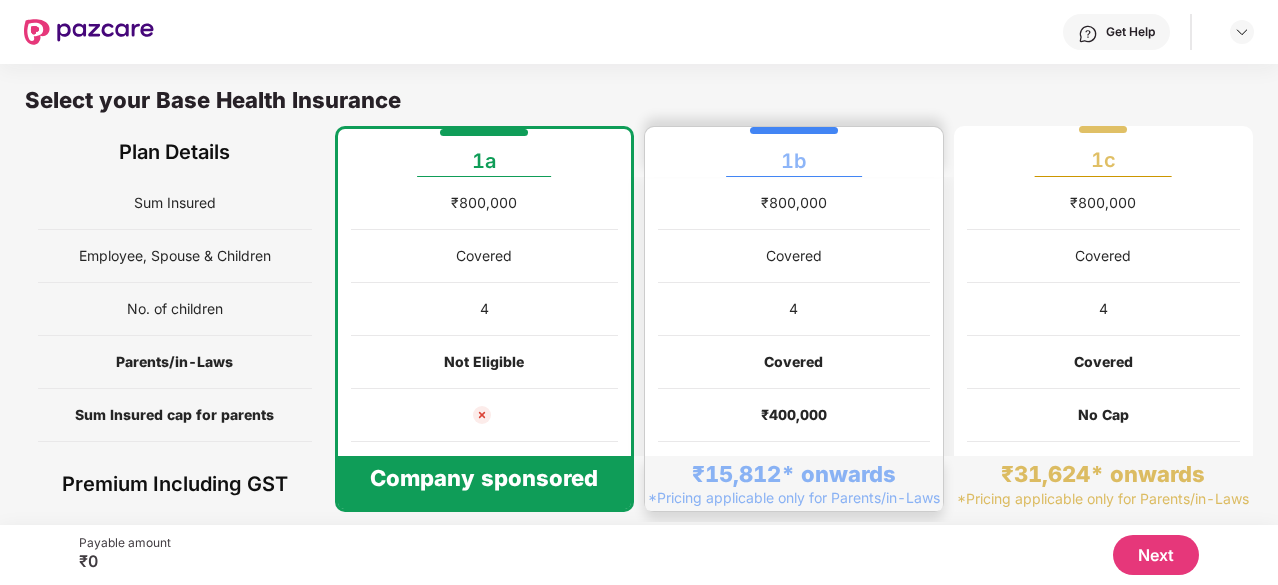 click on "Covered" at bounding box center [794, 362] 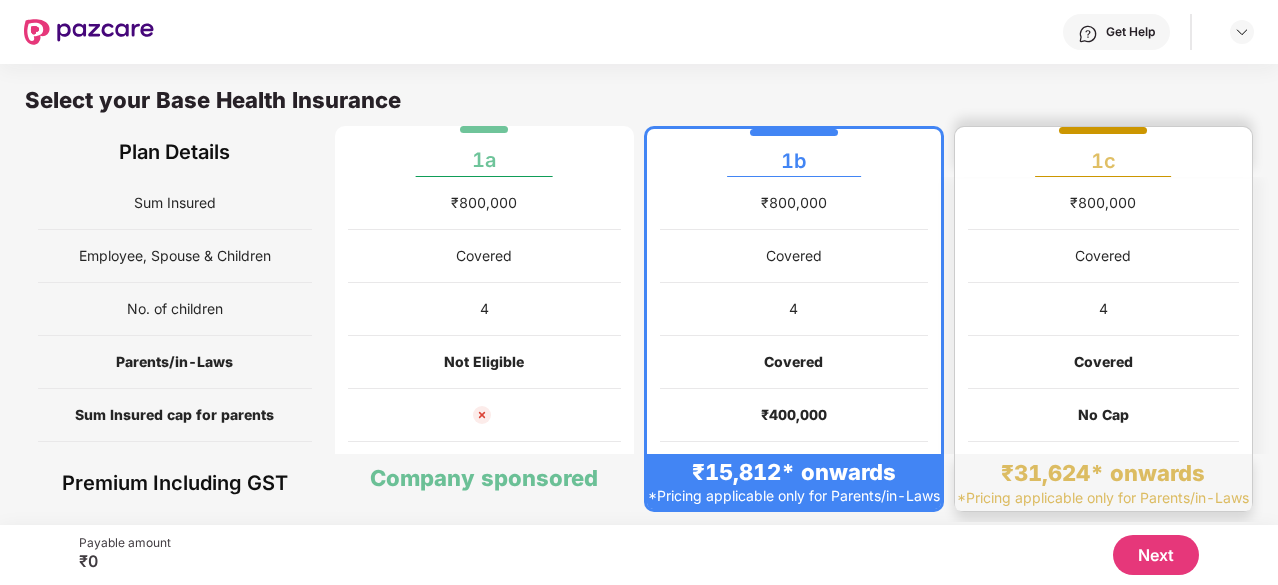 click on "4" at bounding box center [1104, 309] 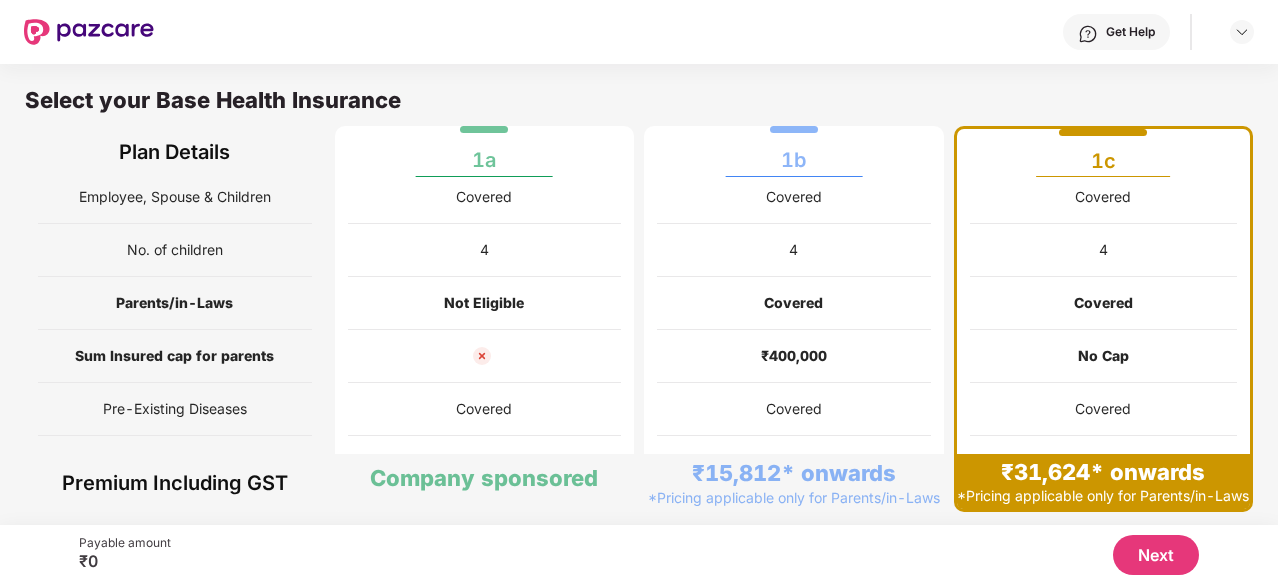 scroll, scrollTop: 44, scrollLeft: 0, axis: vertical 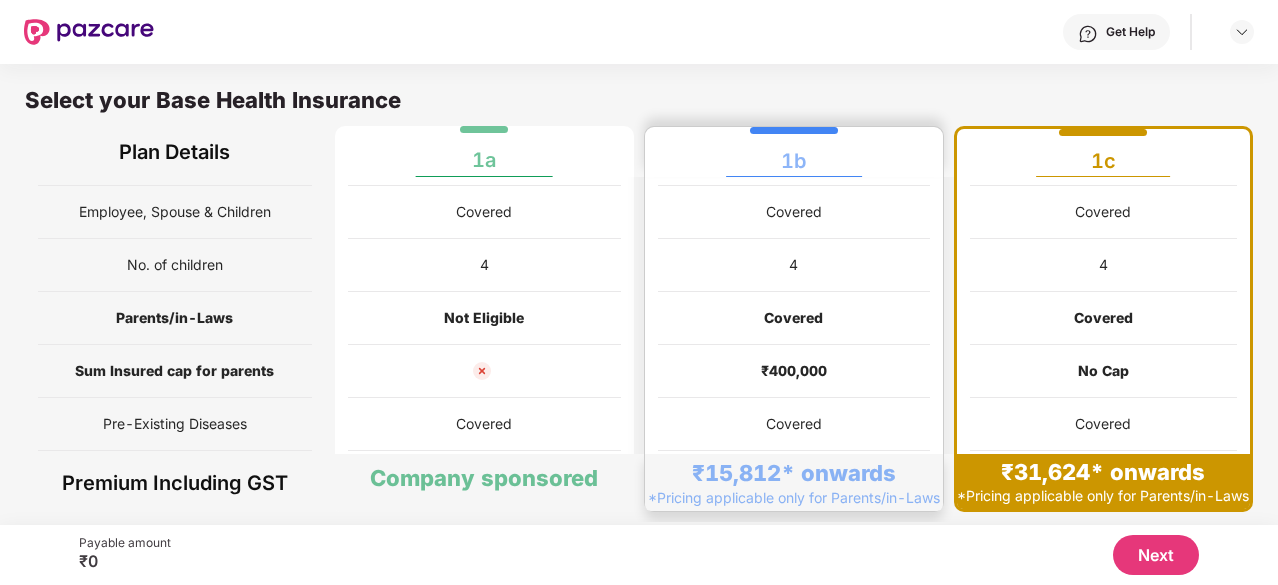 click on "Covered" at bounding box center (794, 318) 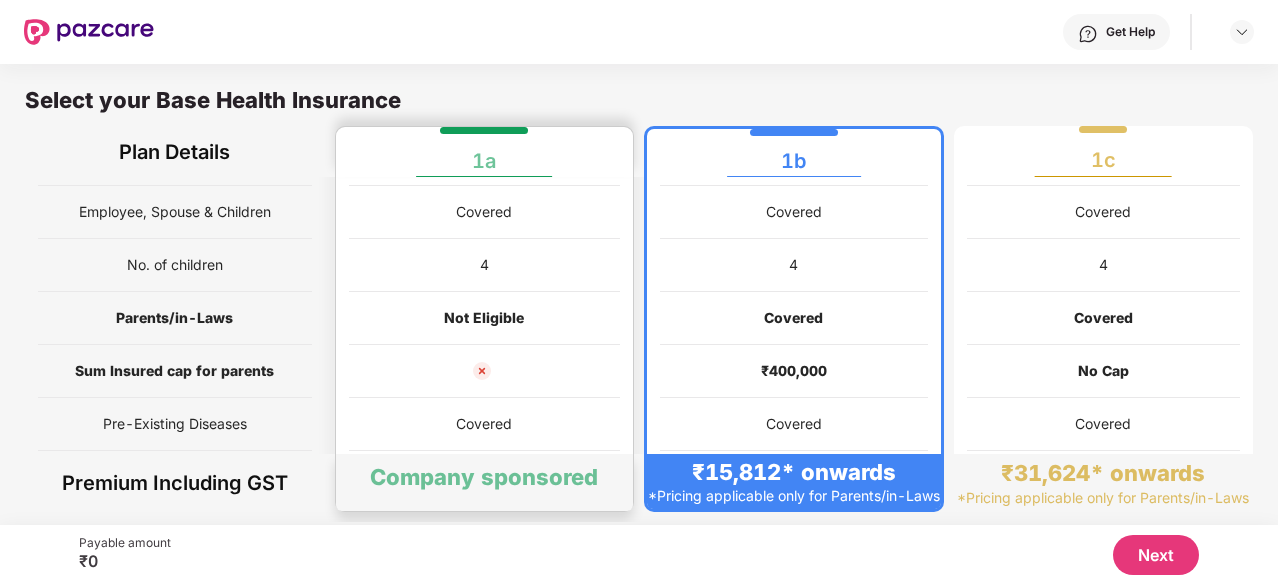 click on "Not Eligible" at bounding box center [485, 318] 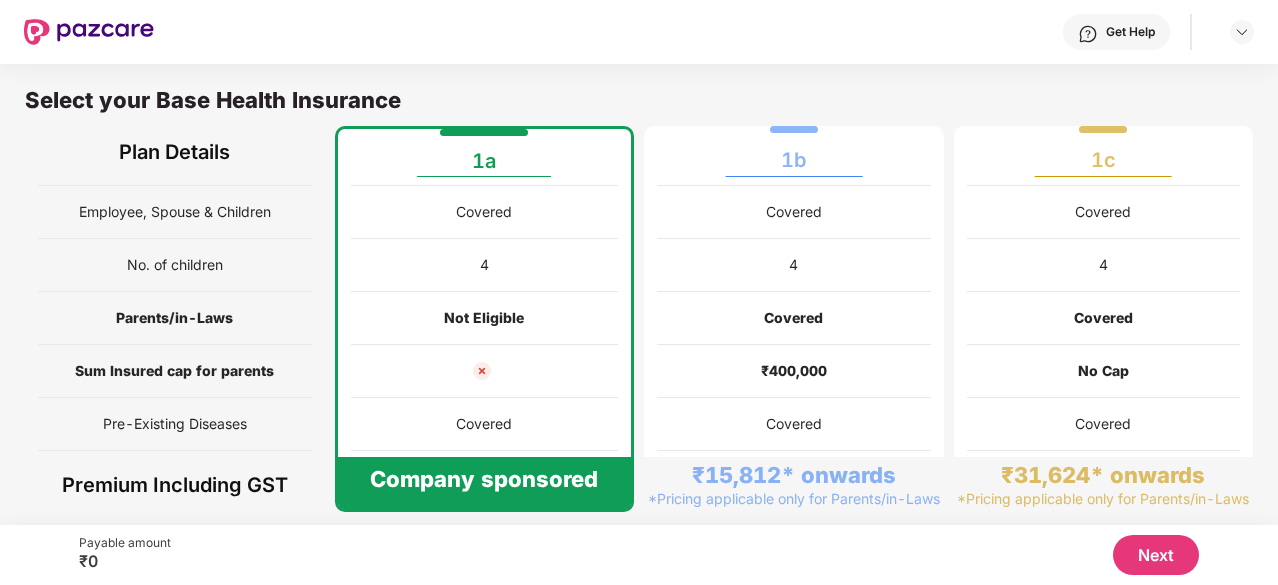 click on "Next" at bounding box center (1156, 555) 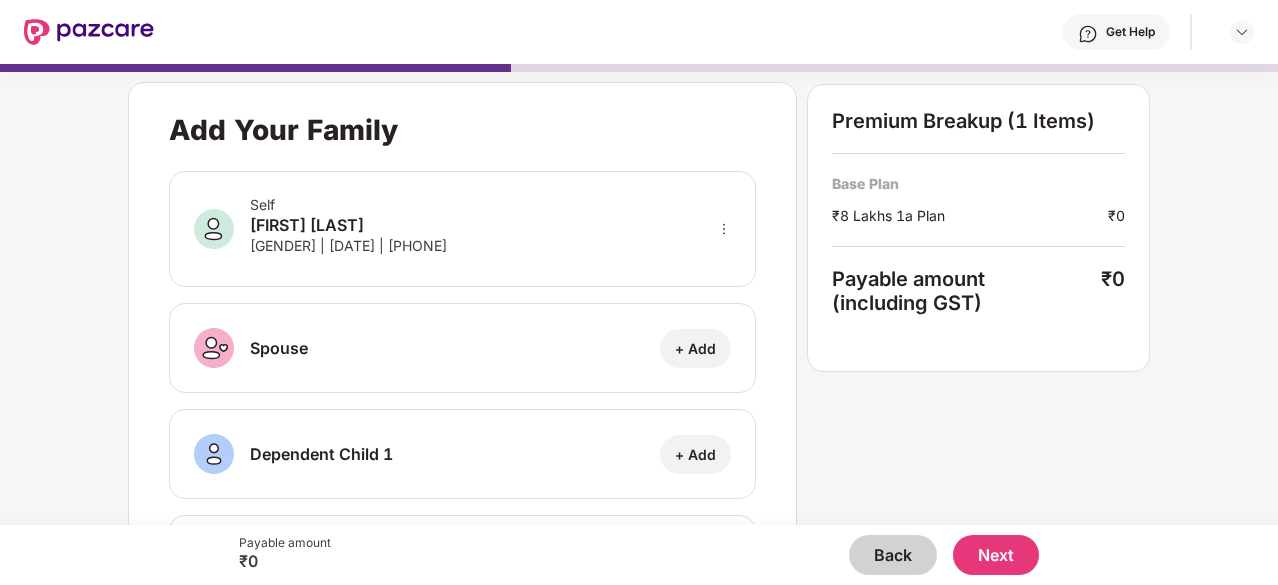 click on "Back" at bounding box center [893, 555] 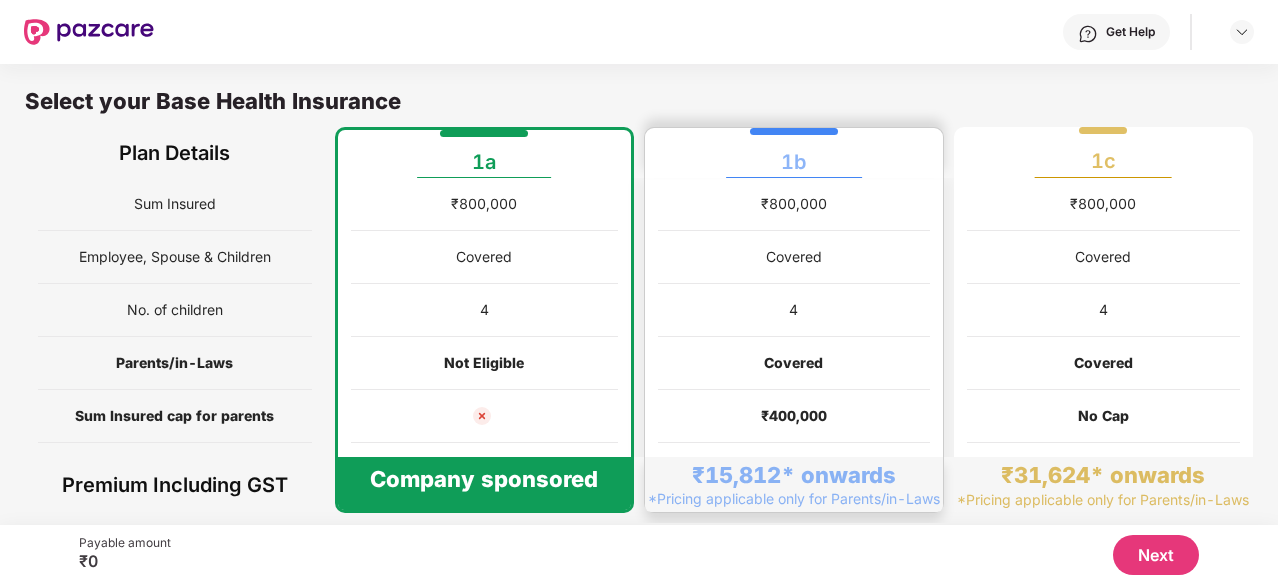 click on "₹800,000" at bounding box center [794, 204] 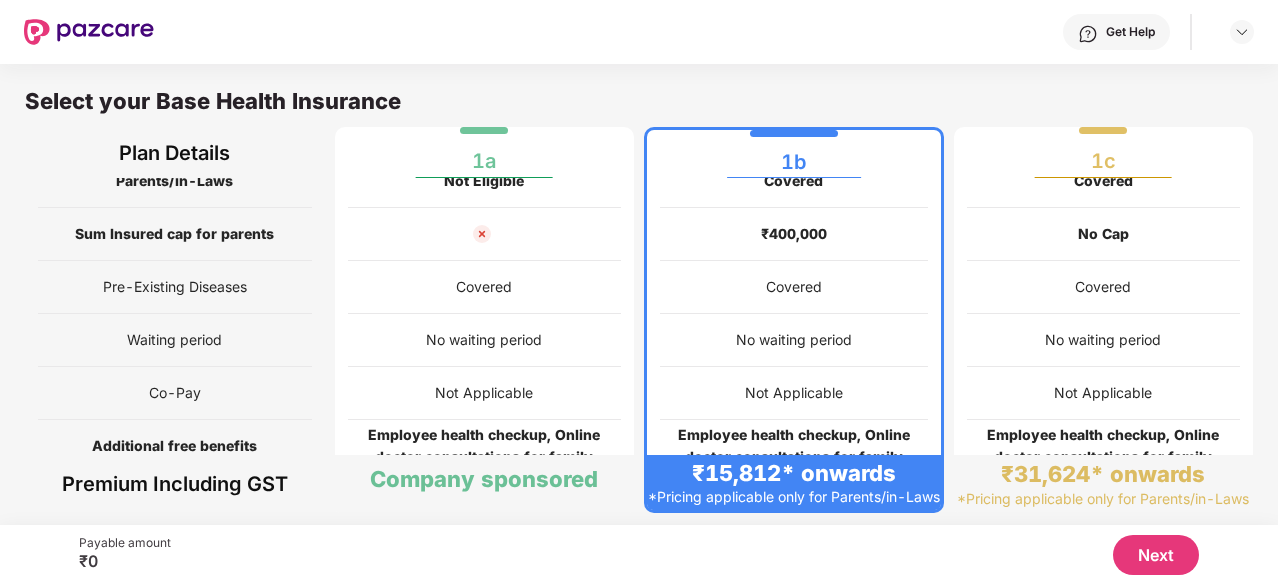 scroll, scrollTop: 320, scrollLeft: 0, axis: vertical 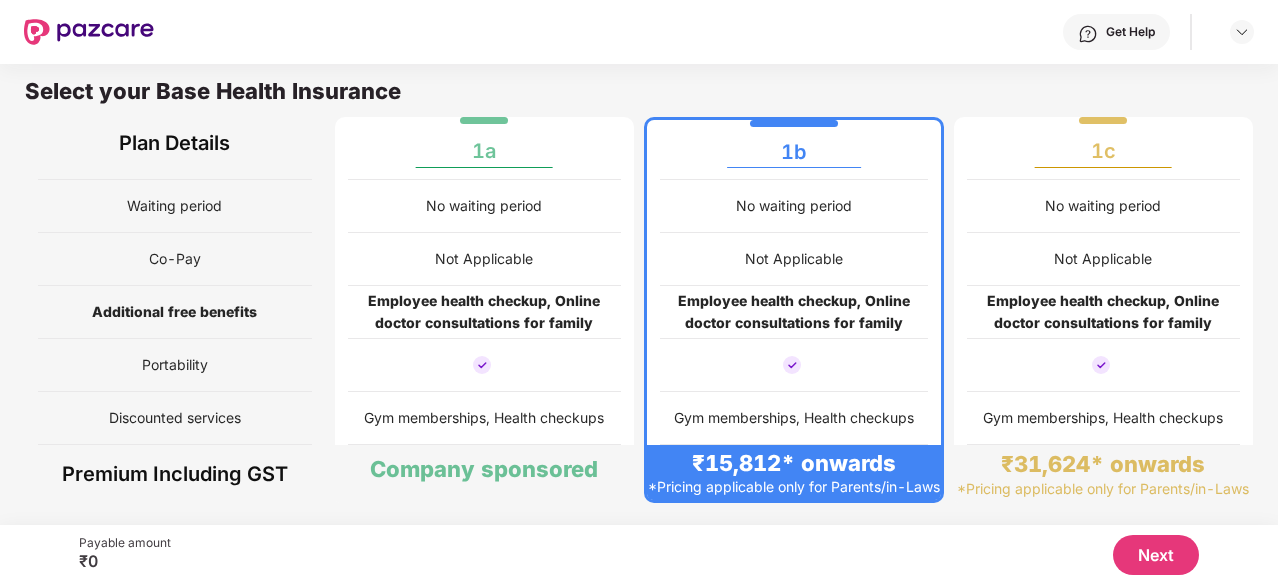 click on "Next" at bounding box center [1156, 555] 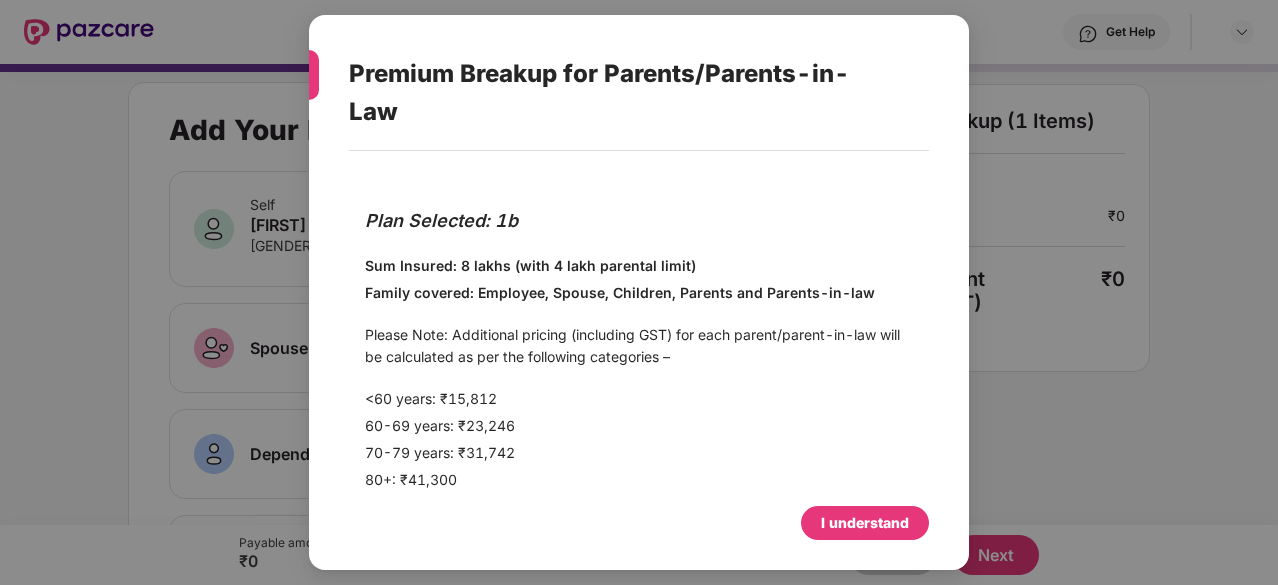 click on "I understand" at bounding box center (865, 523) 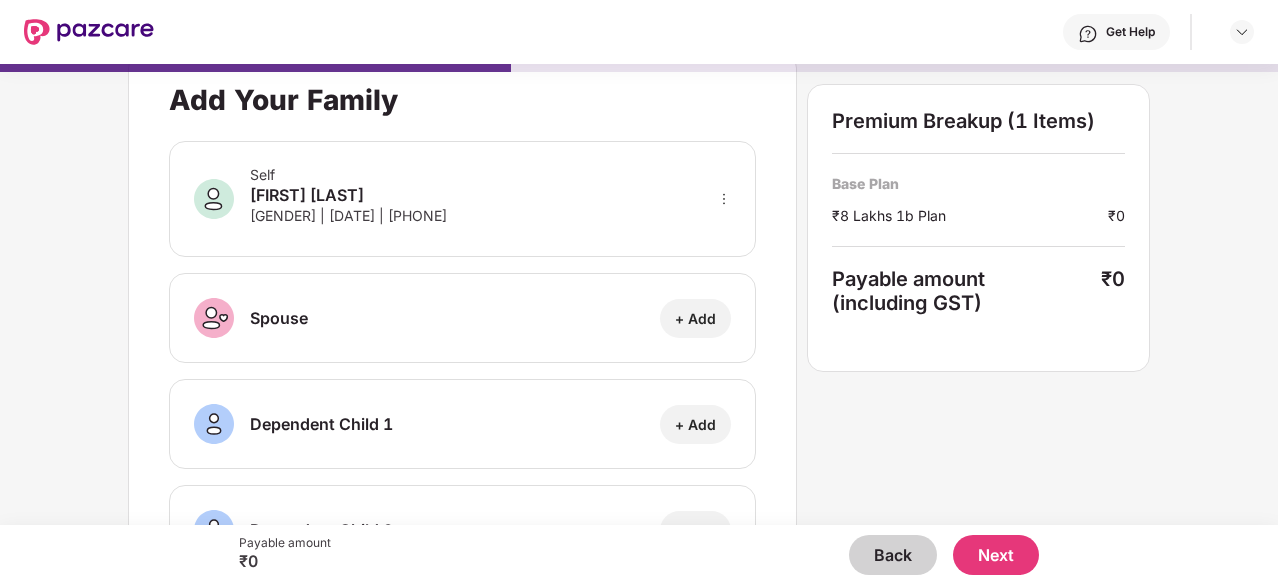 scroll, scrollTop: 34, scrollLeft: 0, axis: vertical 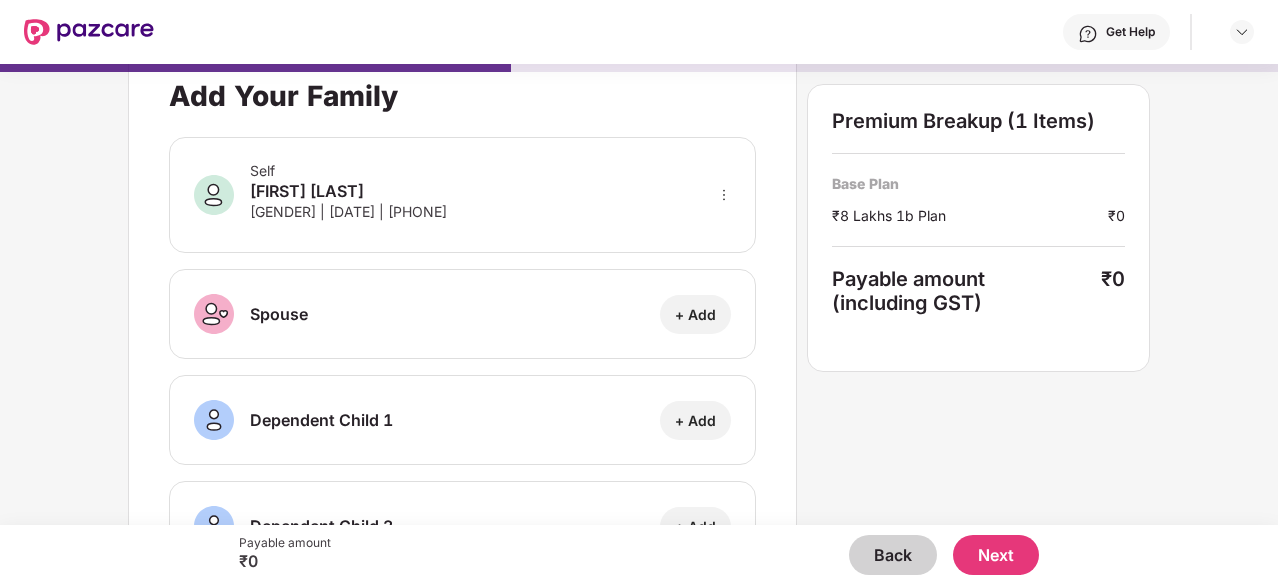 click on "Back" at bounding box center (893, 555) 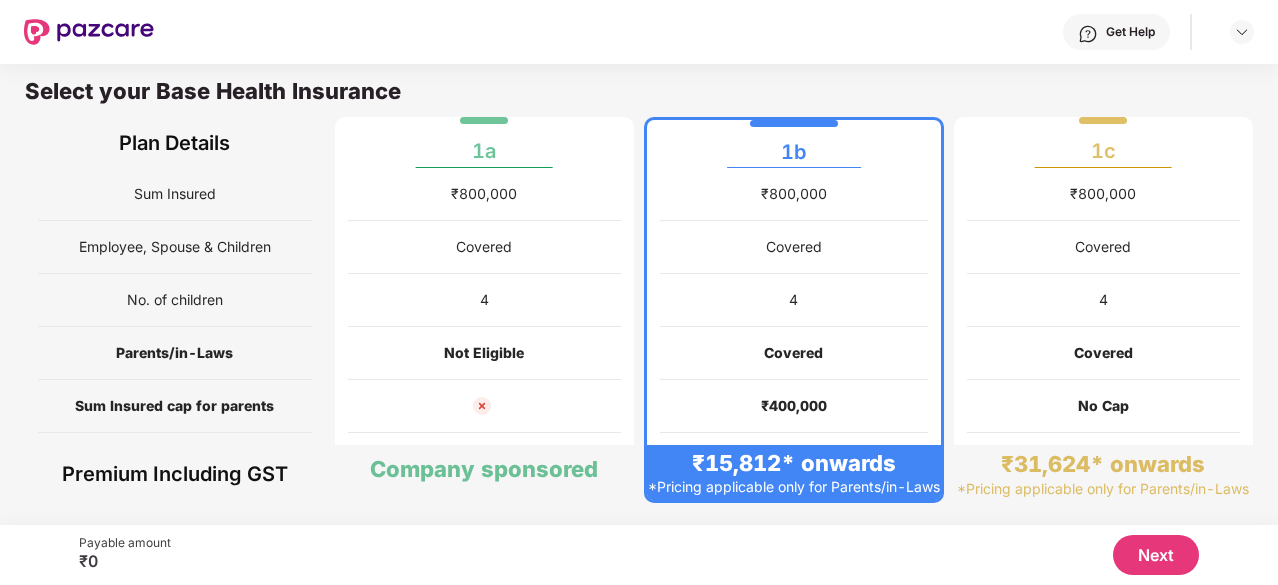 scroll, scrollTop: 10, scrollLeft: 0, axis: vertical 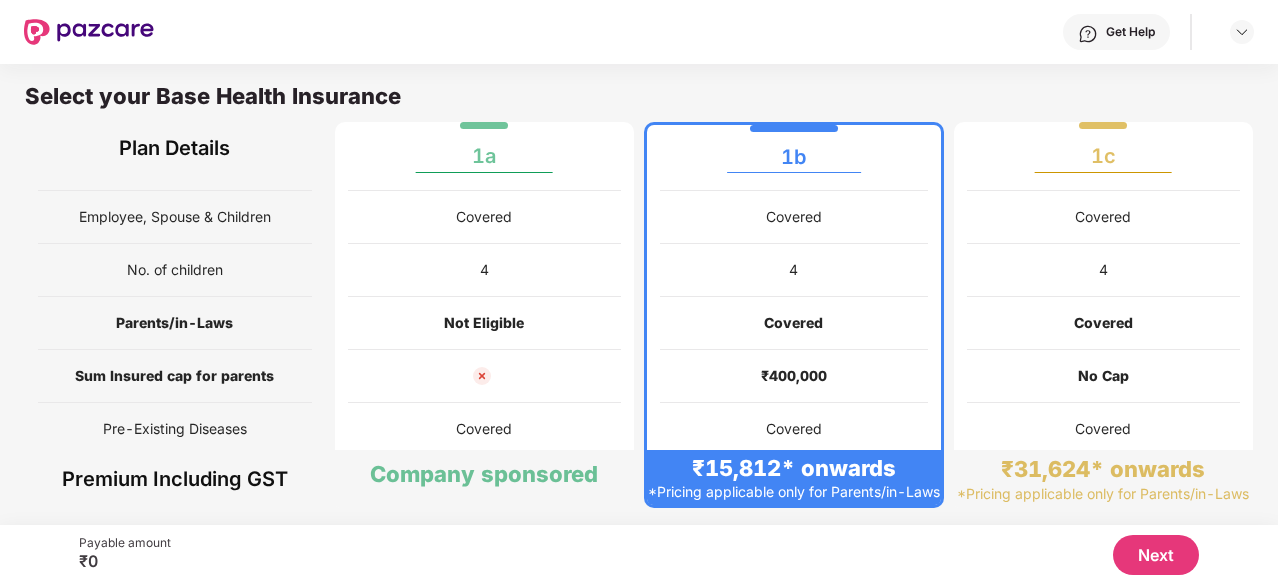 click on "[CURRENCY] Covered 4 Covered [CURRENCY] Covered No waiting period Not Applicable Employee health checkup, Online doctor consultations for family Gym memberships, Health checkups" at bounding box center [794, 429] 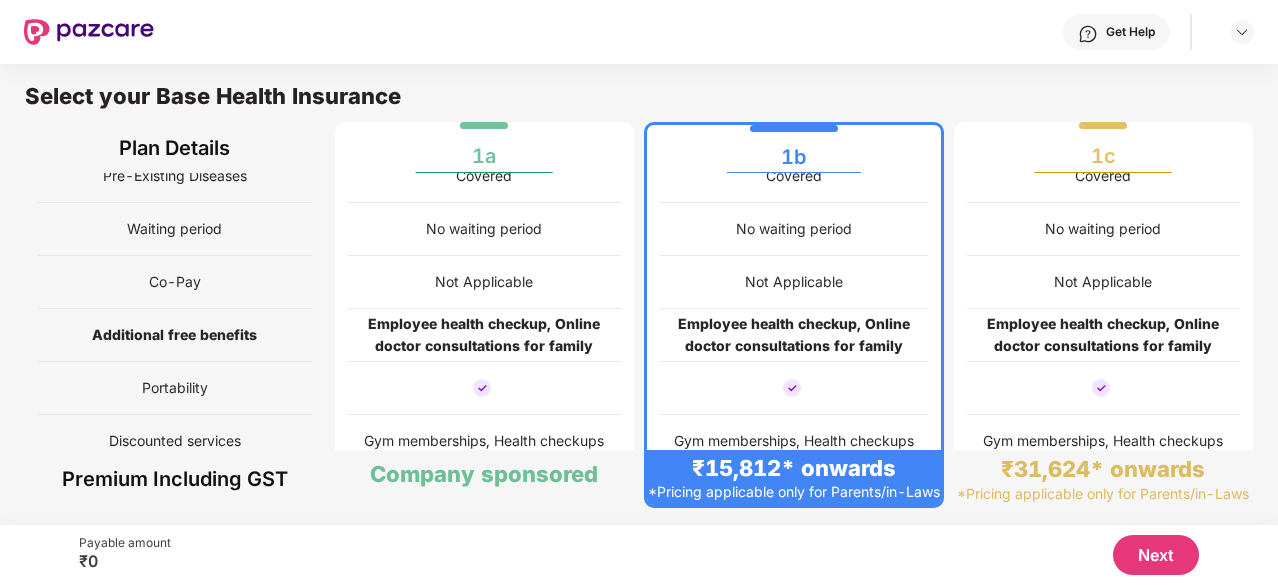 scroll, scrollTop: 320, scrollLeft: 0, axis: vertical 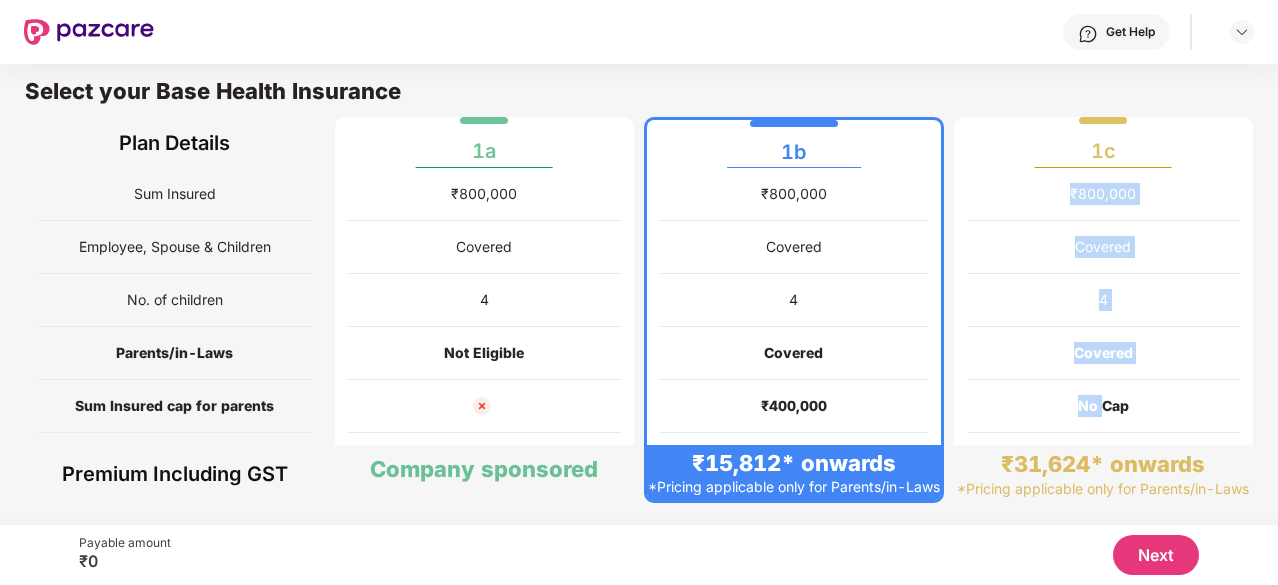 drag, startPoint x: 838, startPoint y: 387, endPoint x: 1098, endPoint y: 379, distance: 260.12305 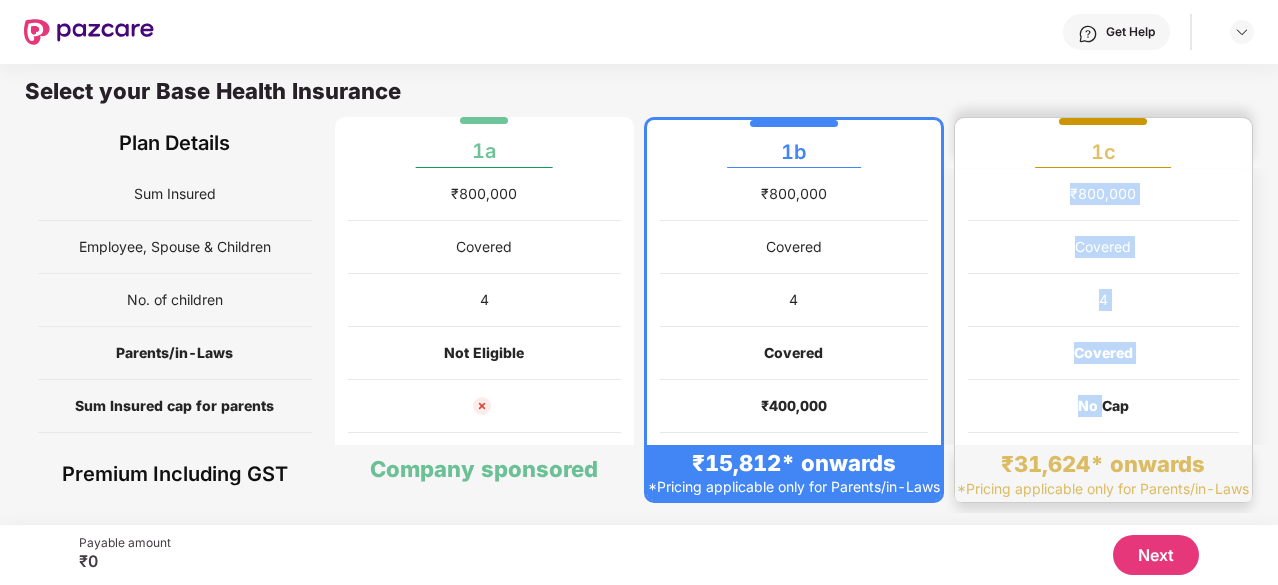 click on "No Cap" at bounding box center [1104, 406] 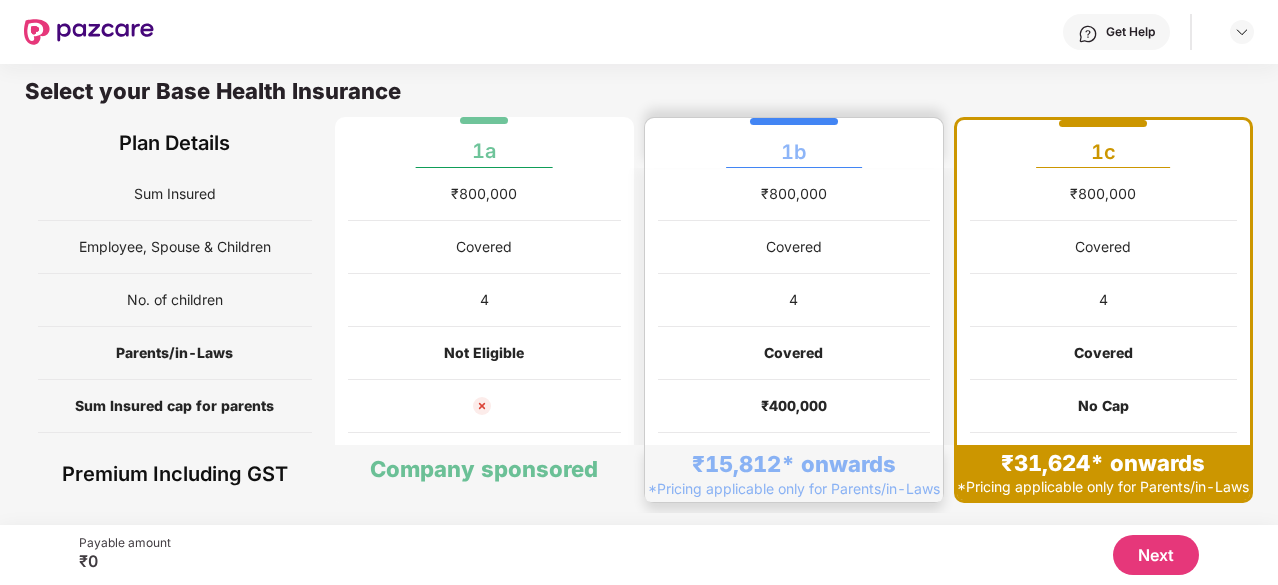 click on "Covered" at bounding box center [794, 353] 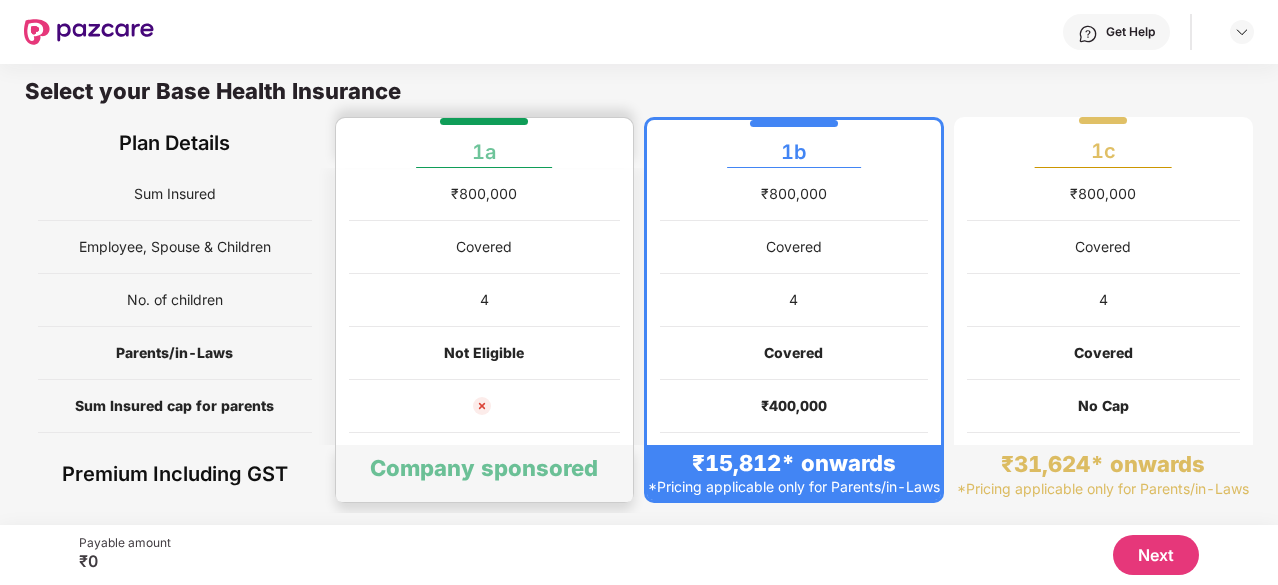 click at bounding box center (485, 406) 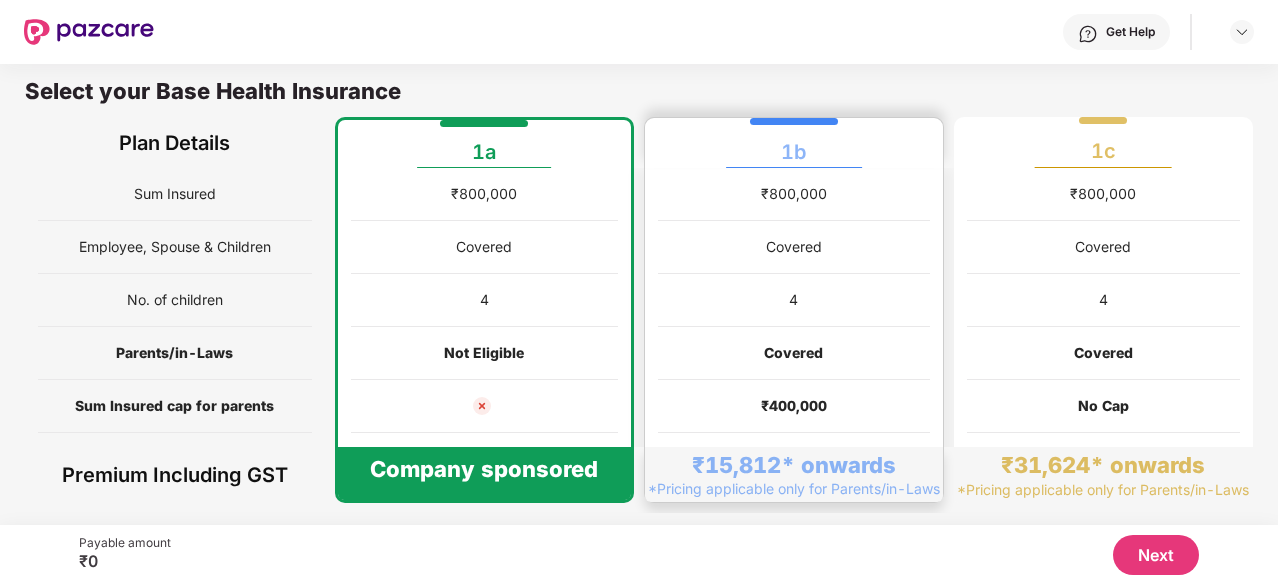 click on "Covered" at bounding box center (794, 353) 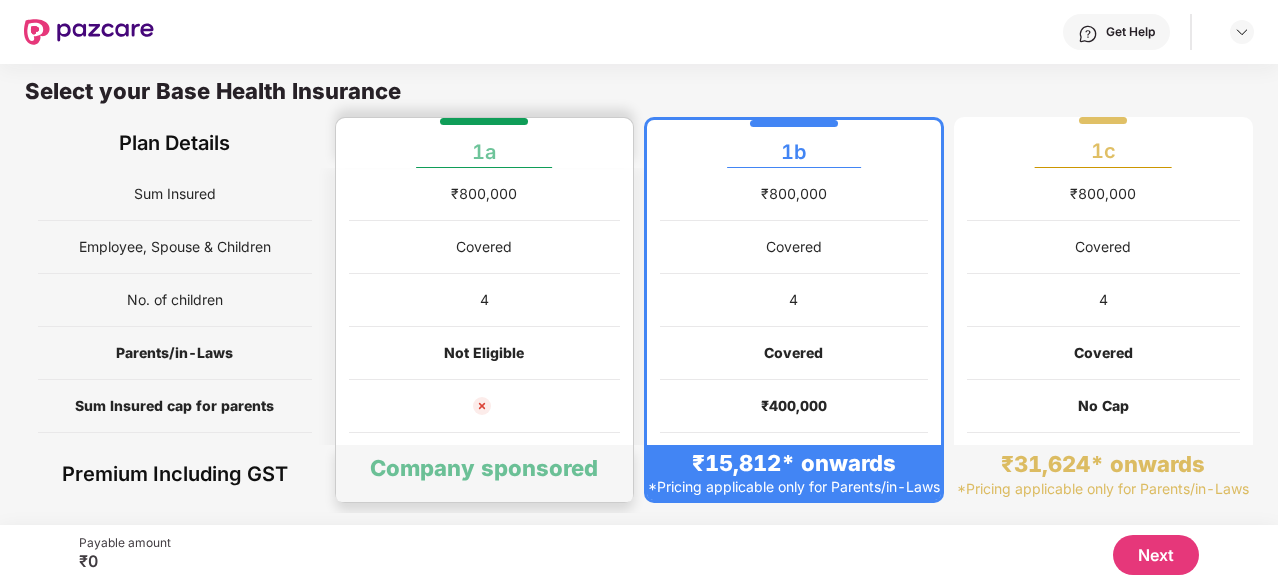 click on "Not Eligible" at bounding box center [485, 353] 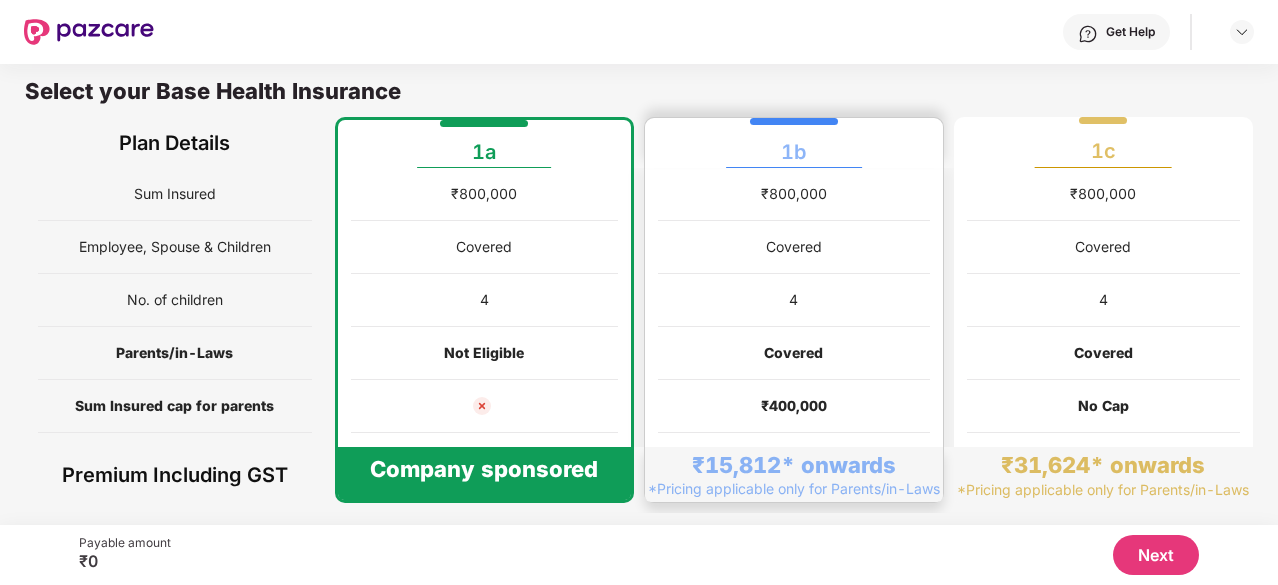 click on "Covered" at bounding box center [794, 353] 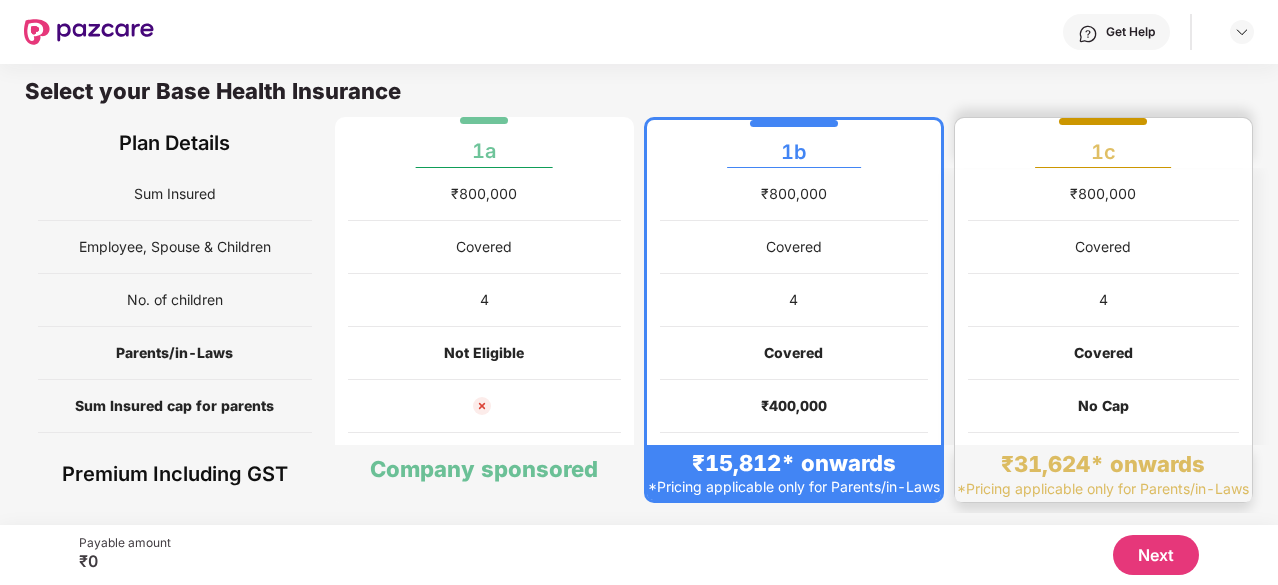 click on "Covered" at bounding box center (1104, 353) 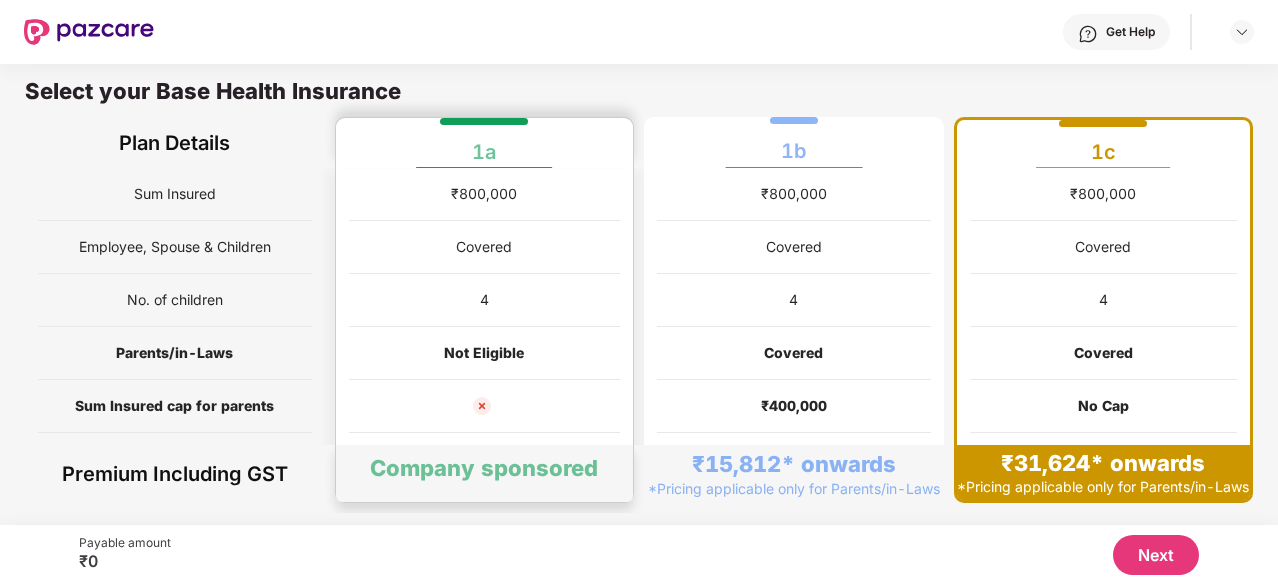 click on "4" at bounding box center [485, 300] 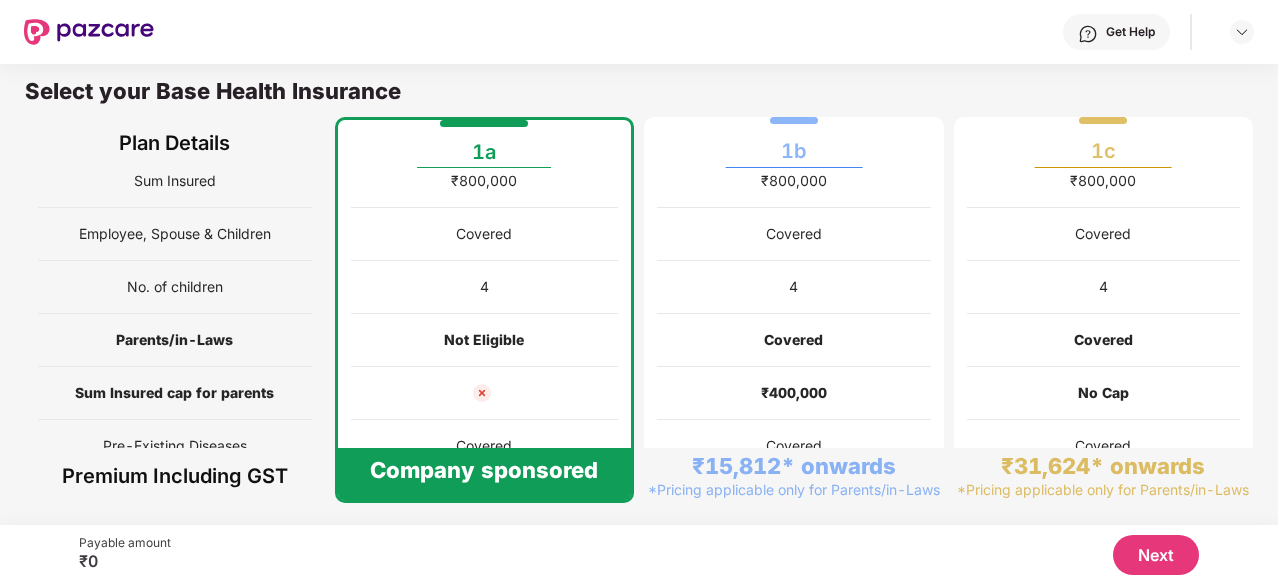 scroll, scrollTop: 0, scrollLeft: 0, axis: both 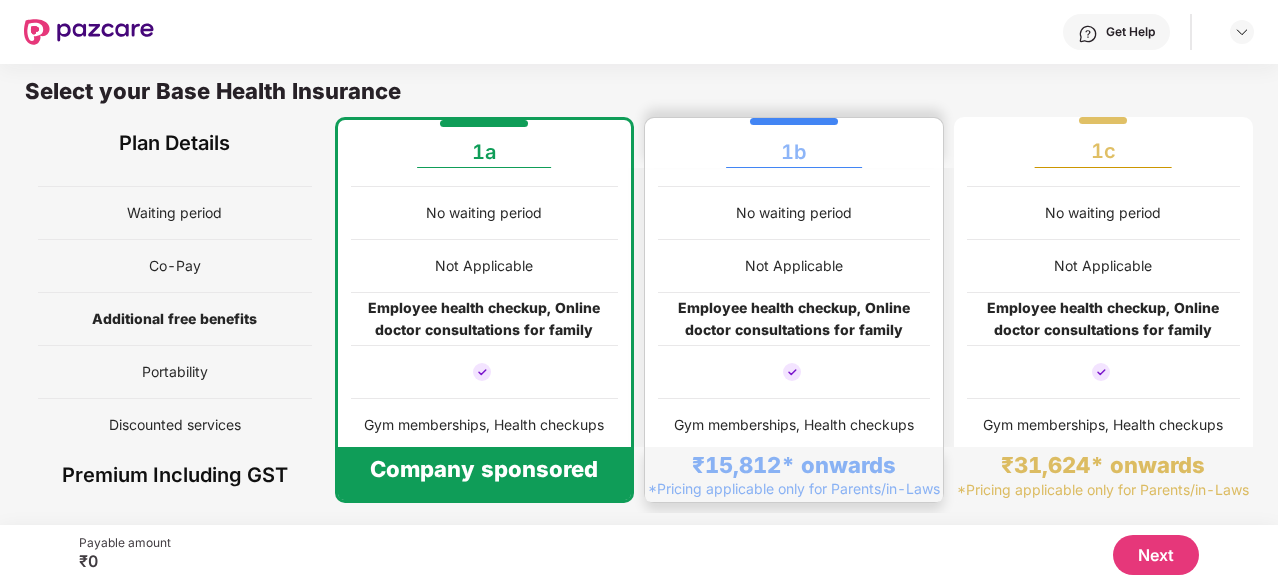 click on "Employee health checkup, Online doctor consultations for family" at bounding box center [794, 319] 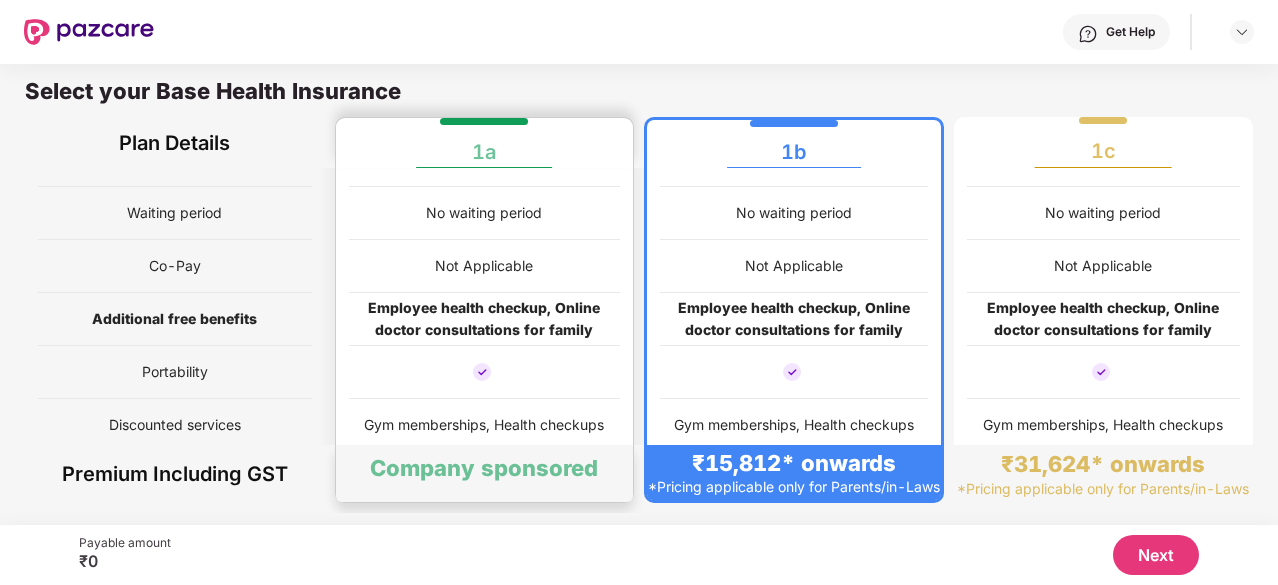 click on "Employee health checkup, Online doctor consultations for family" at bounding box center (485, 319) 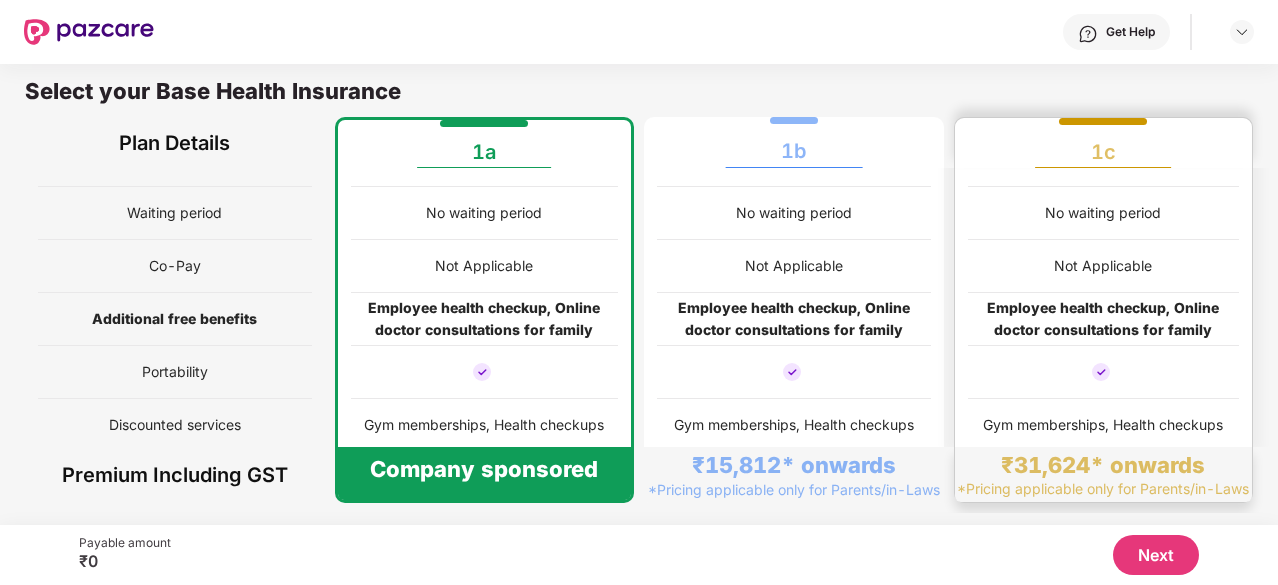 scroll, scrollTop: 299, scrollLeft: 0, axis: vertical 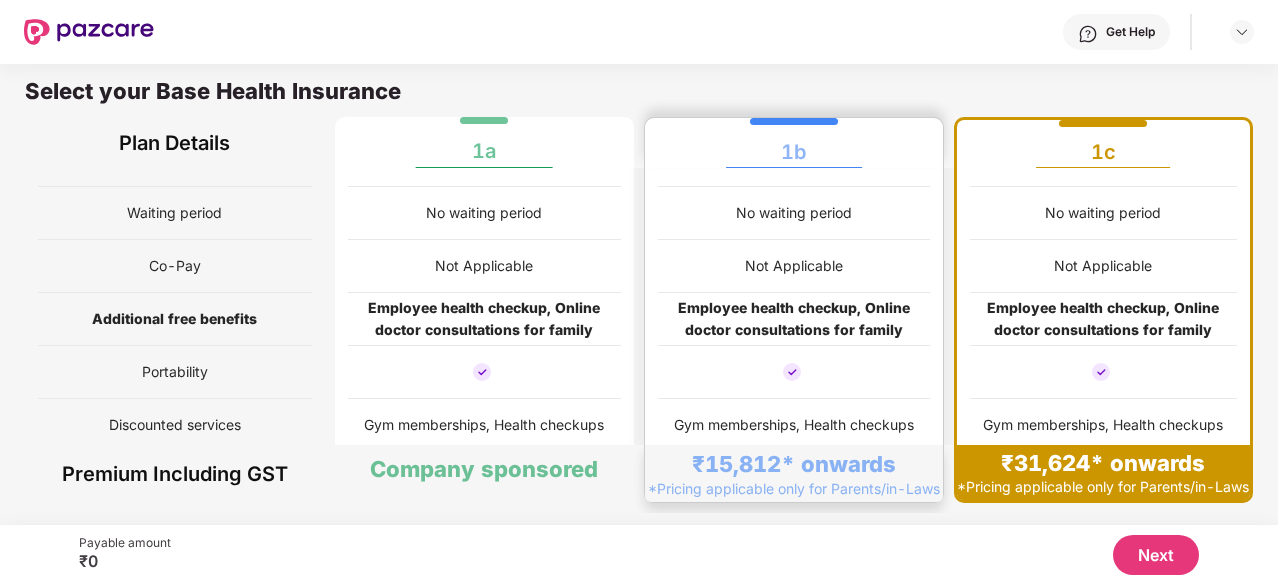 click at bounding box center [794, 372] 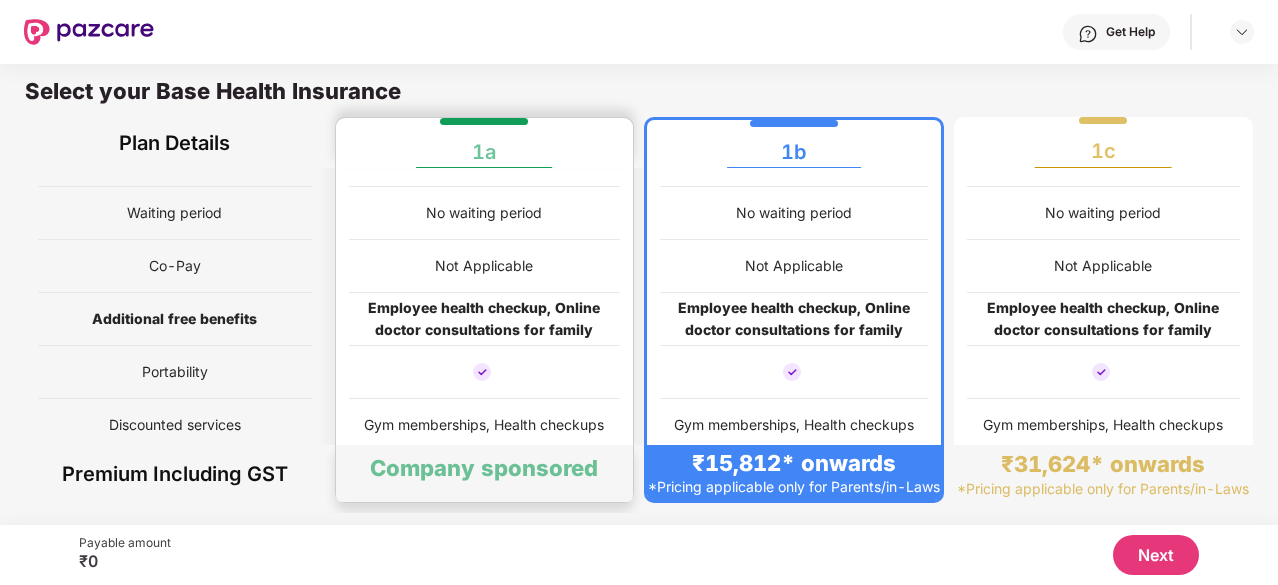 click at bounding box center [482, 372] 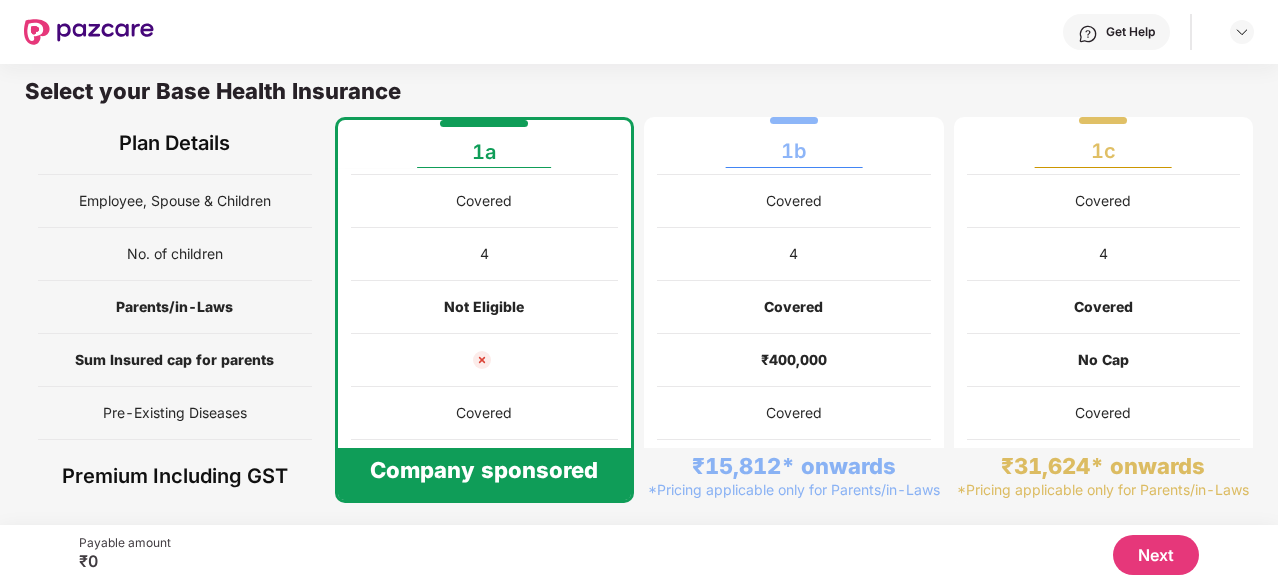 scroll, scrollTop: 0, scrollLeft: 0, axis: both 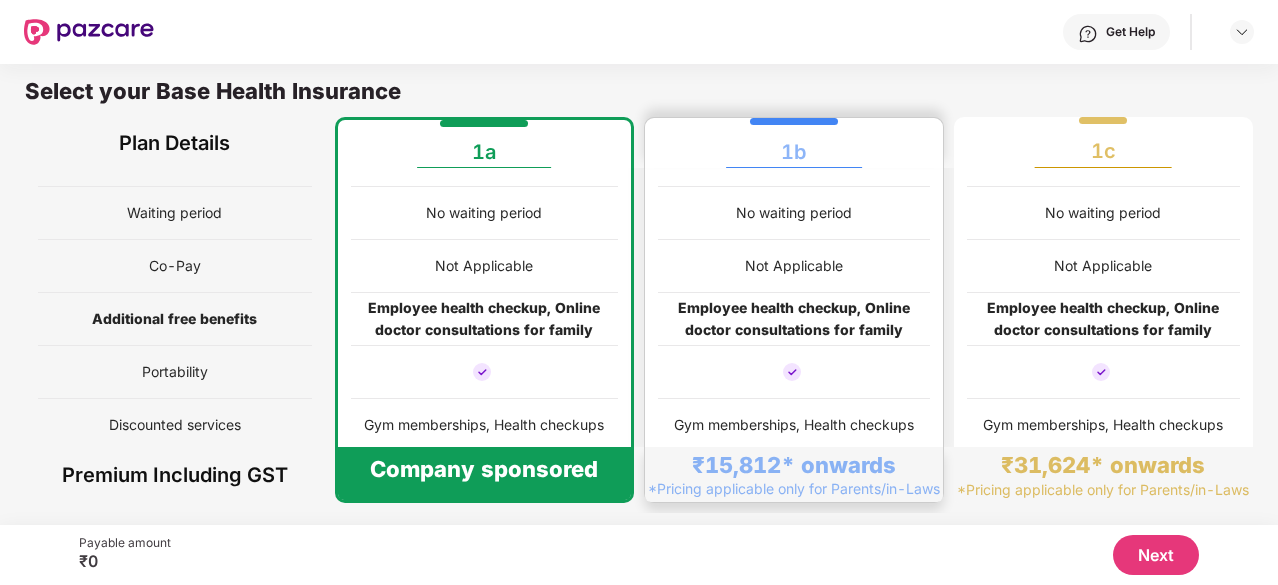 click at bounding box center (794, 372) 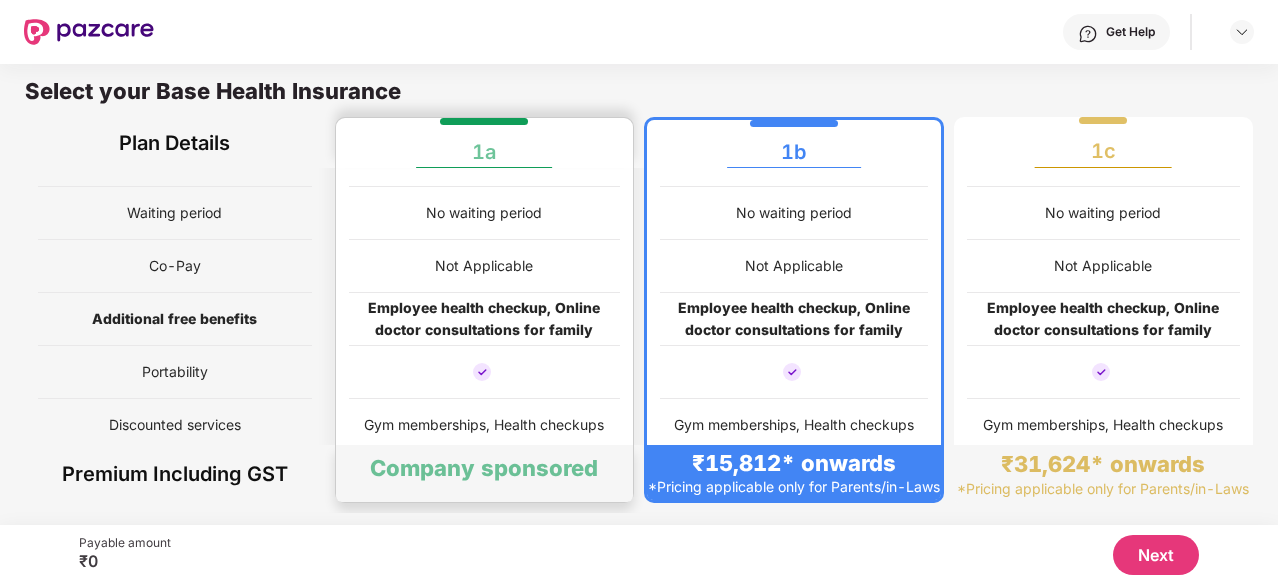 click on "Employee health checkup, Online doctor consultations for family" at bounding box center [485, 319] 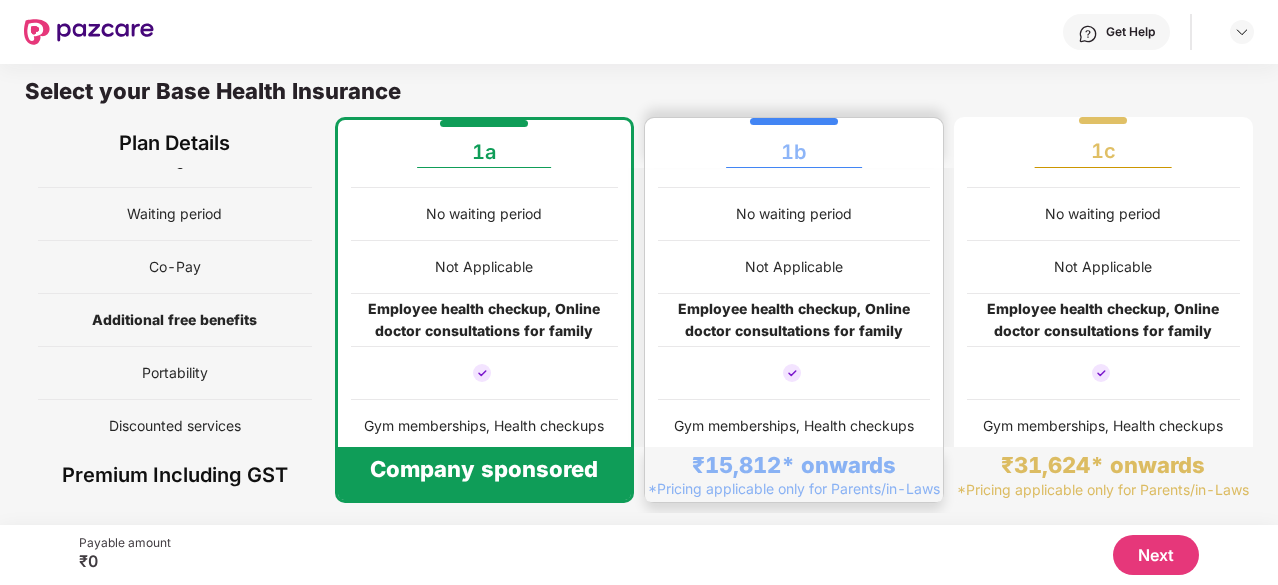 scroll, scrollTop: 299, scrollLeft: 0, axis: vertical 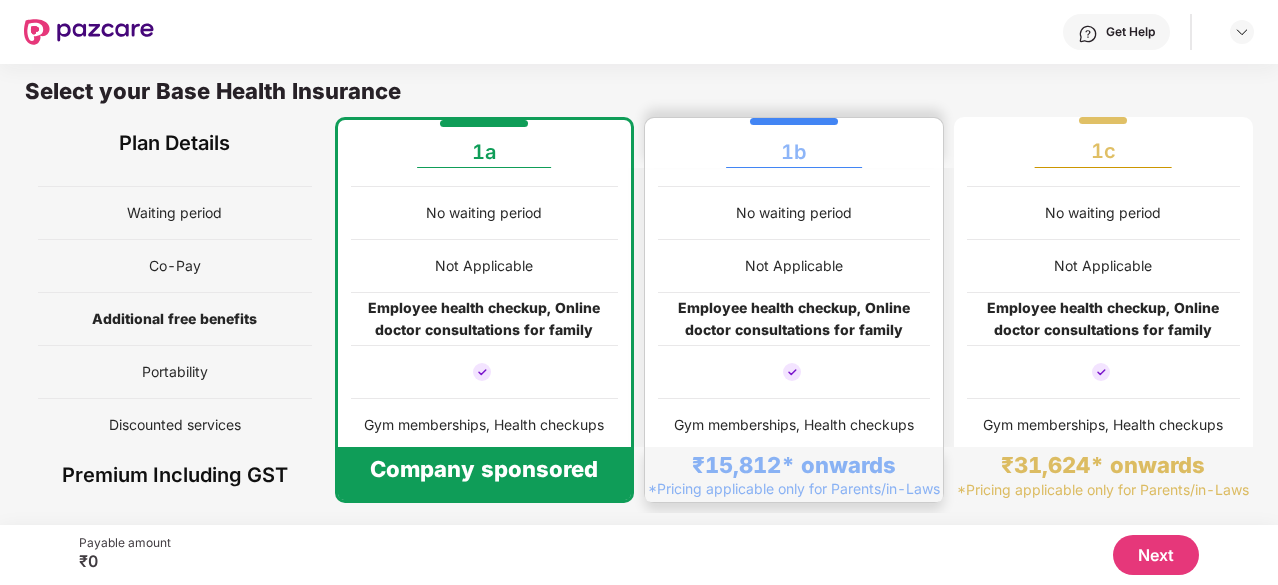 click at bounding box center (794, 372) 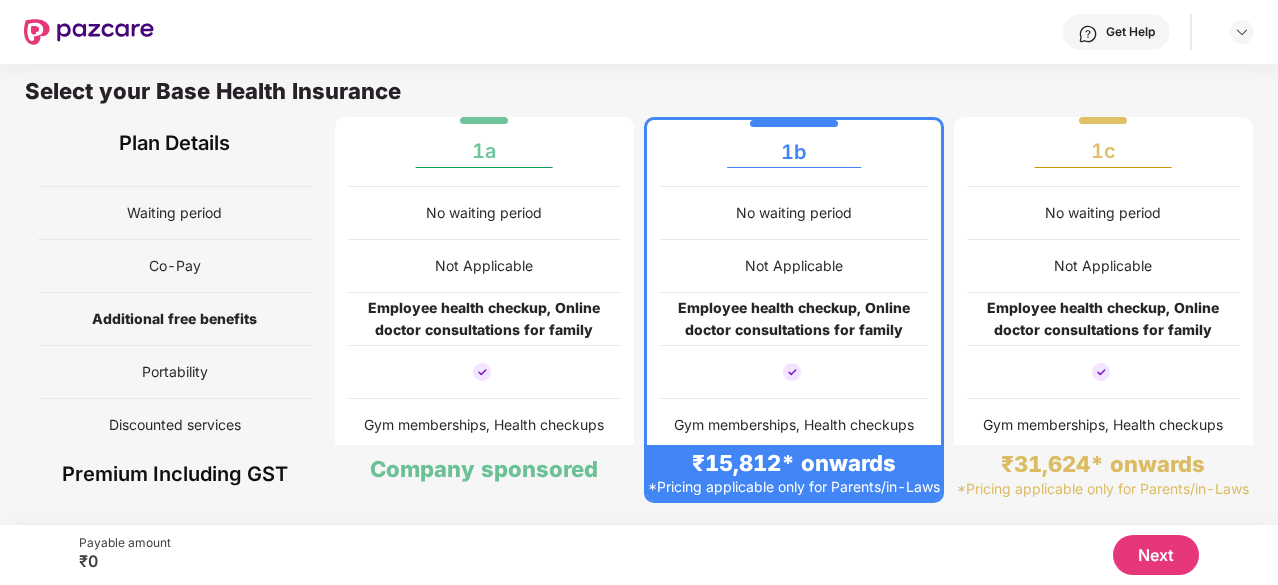 click on "[CURRENCY] Covered 4 Covered [CURRENCY] Covered No waiting period Not Applicable Employee health checkup, Online doctor consultations for family Gym memberships, Health checkups" at bounding box center (794, 160) 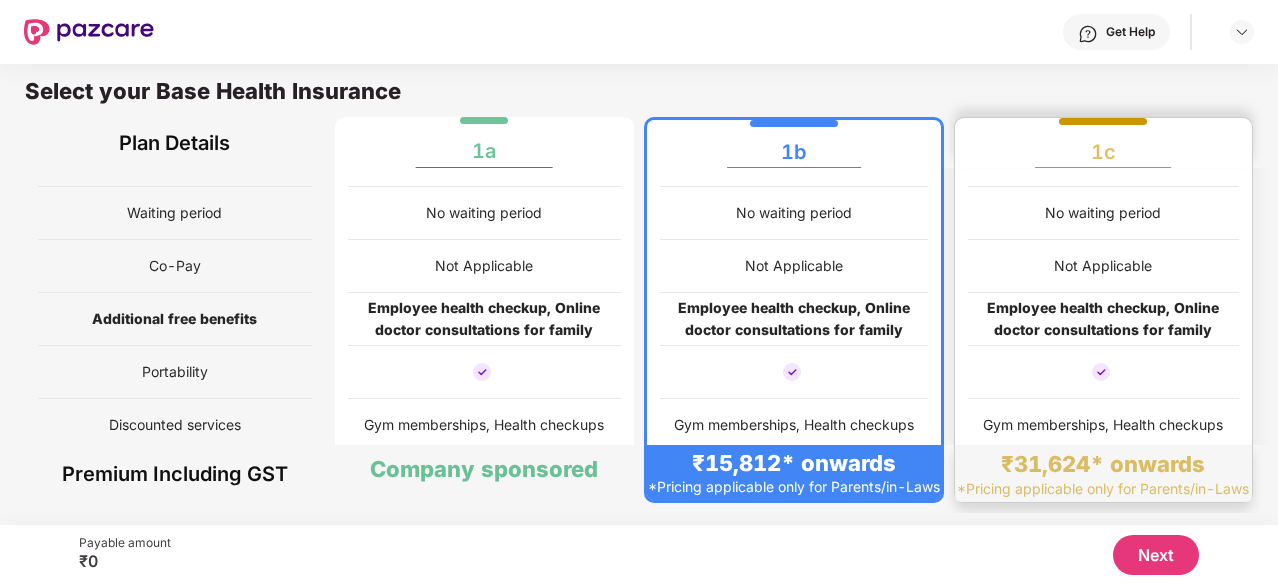 click at bounding box center [1104, 372] 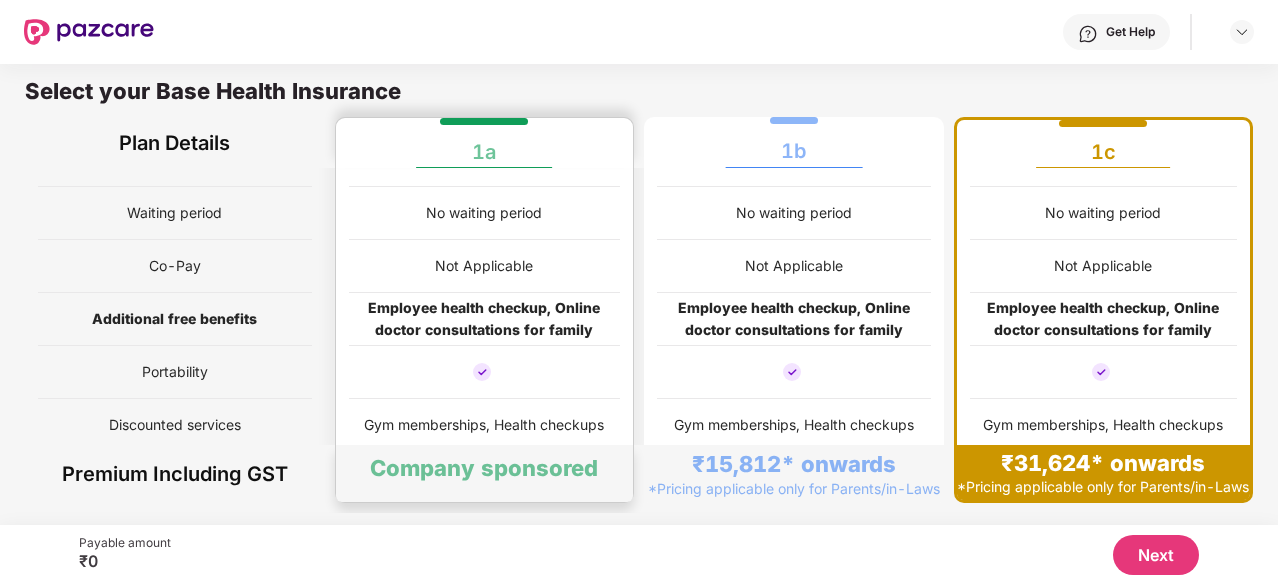 click on "Employee health checkup, Online doctor consultations for family" at bounding box center [485, 319] 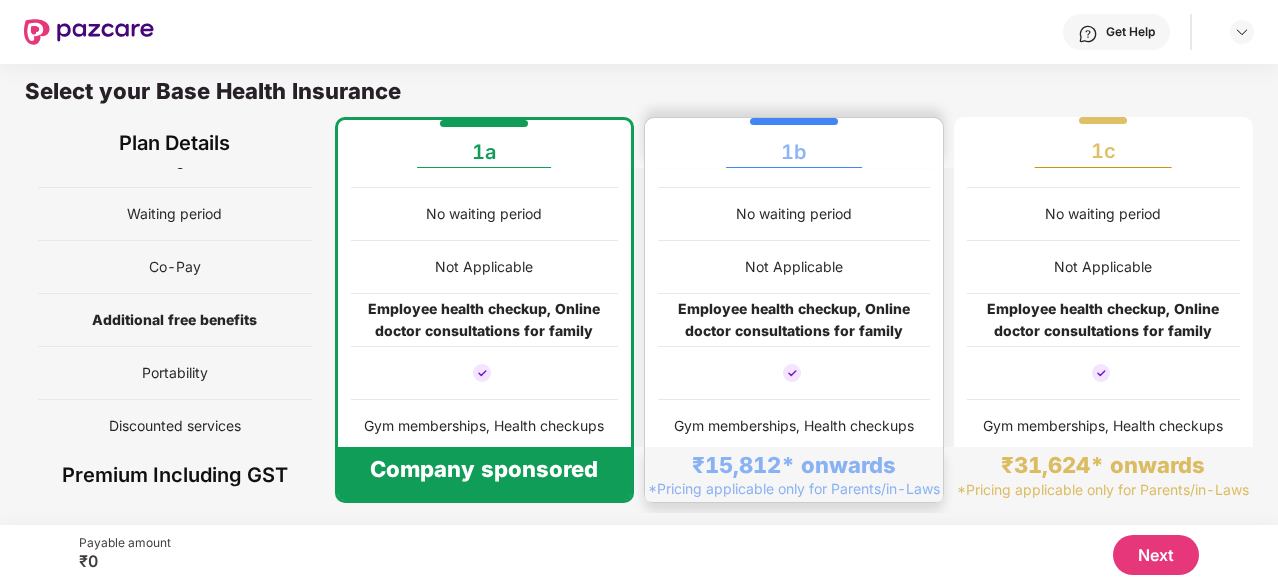 scroll, scrollTop: 299, scrollLeft: 0, axis: vertical 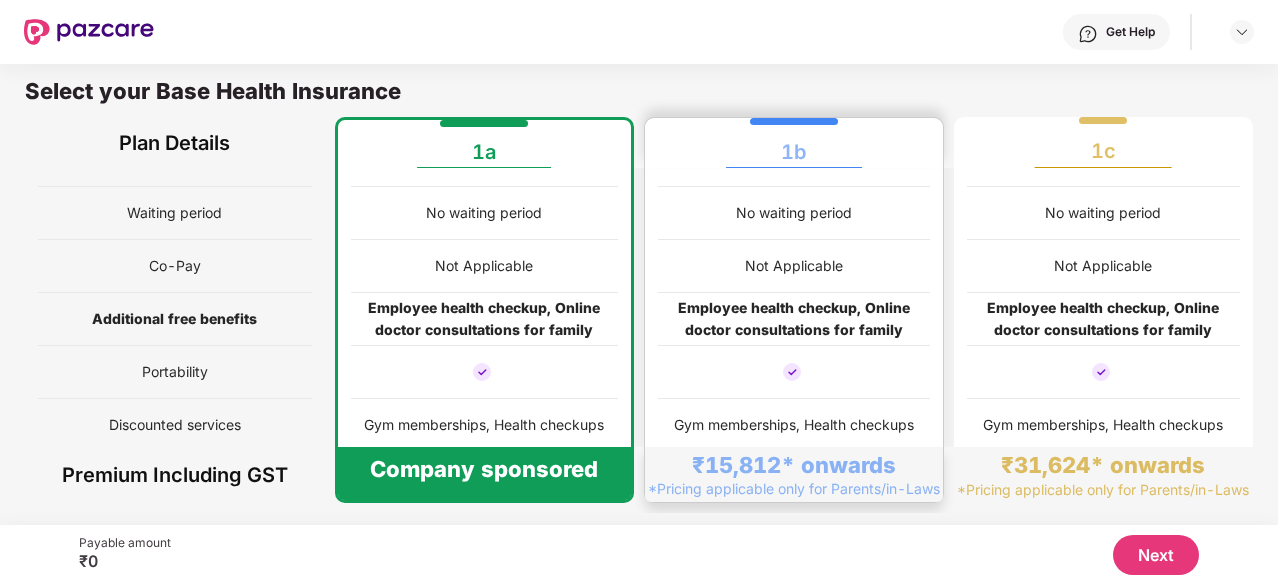 click at bounding box center [794, 372] 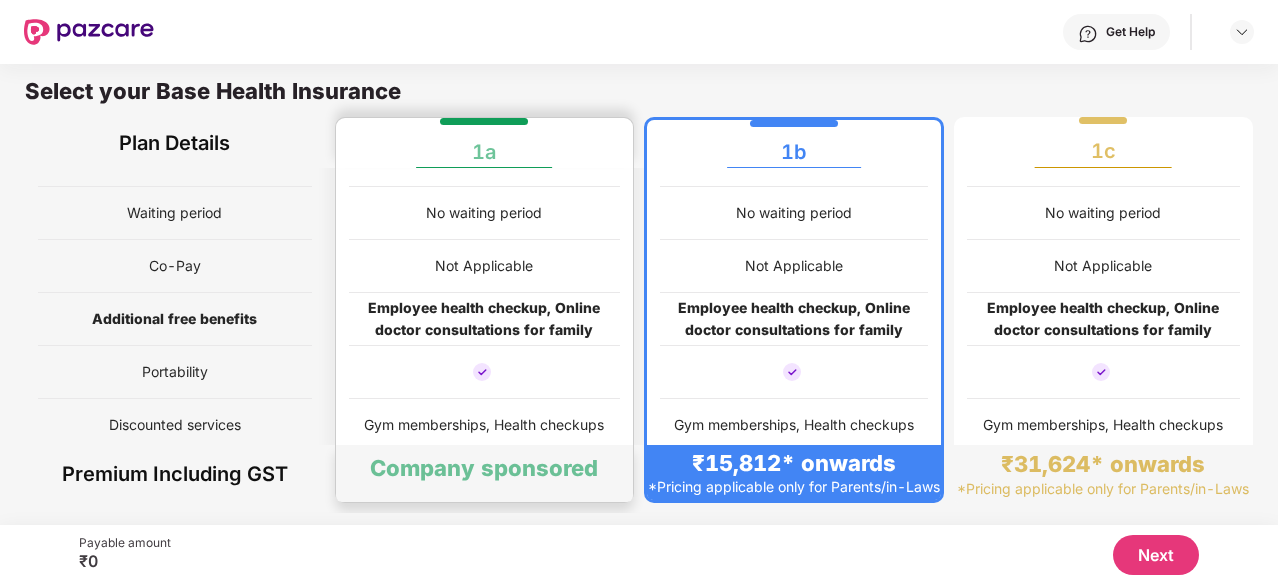 click on "Employee health checkup, Online doctor consultations for family" at bounding box center (485, 319) 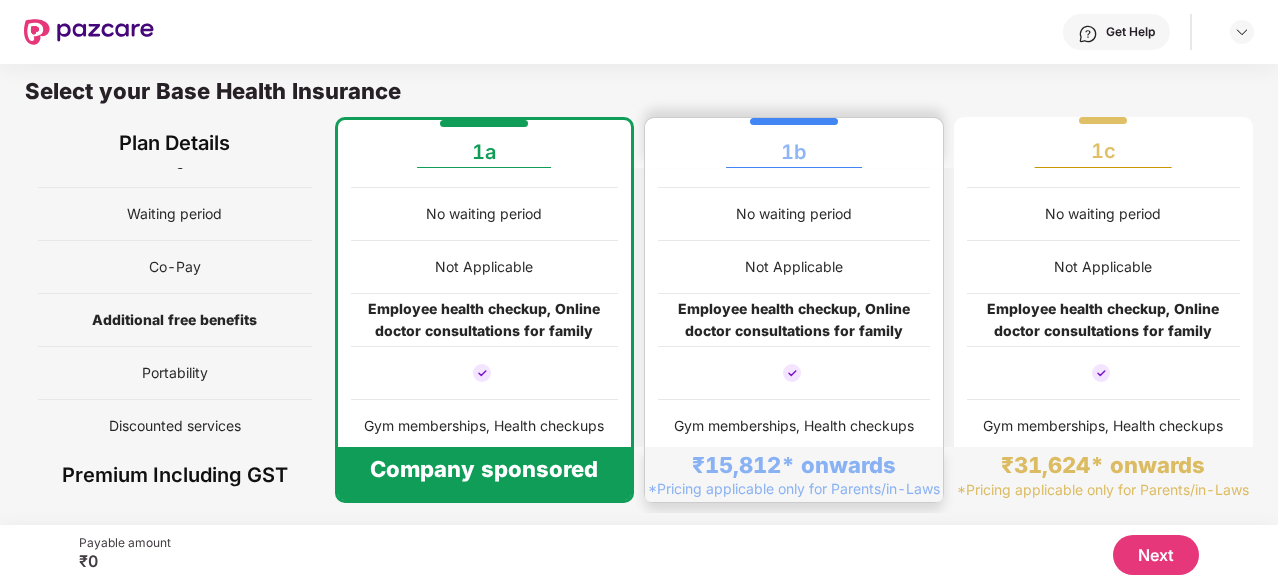 scroll, scrollTop: 299, scrollLeft: 0, axis: vertical 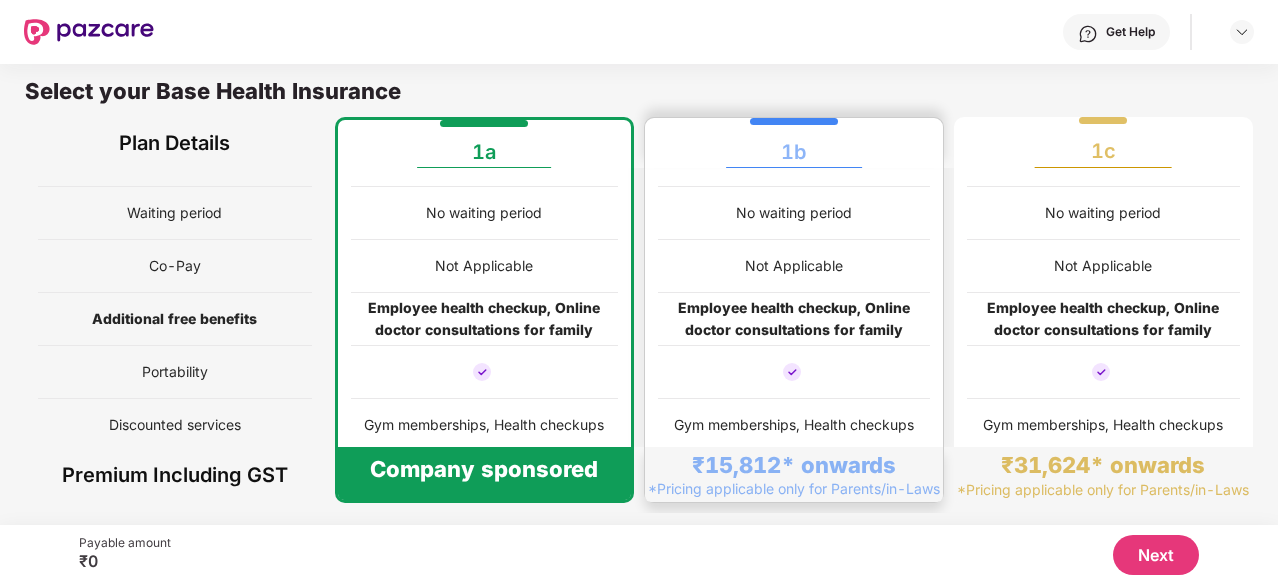 click at bounding box center (794, 372) 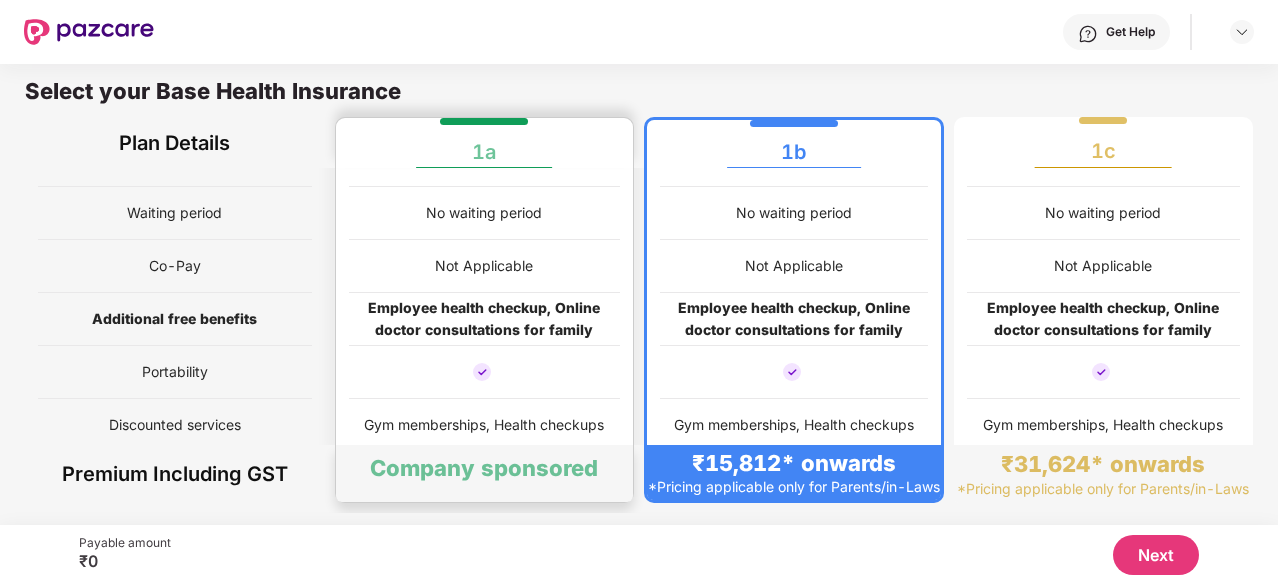 click at bounding box center [485, 372] 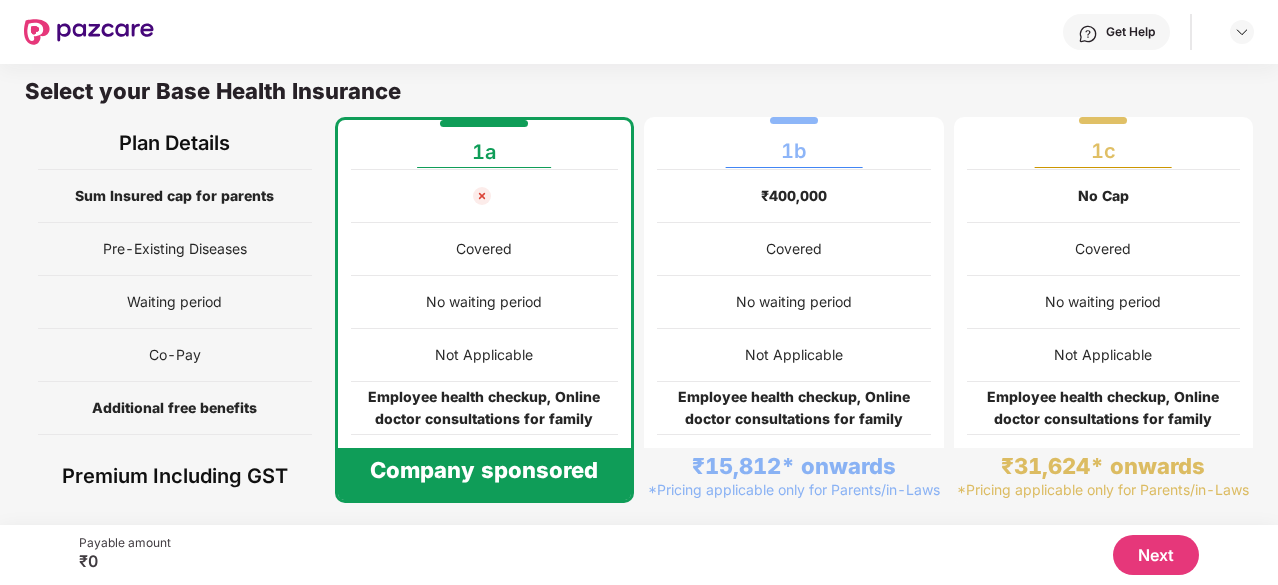 scroll, scrollTop: 298, scrollLeft: 0, axis: vertical 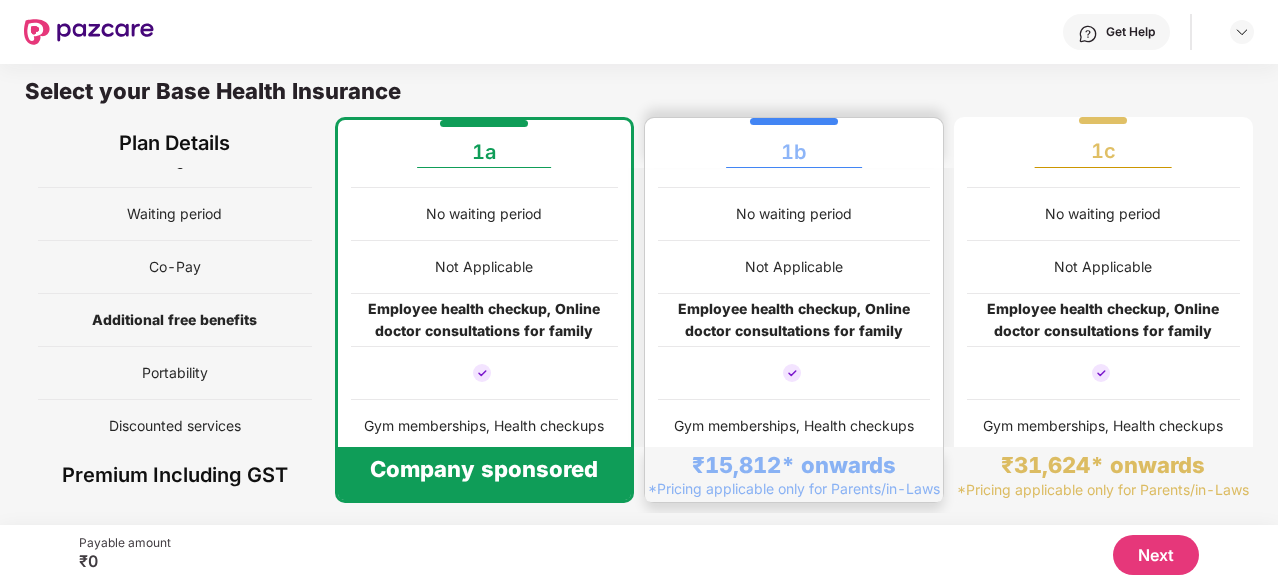 click at bounding box center [794, 373] 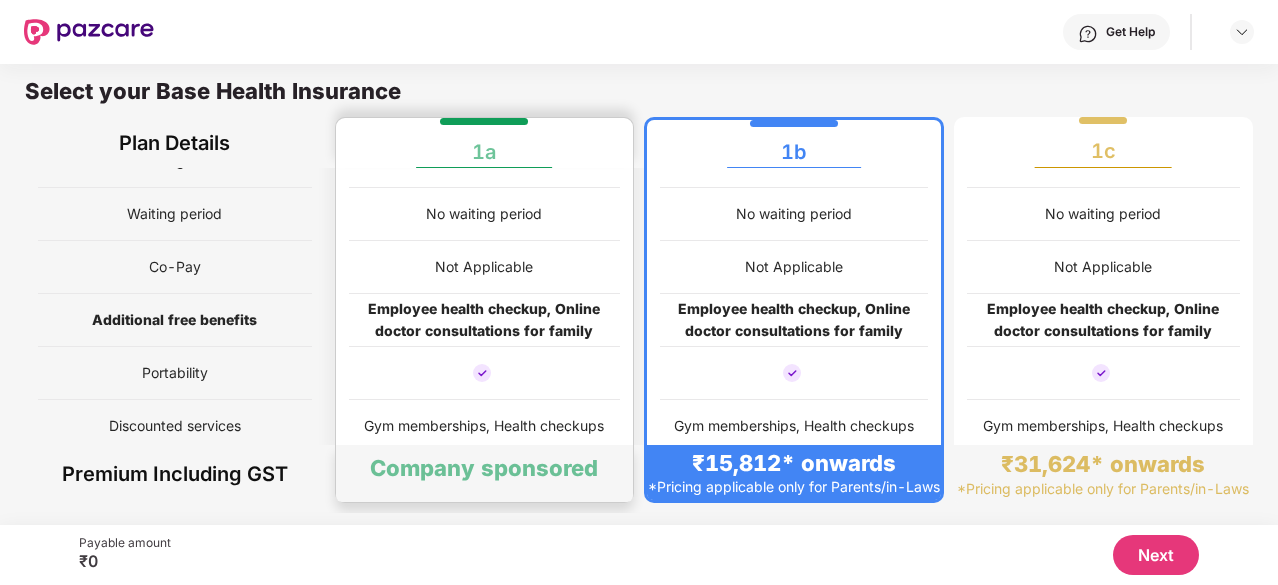 click on "Employee health checkup, Online doctor consultations for family" at bounding box center (485, 320) 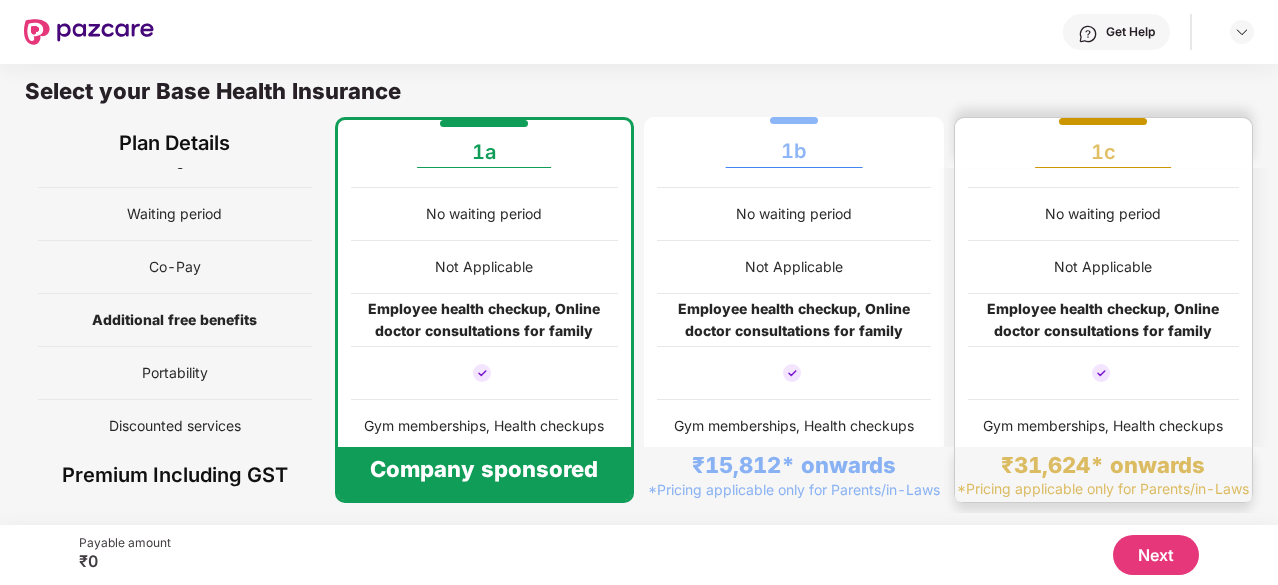 click at bounding box center [1104, 373] 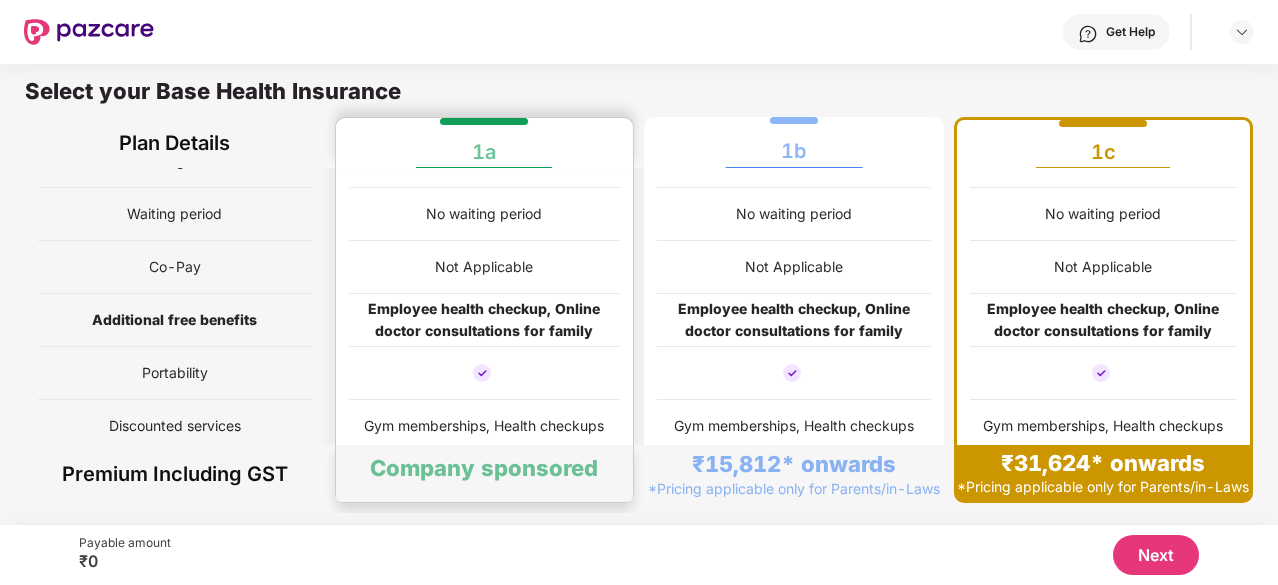 click on "Employee health checkup, Online doctor consultations for family" at bounding box center [485, 320] 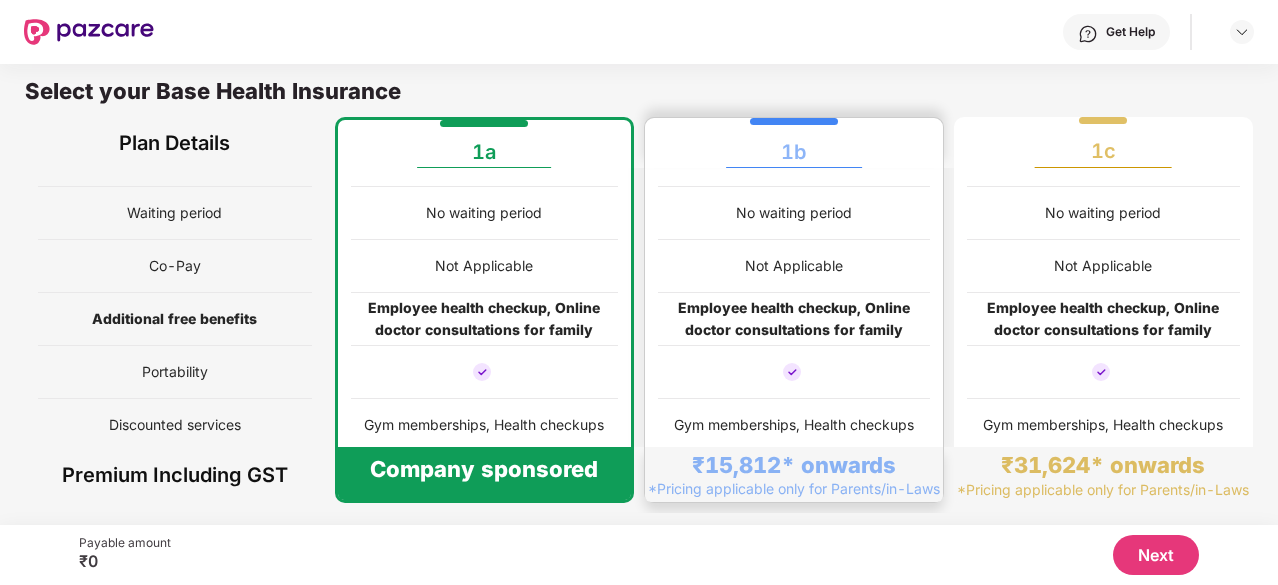 scroll, scrollTop: 299, scrollLeft: 0, axis: vertical 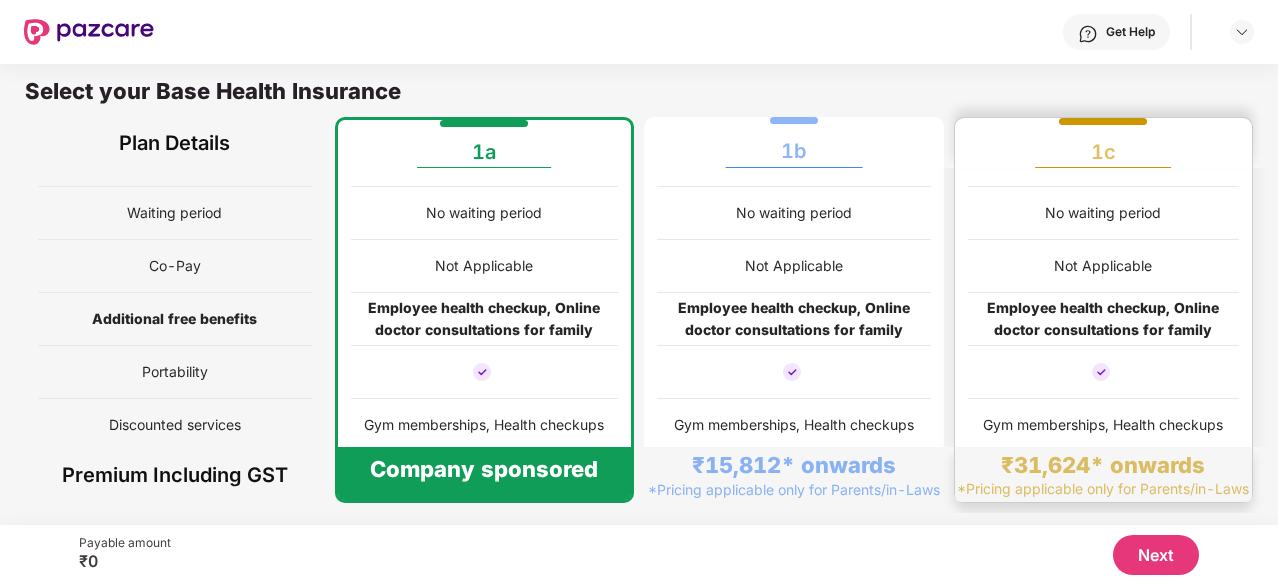 click at bounding box center (1104, 372) 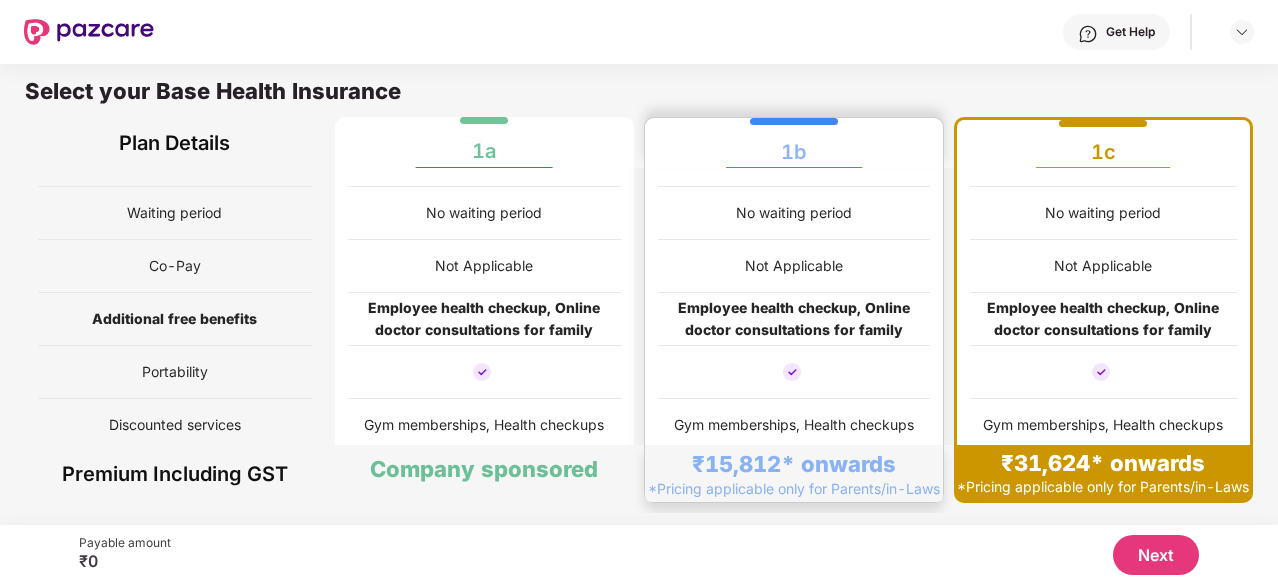 click on "Employee health checkup, Online doctor consultations for family" at bounding box center (794, 319) 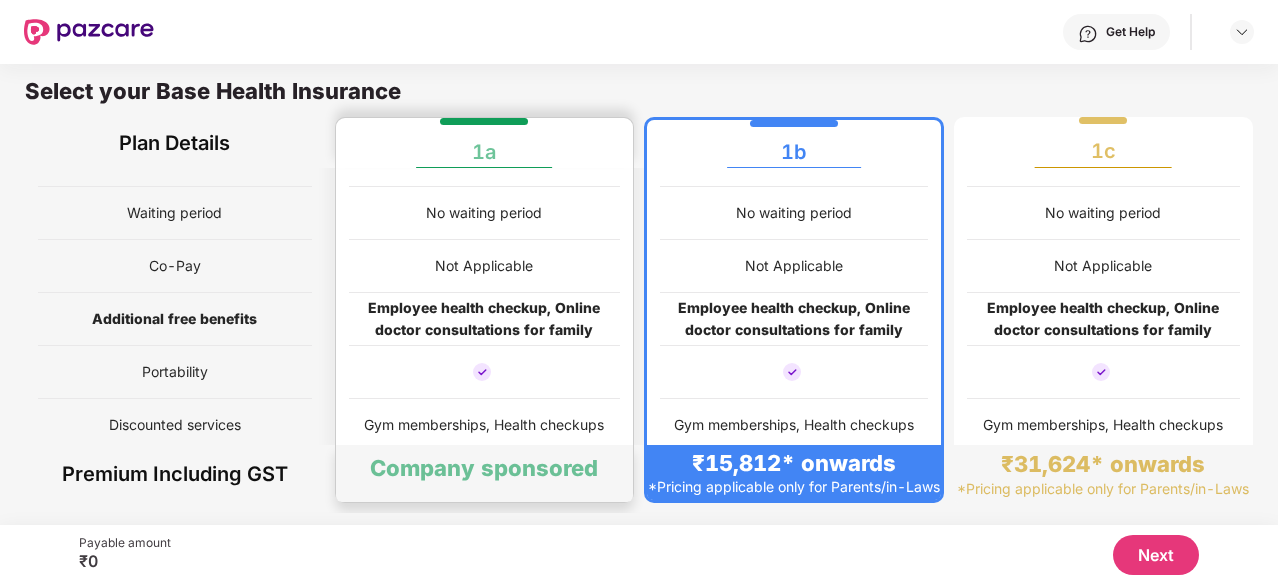 click at bounding box center (485, 372) 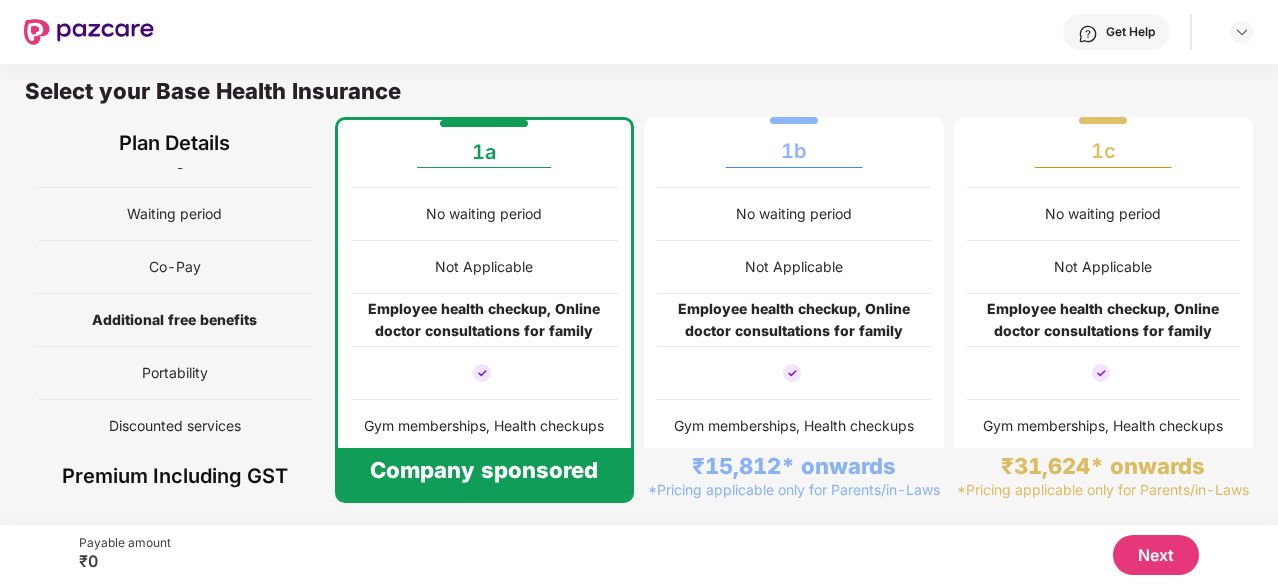 click on "Next" at bounding box center (685, 555) 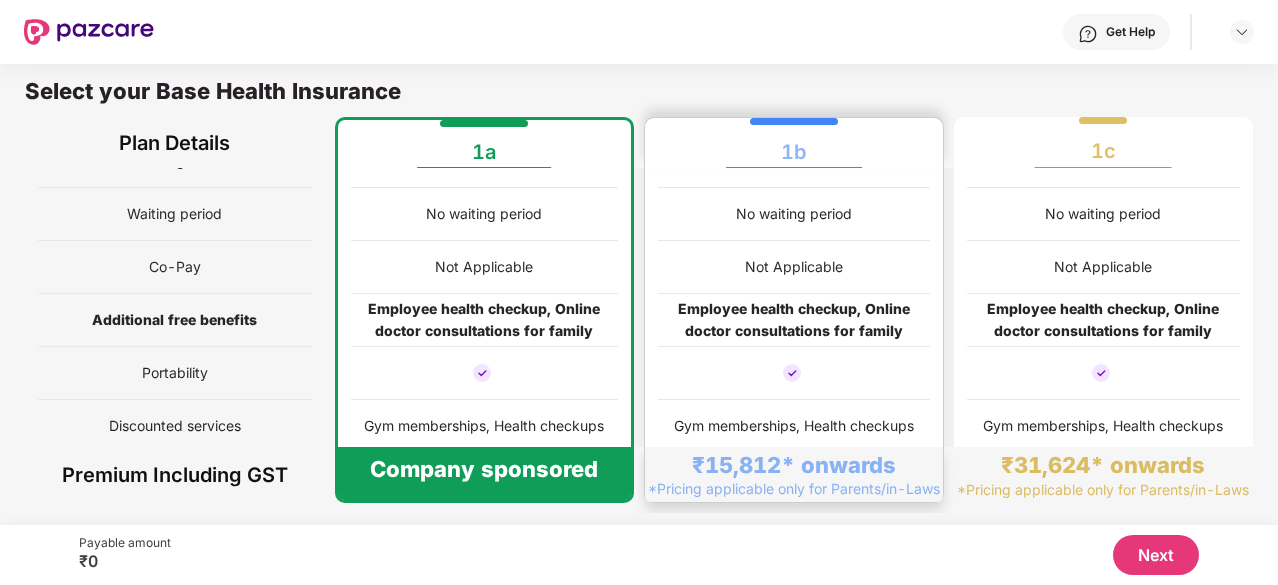 scroll, scrollTop: 299, scrollLeft: 0, axis: vertical 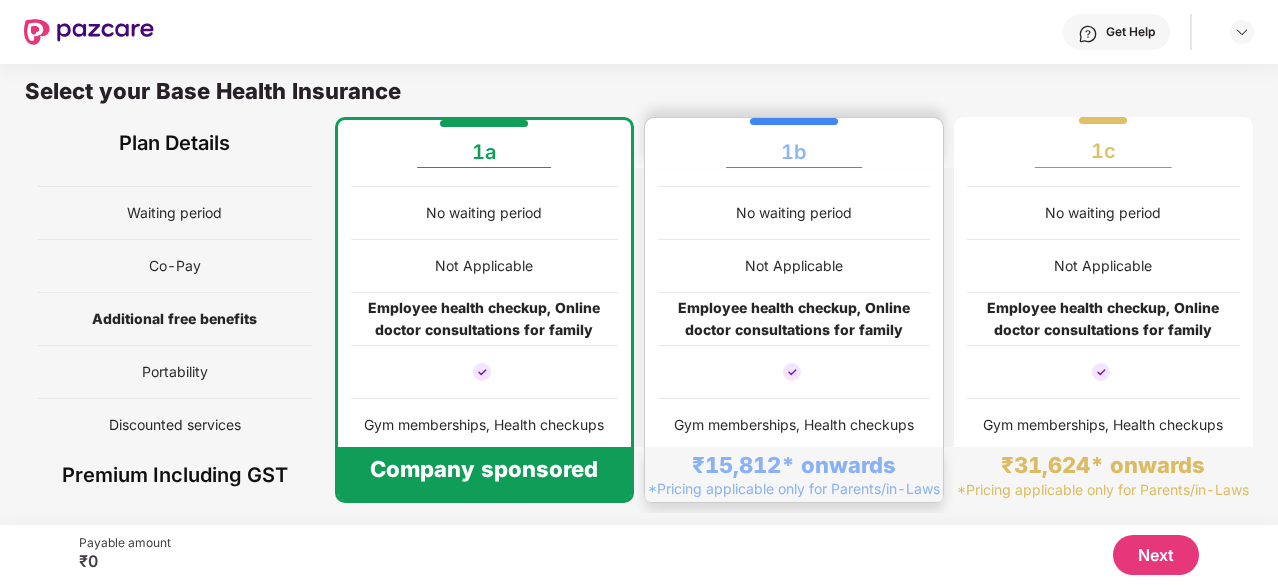 click on "₹15,812* onwards" at bounding box center [794, 465] 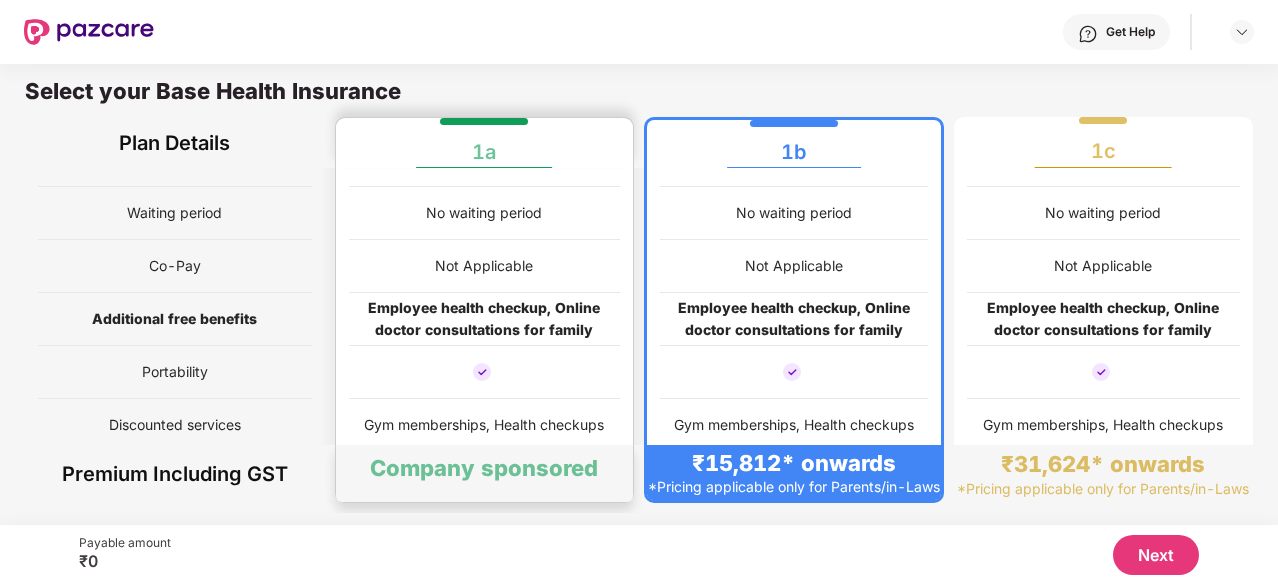 click on "Company sponsored" at bounding box center (485, 473) 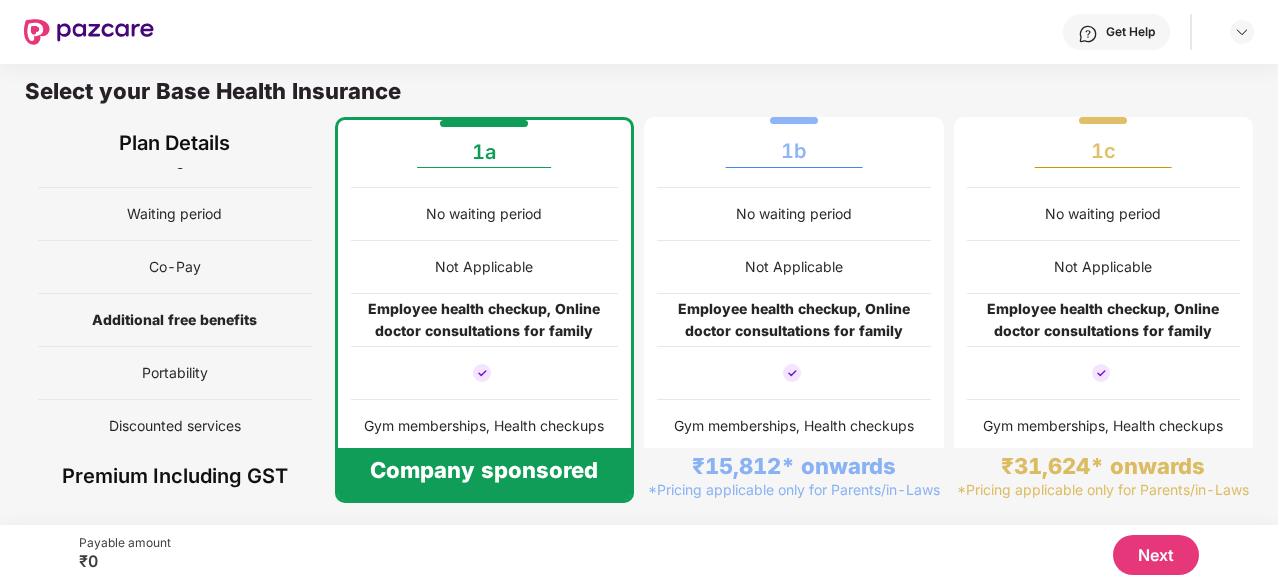 scroll, scrollTop: 299, scrollLeft: 0, axis: vertical 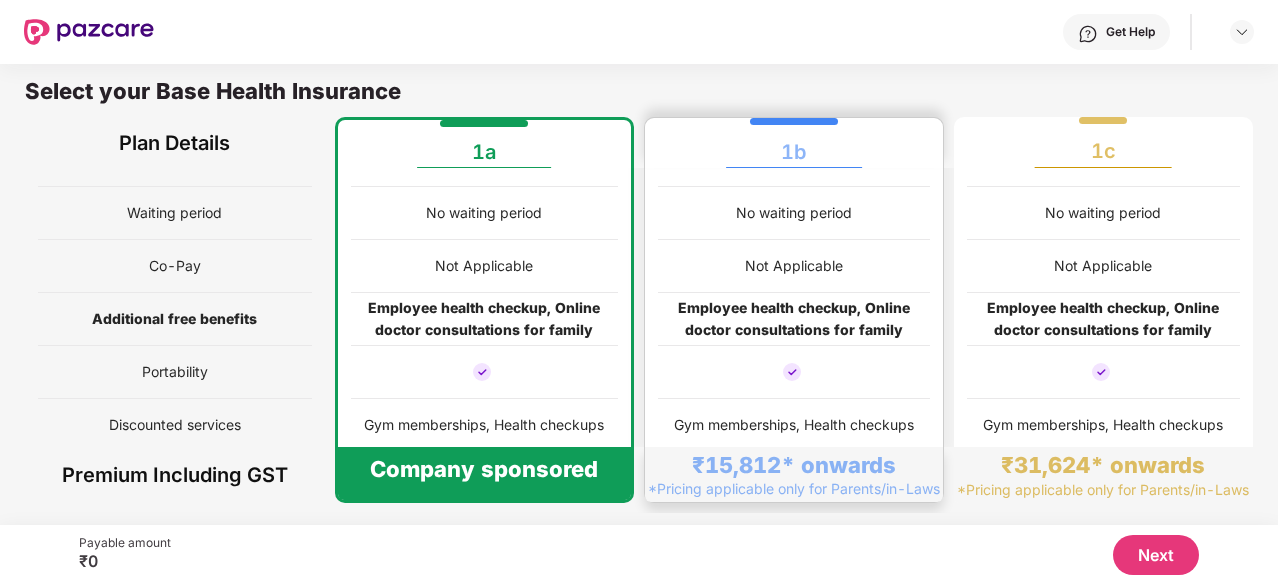 click on "*Pricing applicable only for Parents/in-Laws" at bounding box center (794, 488) 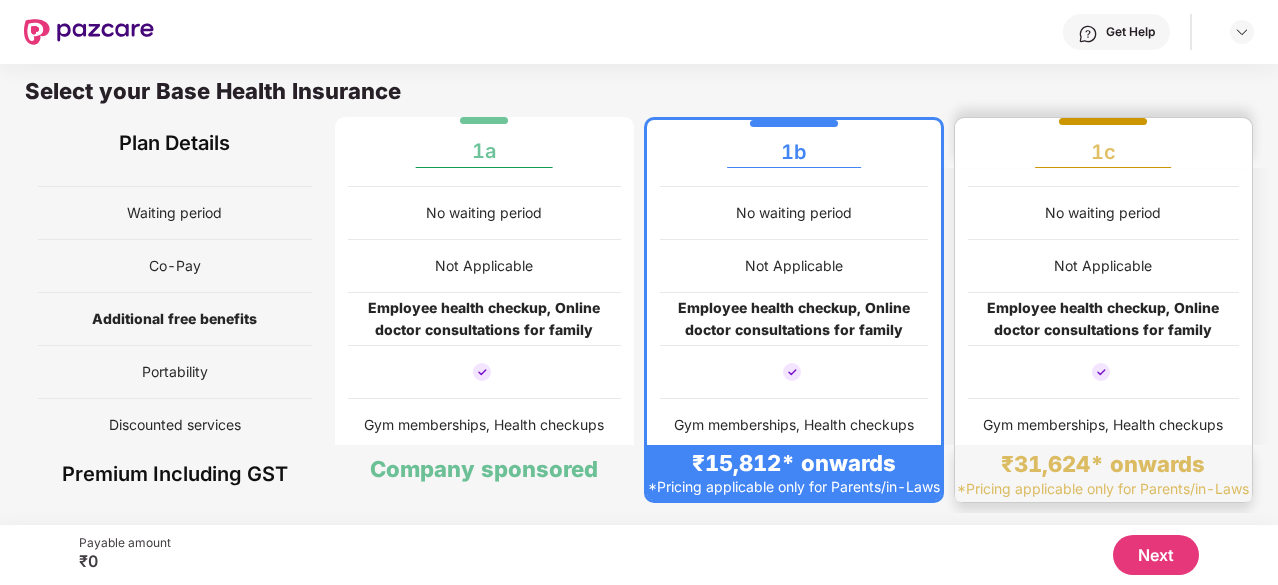 click on "*Pricing applicable only for Parents/in-Laws" at bounding box center [1103, 488] 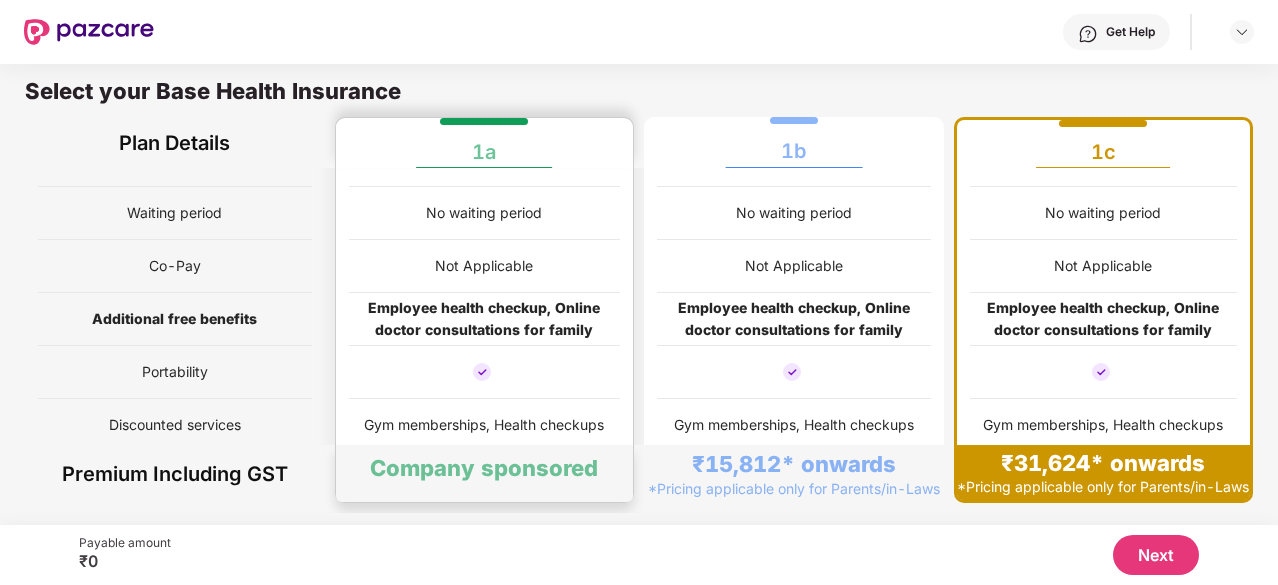 click on "Company sponsored" at bounding box center (485, 473) 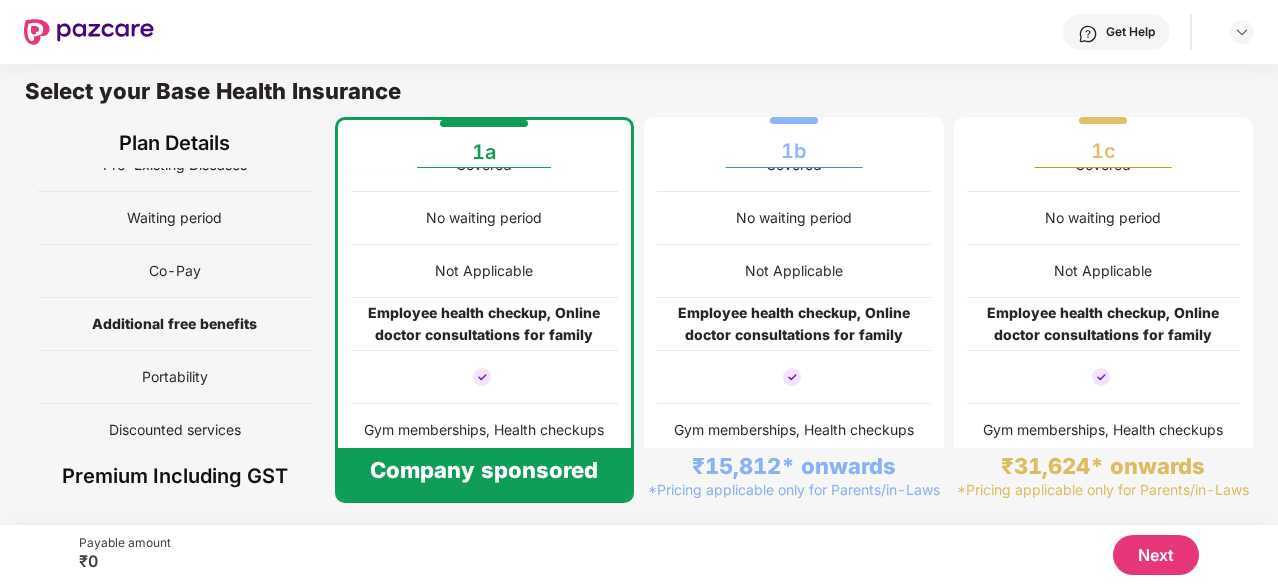 scroll, scrollTop: 298, scrollLeft: 0, axis: vertical 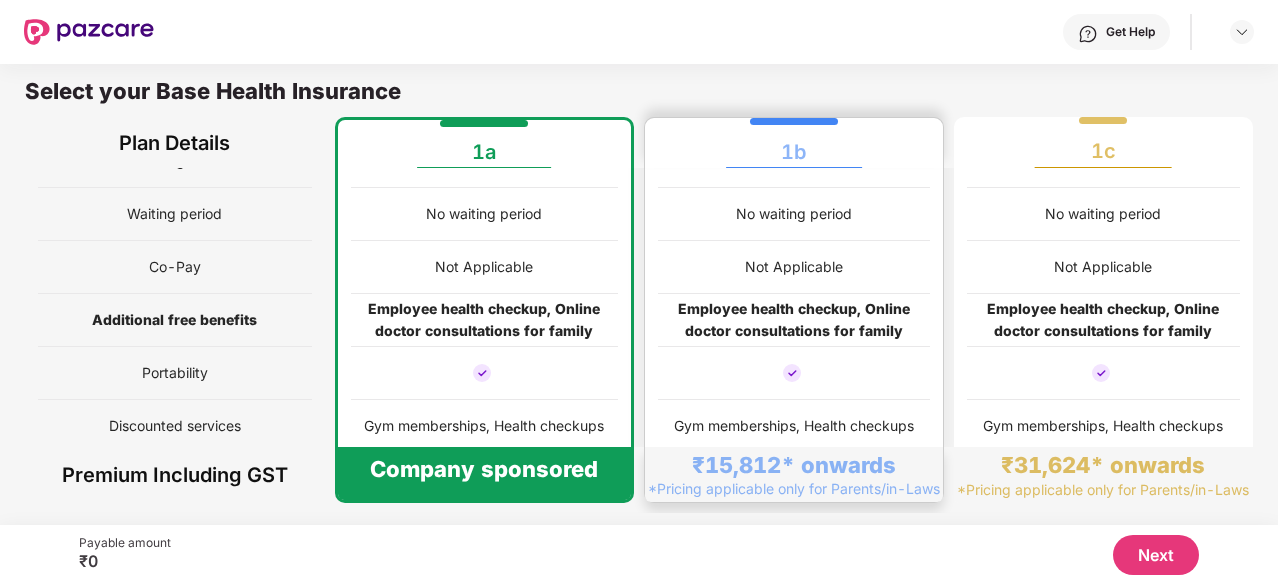 click on "₹15,812* onwards *Pricing applicable only for Parents/in-Laws" at bounding box center (794, 474) 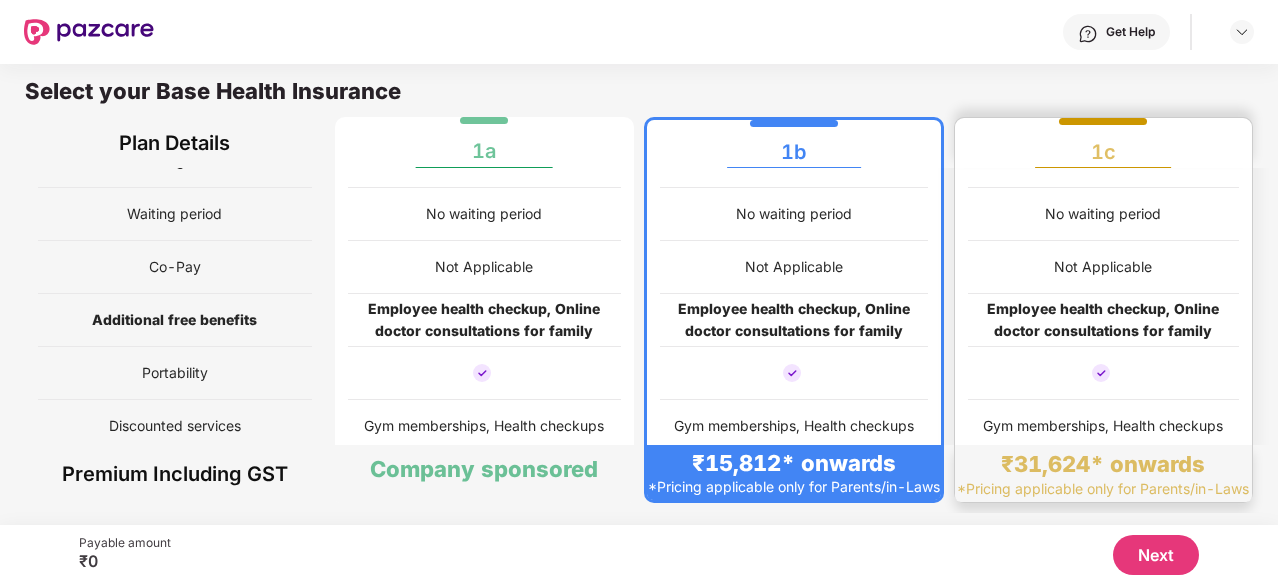 click on "₹31,624* onwards" at bounding box center [1103, 464] 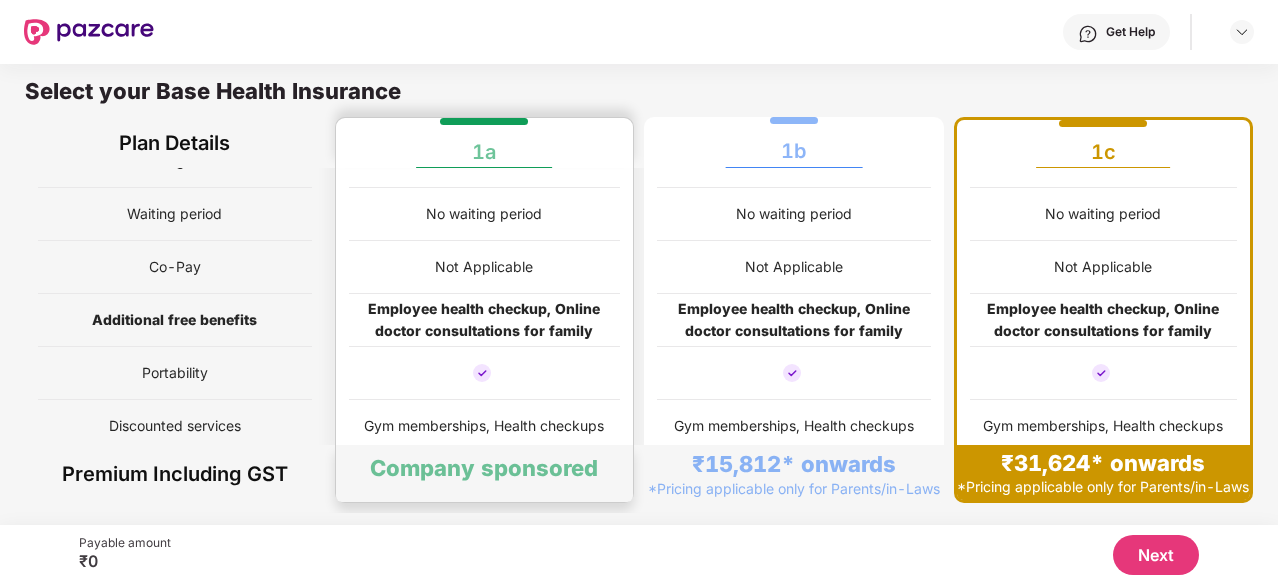 click on "Company sponsored" at bounding box center [485, 473] 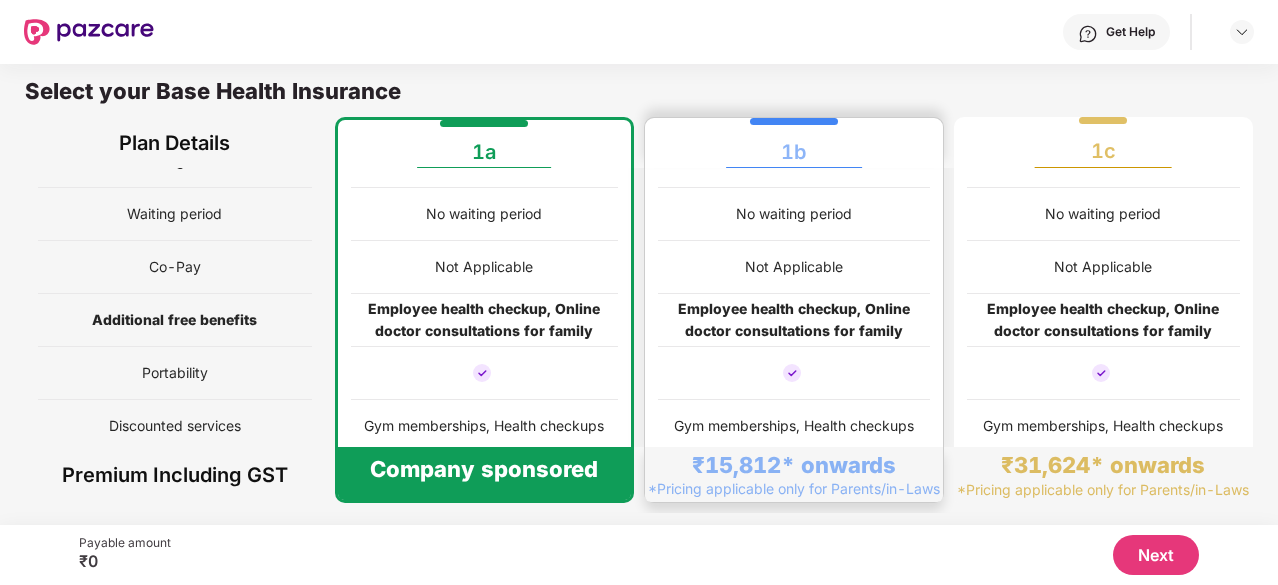 click on "₹15,812* onwards *Pricing applicable only for Parents/in-Laws" at bounding box center (794, 474) 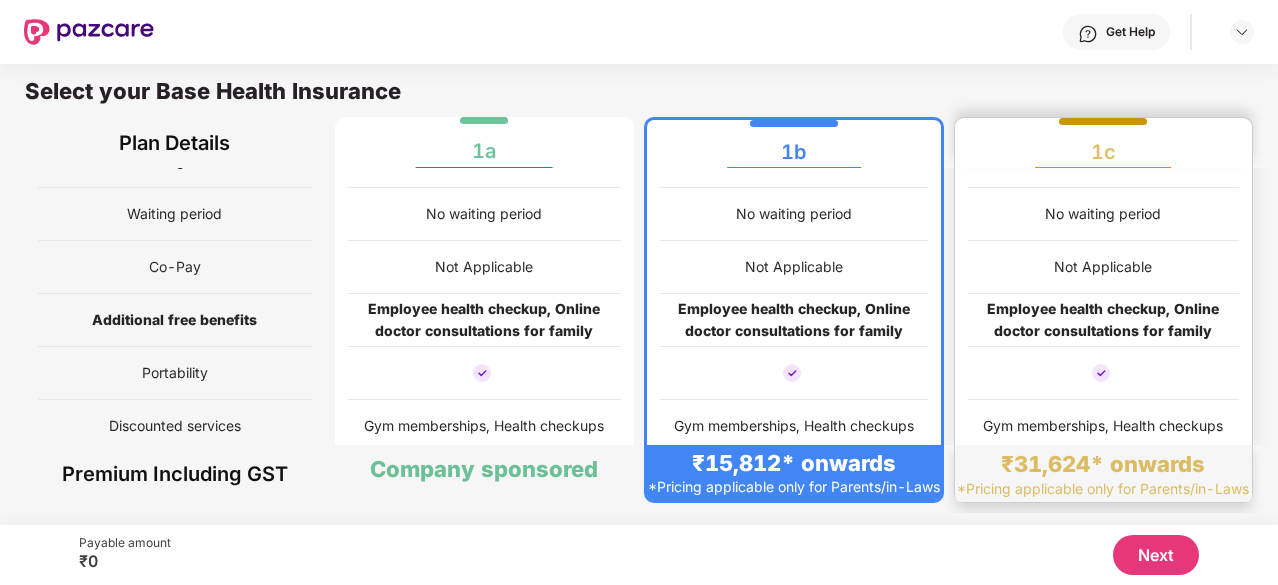 click on "*Pricing applicable only for Parents/in-Laws" at bounding box center (1103, 488) 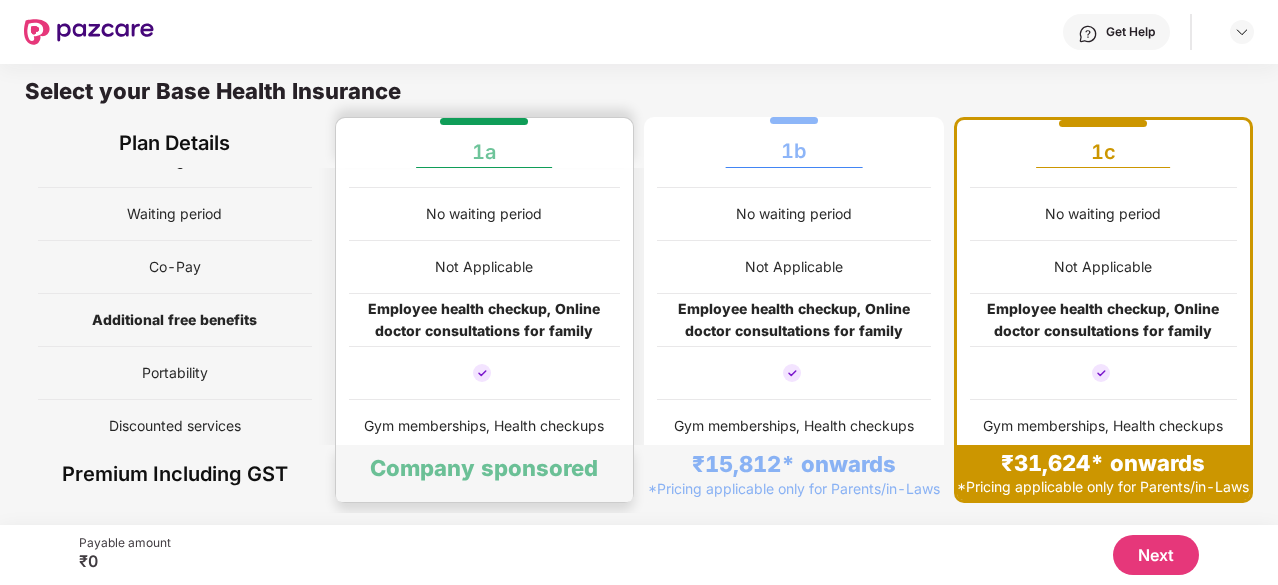 click on "Company sponsored" at bounding box center (485, 473) 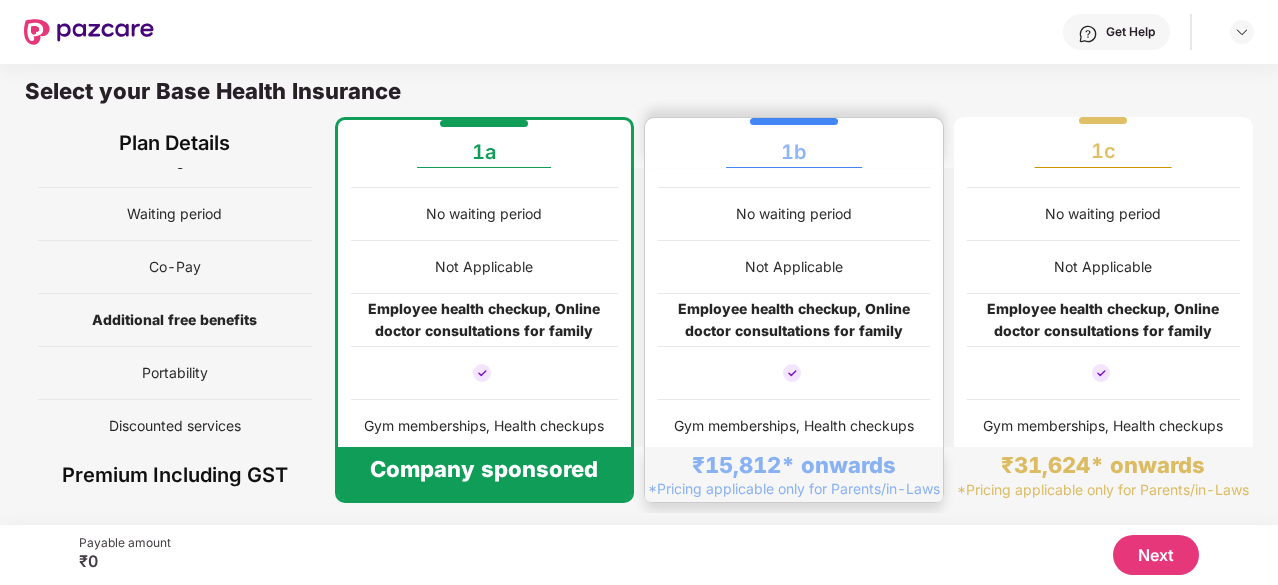 click on "₹15,812* onwards" at bounding box center [794, 465] 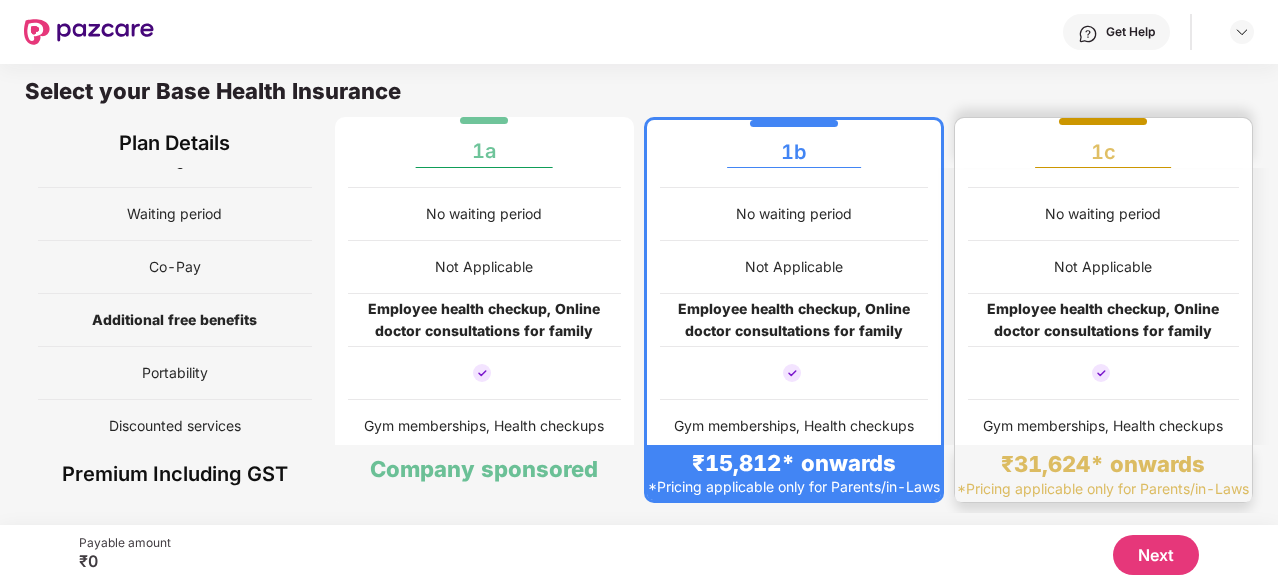 click on "₹31,624* onwards" at bounding box center (1103, 464) 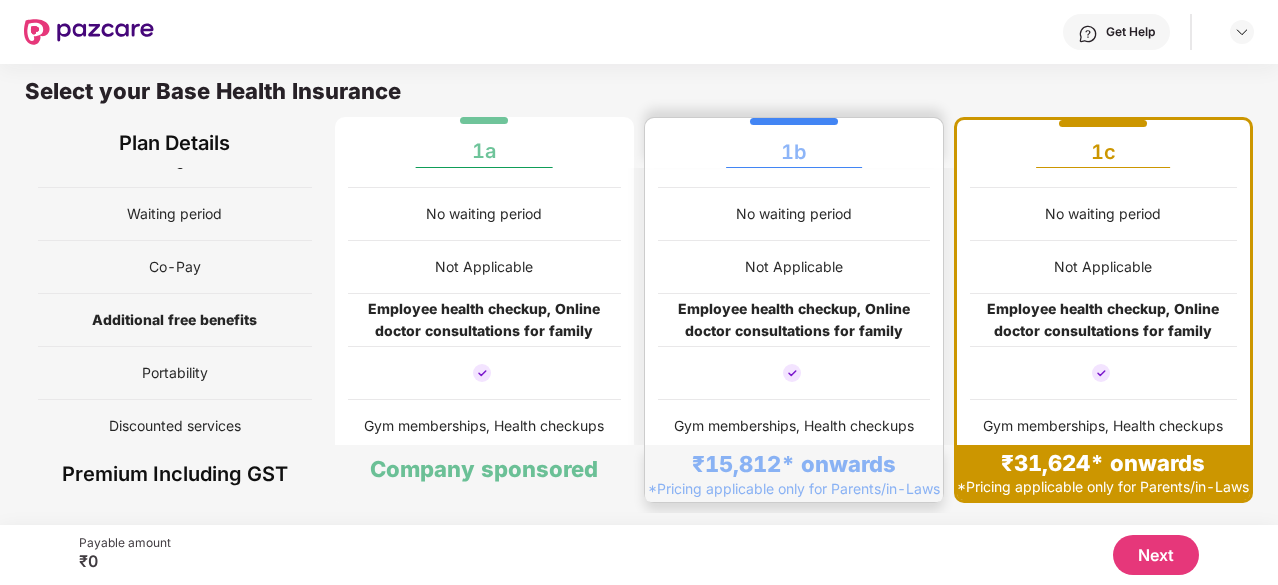 click on "₹15,812* onwards *Pricing applicable only for Parents/in-Laws" at bounding box center [794, 473] 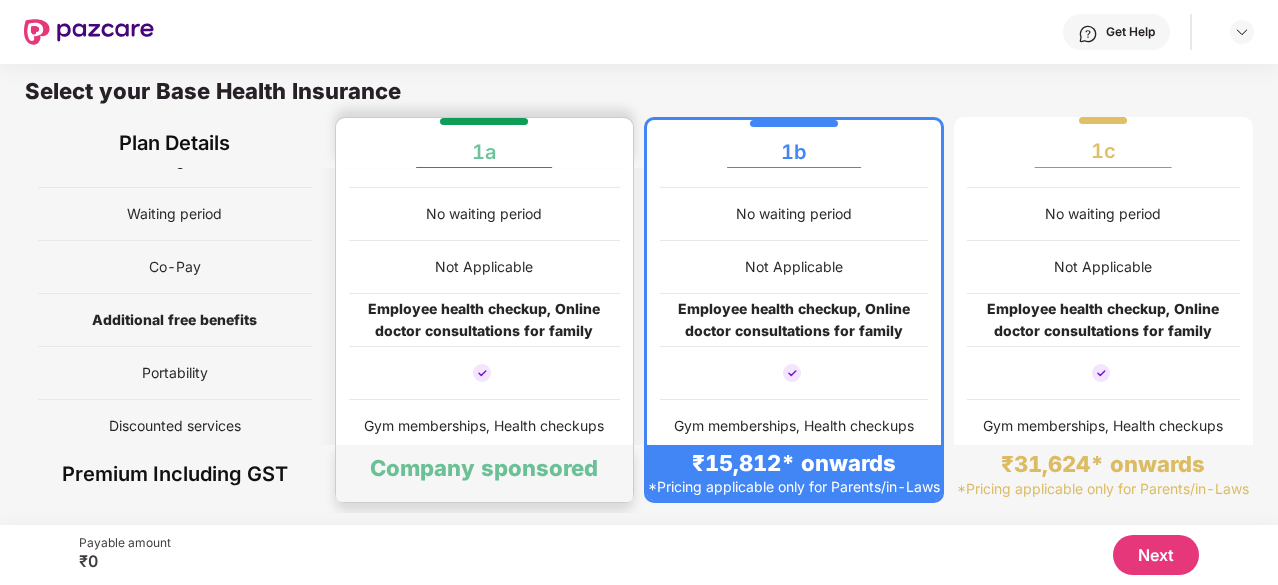 click on "Company sponsored" at bounding box center [485, 473] 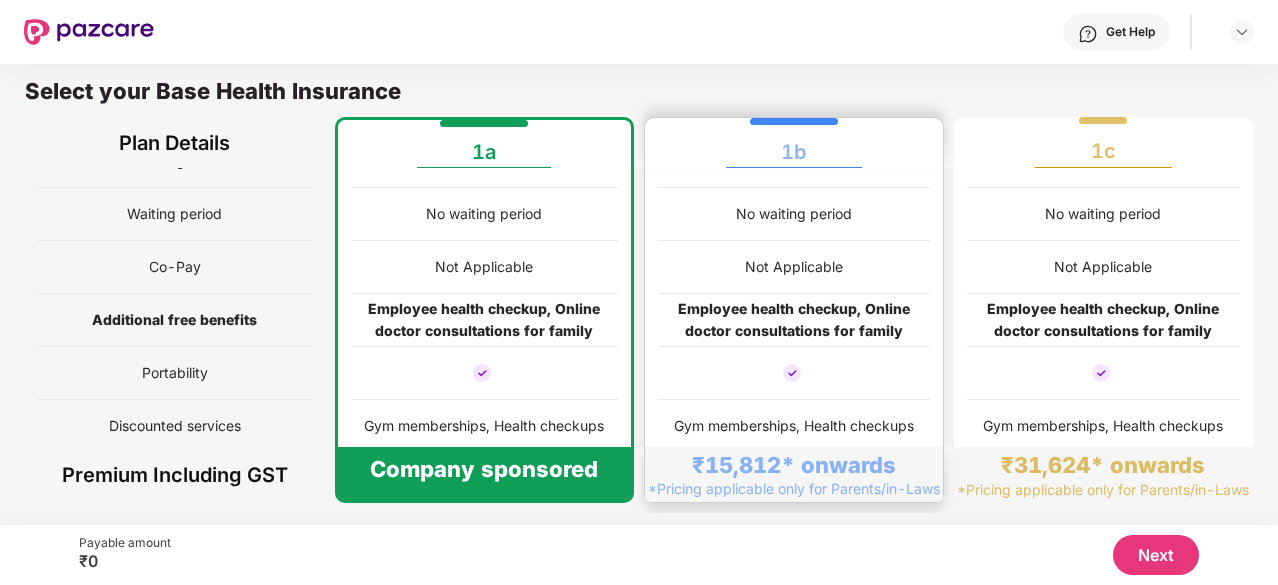click on "₹15,812* onwards *Pricing applicable only for Parents/in-Laws" at bounding box center (794, 474) 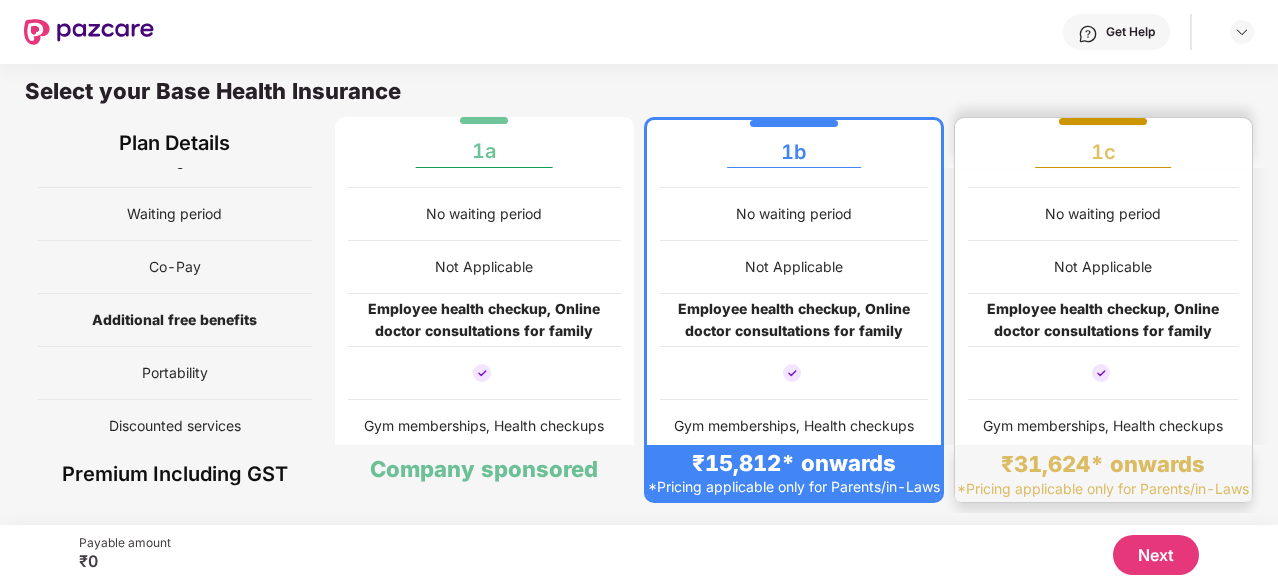 click on "*Pricing applicable only for Parents/in-Laws" at bounding box center (1103, 488) 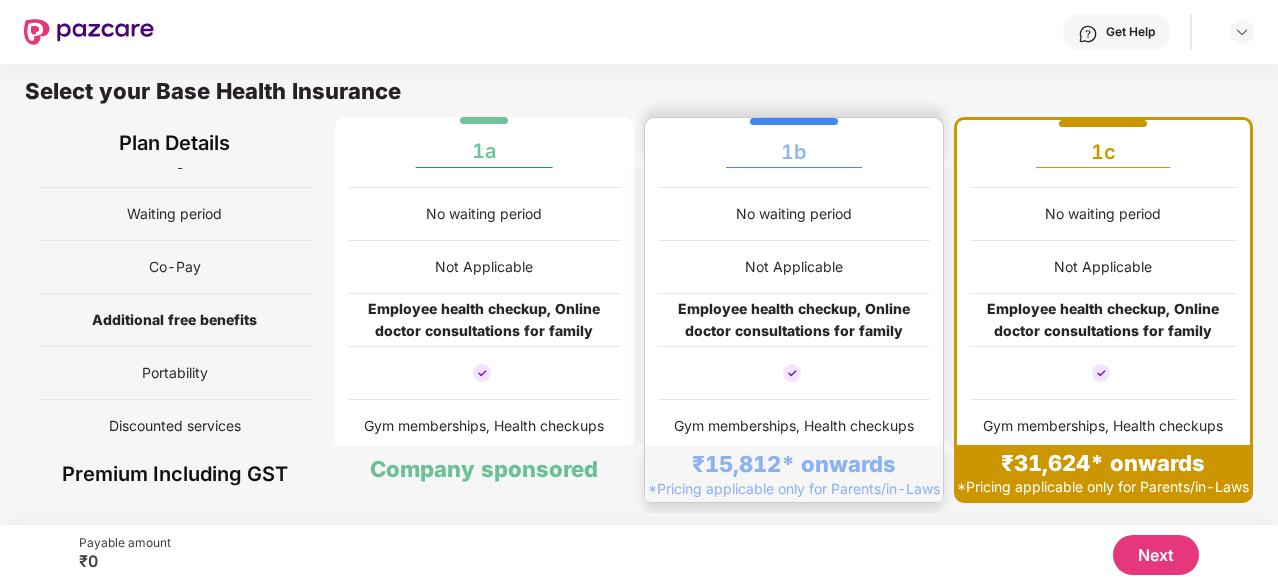 click on "*Pricing applicable only for Parents/in-Laws" at bounding box center (794, 488) 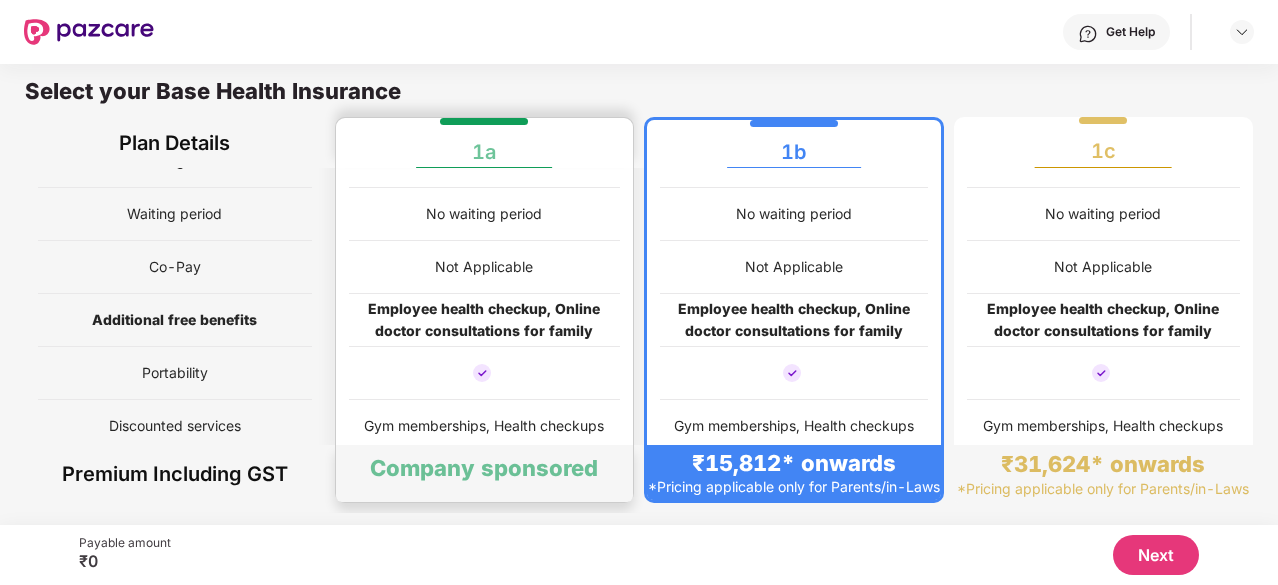 click on "Company sponsored" at bounding box center (485, 473) 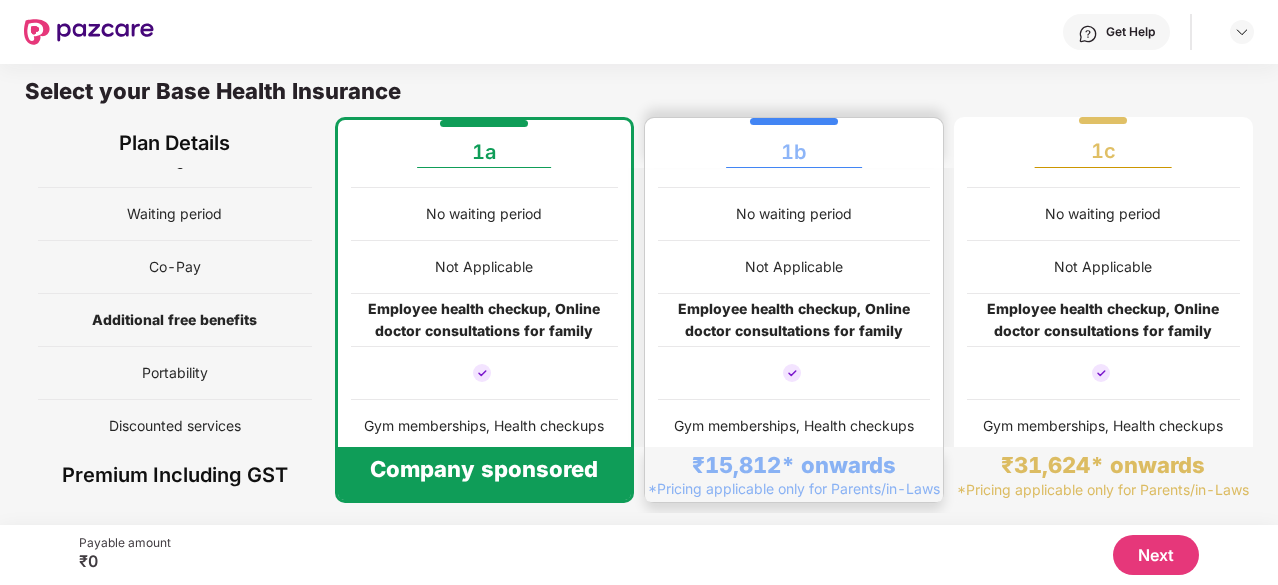 click on "₹15,812* onwards *Pricing applicable only for Parents/in-Laws" at bounding box center (794, 474) 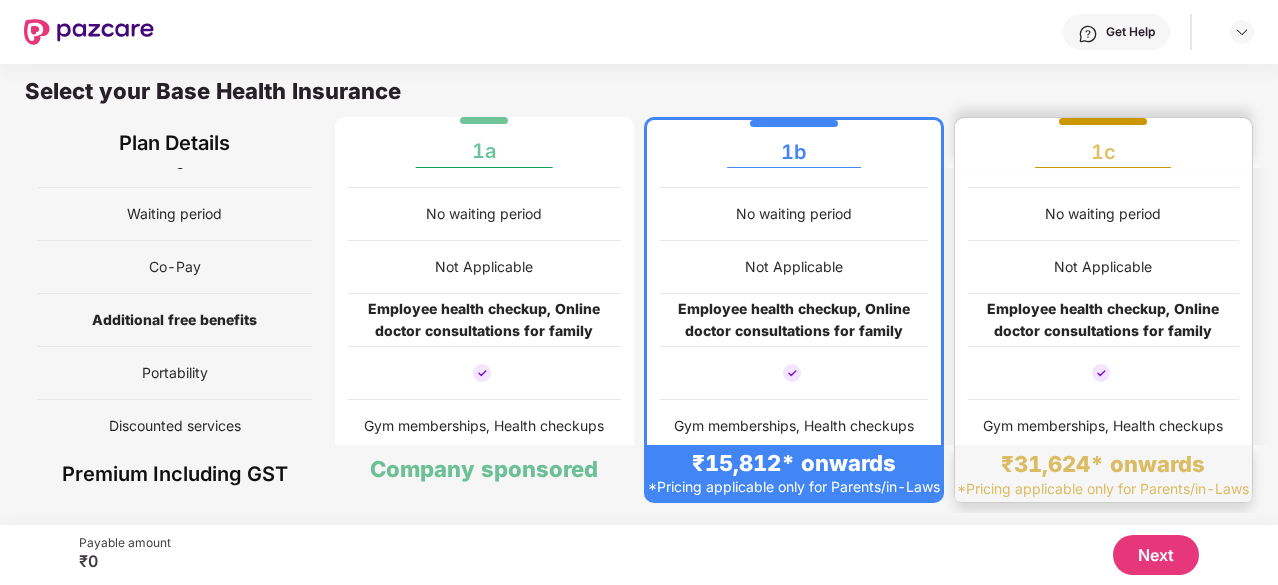 click on "[CURRENCY]* onwards *Pricing applicable only for Parents/in-Laws" at bounding box center [1104, 473] 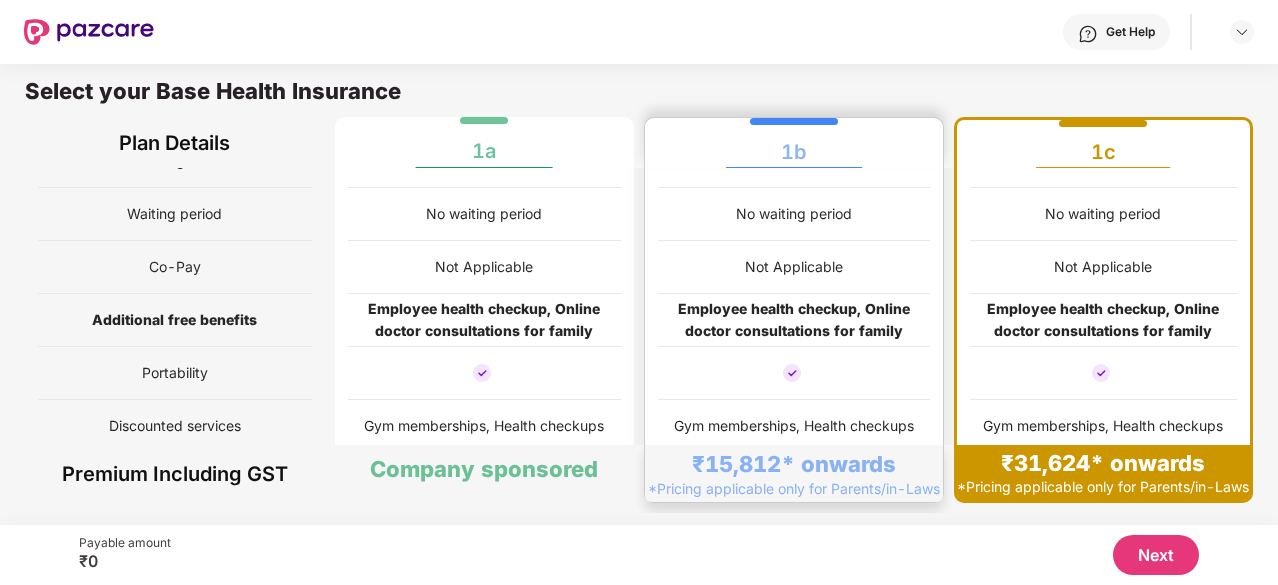 click on "*Pricing applicable only for Parents/in-Laws" at bounding box center (794, 488) 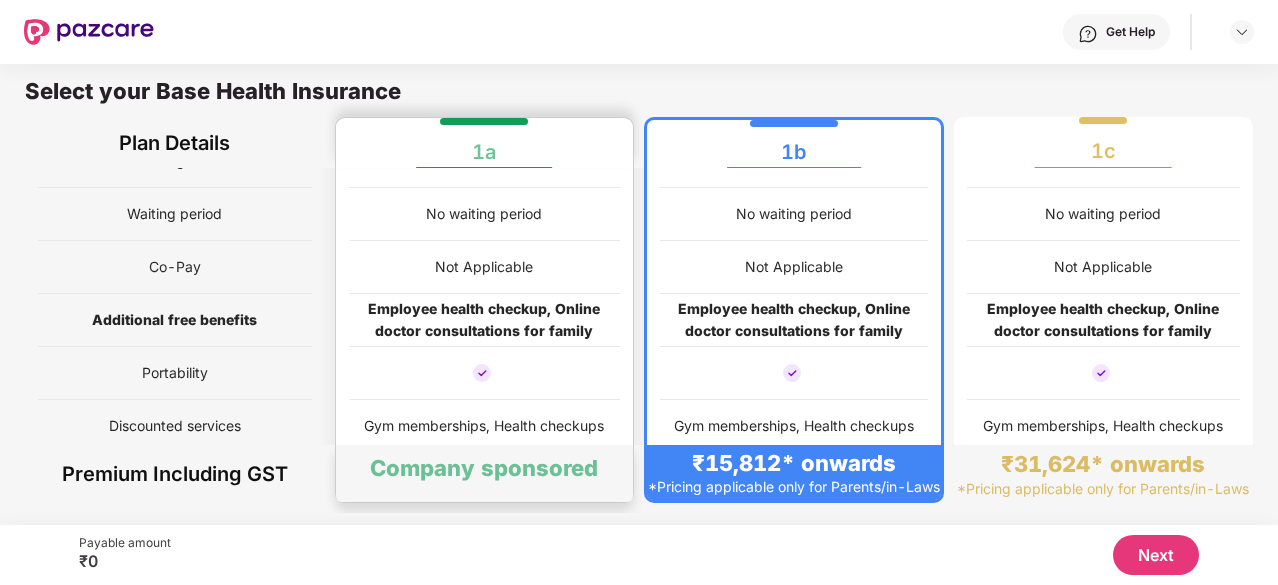 click on "Company sponsored" at bounding box center (484, 468) 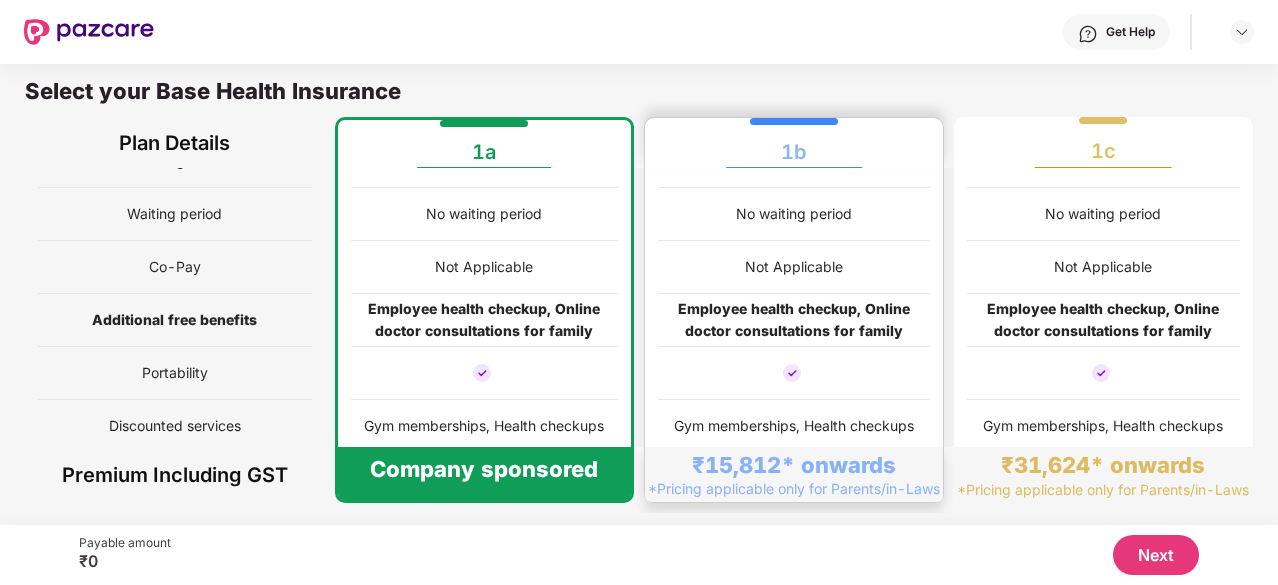 click on "₹15,812* onwards" at bounding box center [794, 465] 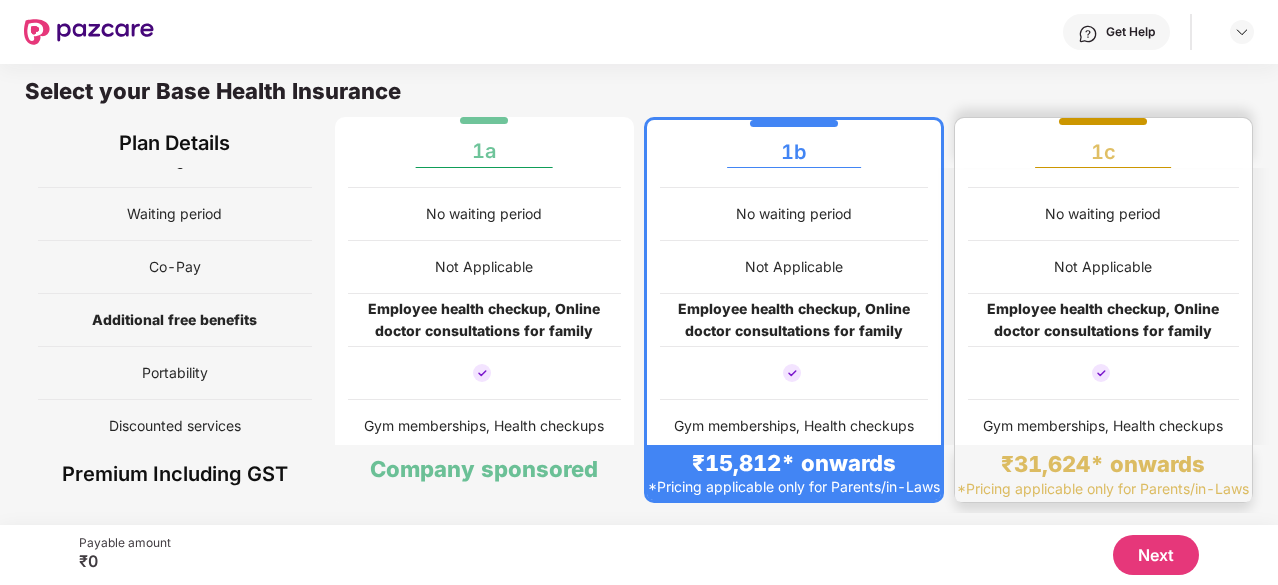 click on "[CURRENCY]* onwards *Pricing applicable only for Parents/in-Laws" at bounding box center (1104, 473) 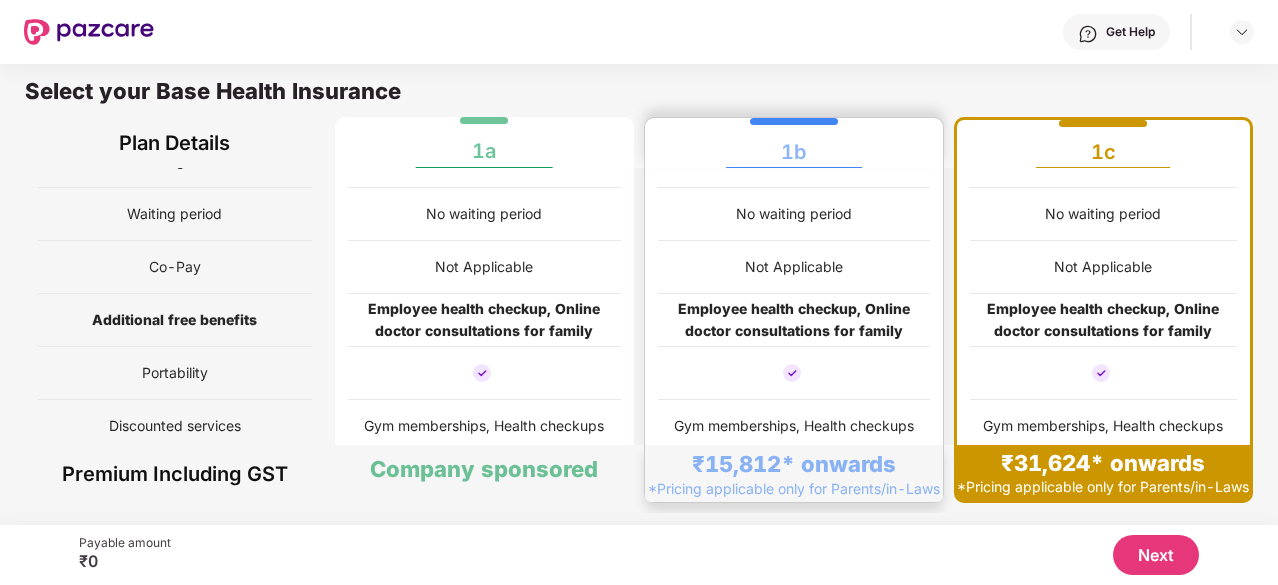 click on "₹15,812* onwards *Pricing applicable only for Parents/in-Laws" at bounding box center [794, 473] 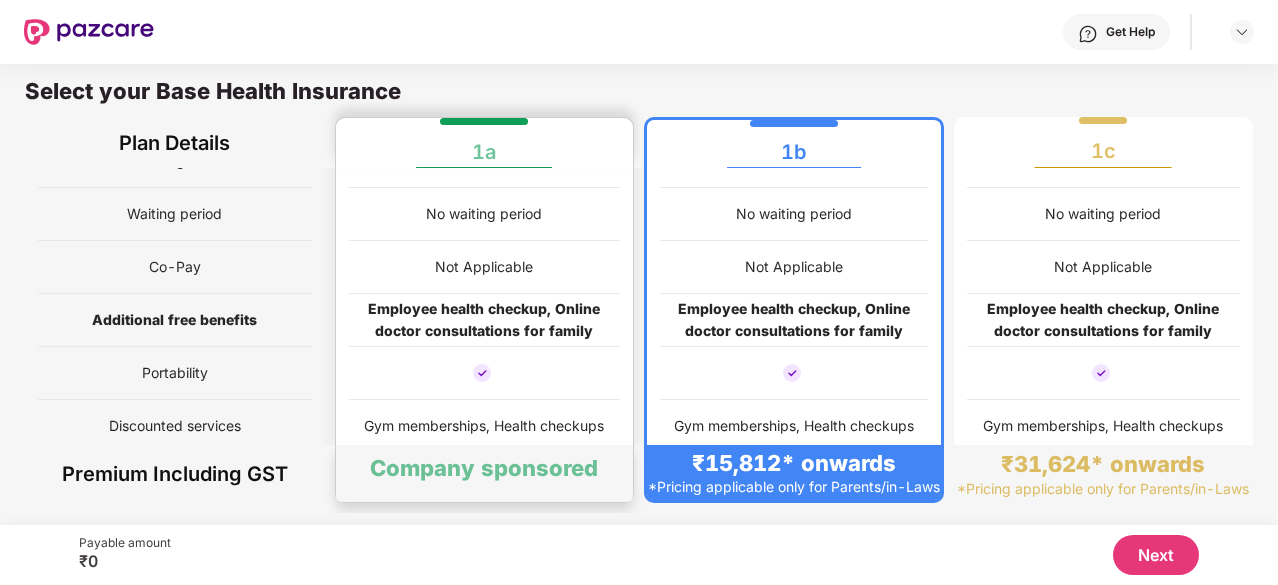 click on "Company sponsored" at bounding box center [484, 468] 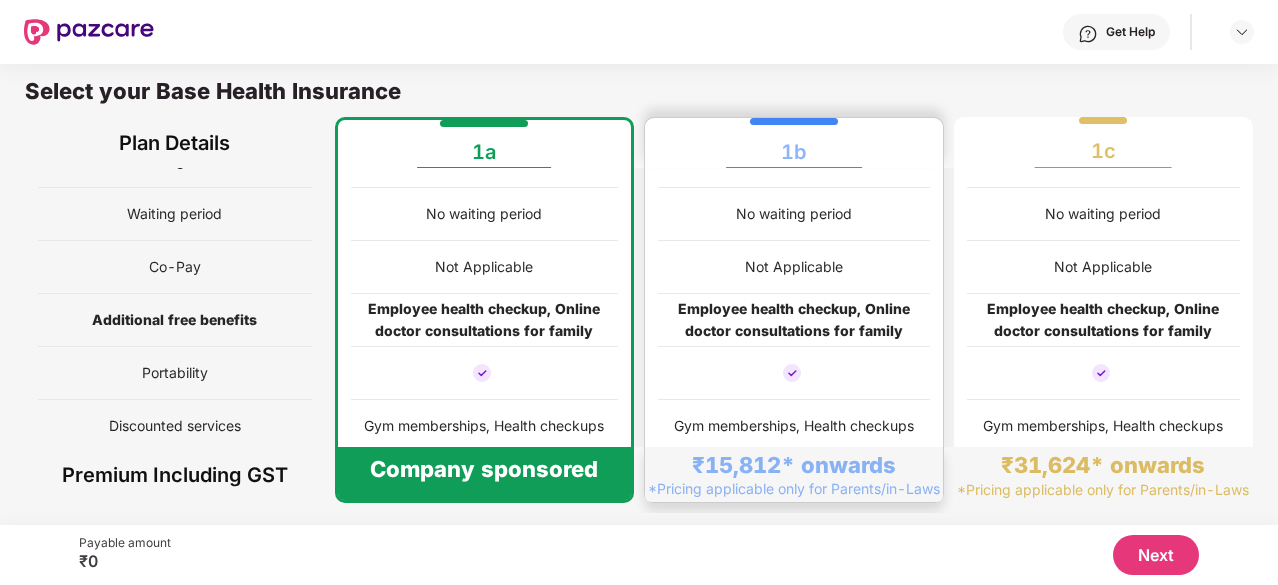 click on "Gym memberships, Health checkups" at bounding box center (794, 426) 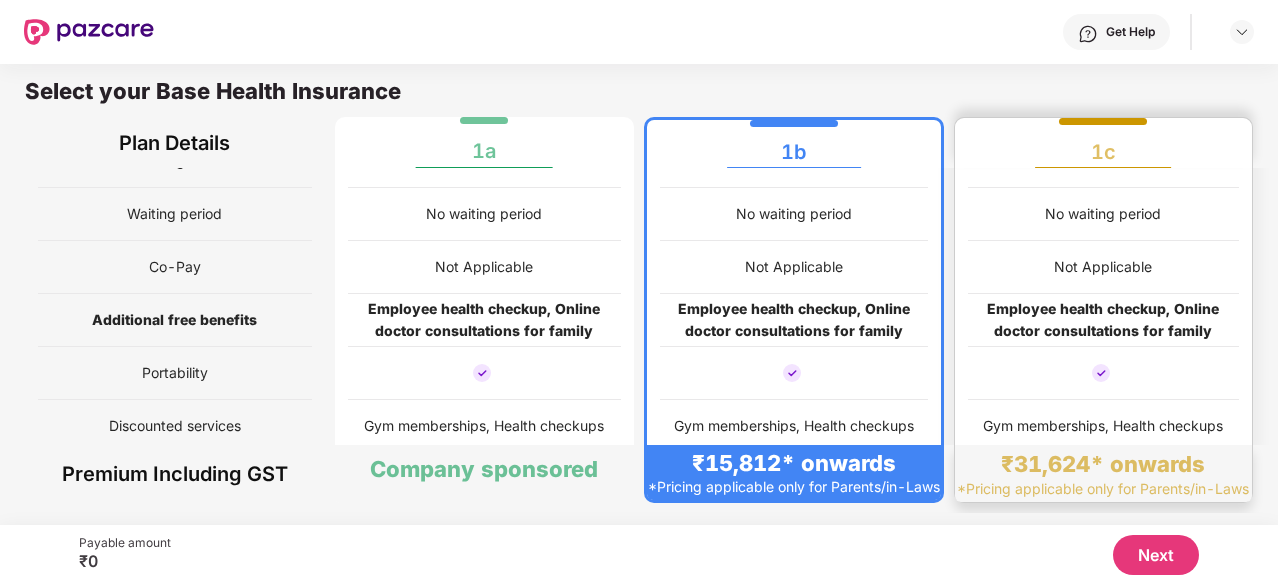 click on "₹31,624* onwards" at bounding box center [1103, 464] 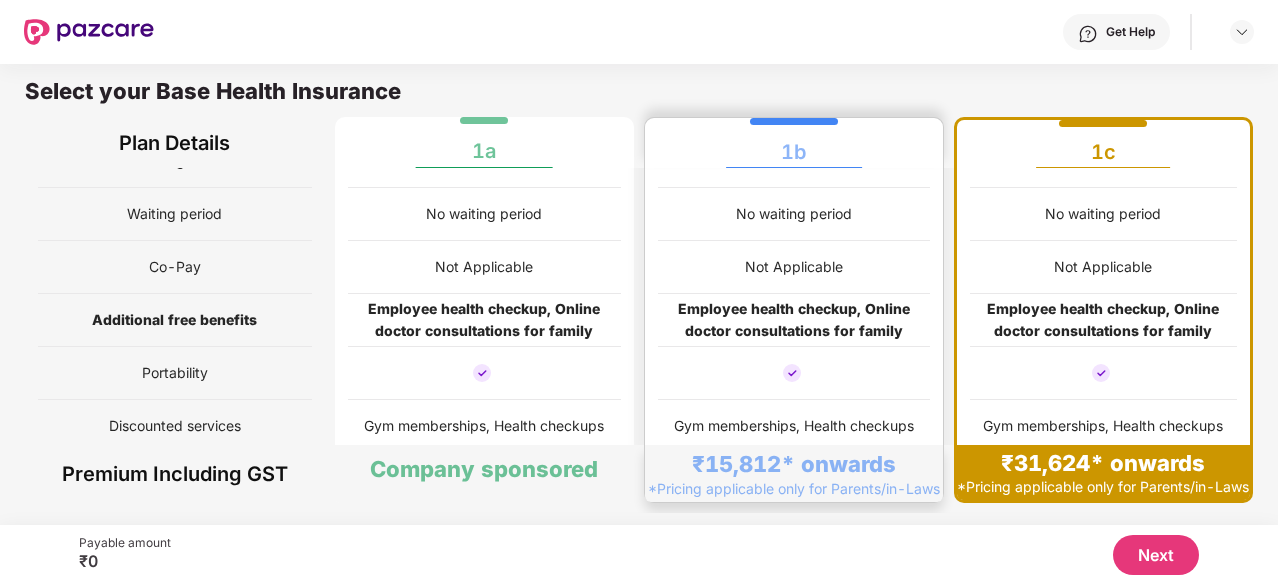 click on "*Pricing applicable only for Parents/in-Laws" at bounding box center [794, 488] 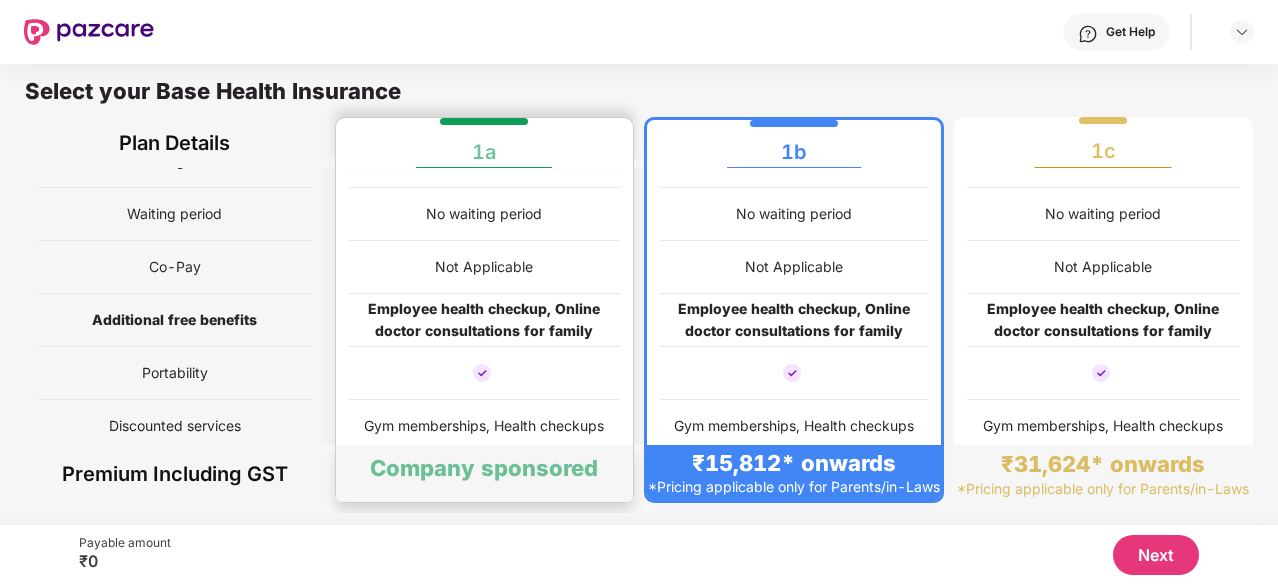click on "Company sponsored" at bounding box center [485, 473] 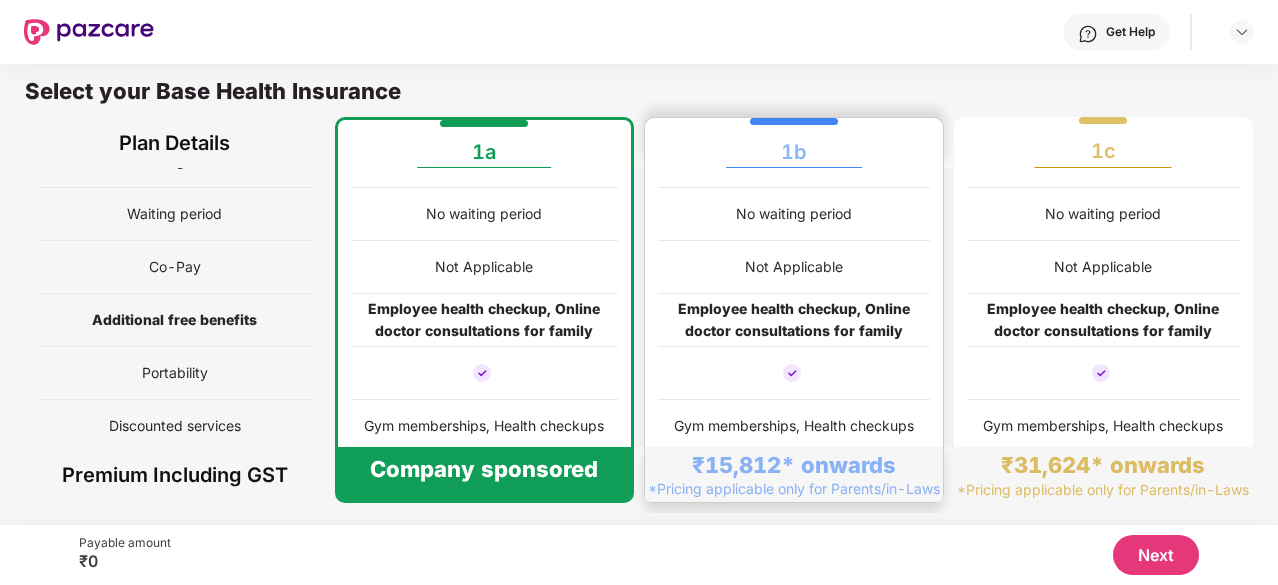 click on "*Pricing applicable only for Parents/in-Laws" at bounding box center [794, 488] 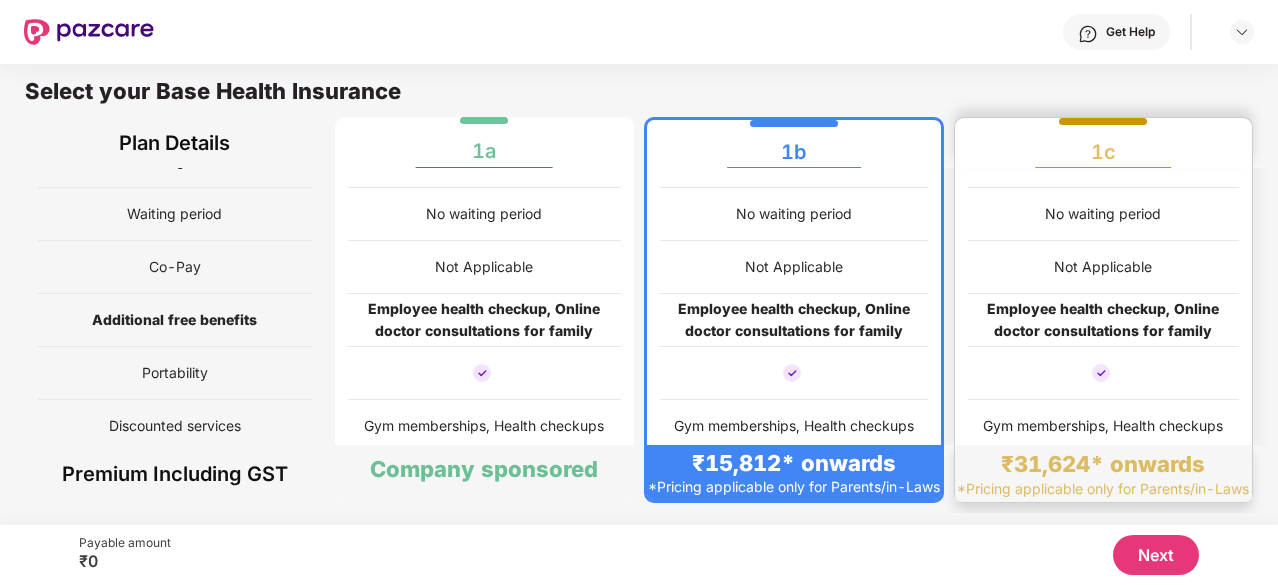click on "*Pricing applicable only for Parents/in-Laws" at bounding box center [1103, 488] 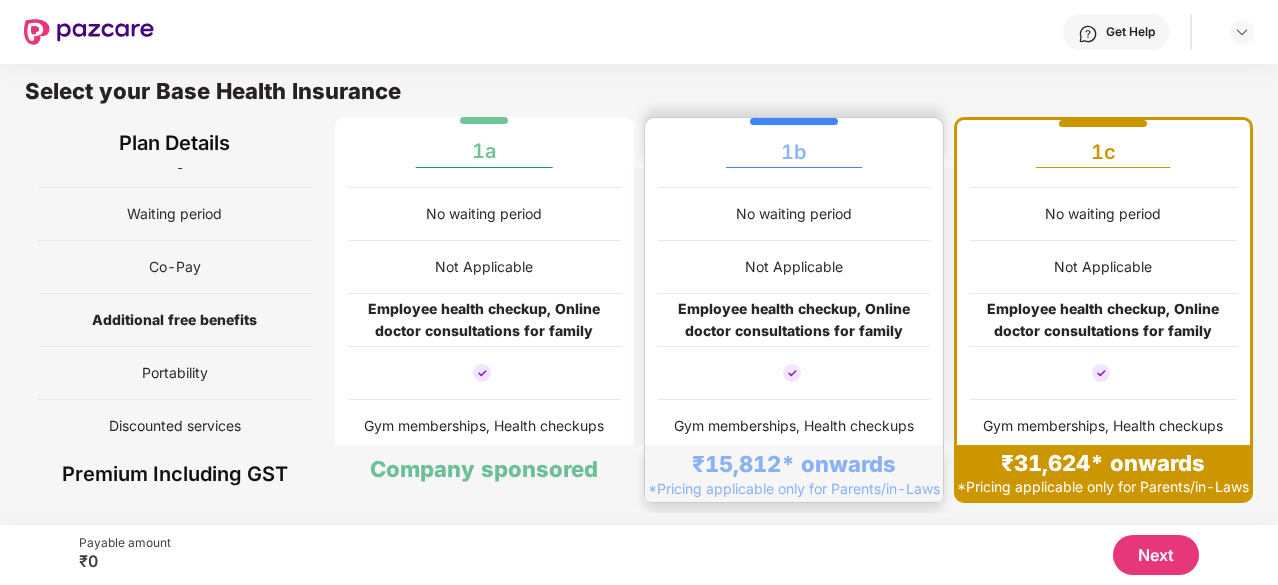 click on "₹15,812* onwards *Pricing applicable only for Parents/in-Laws" at bounding box center (794, 473) 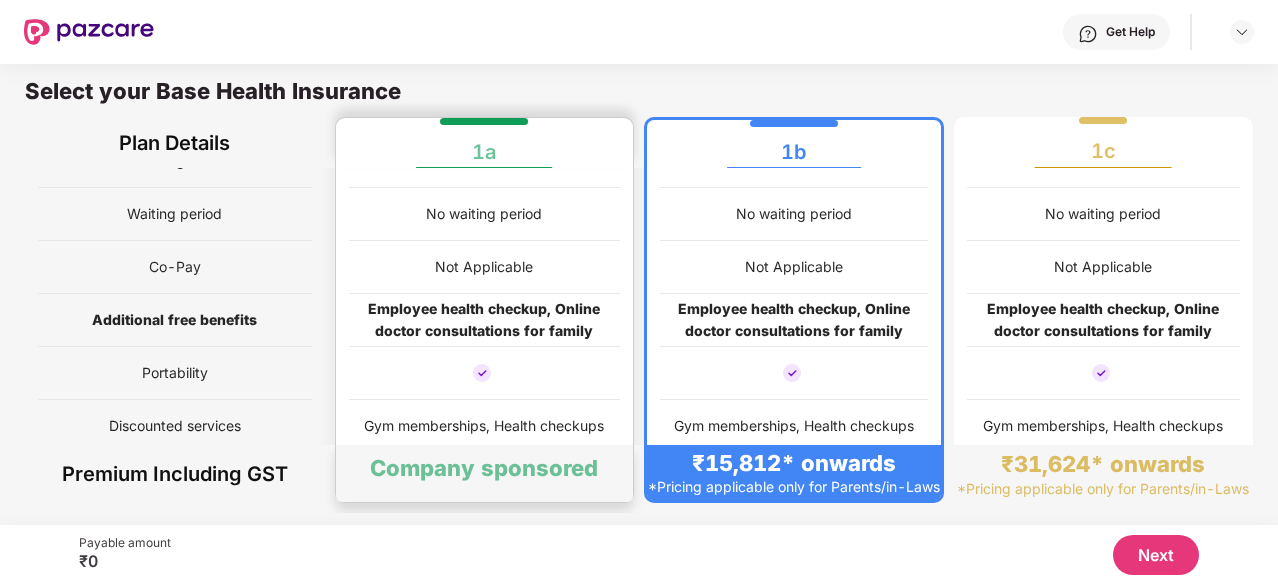 click on "Company sponsored" at bounding box center [484, 468] 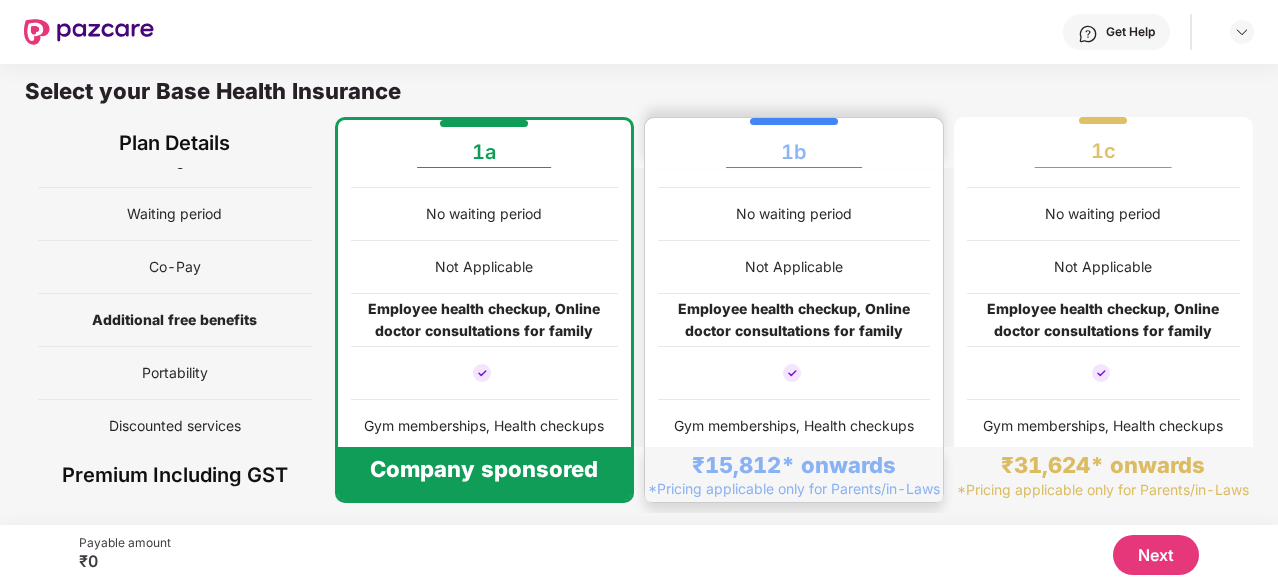 click on "₹15,812* onwards" at bounding box center (794, 465) 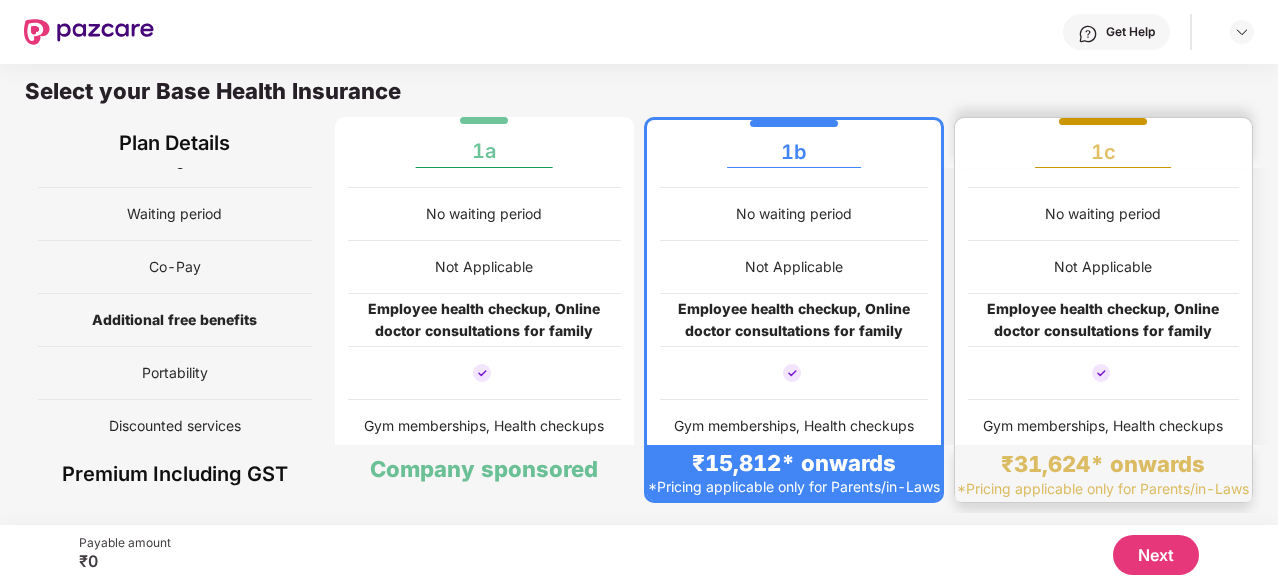click on "*Pricing applicable only for Parents/in-Laws" at bounding box center [1103, 488] 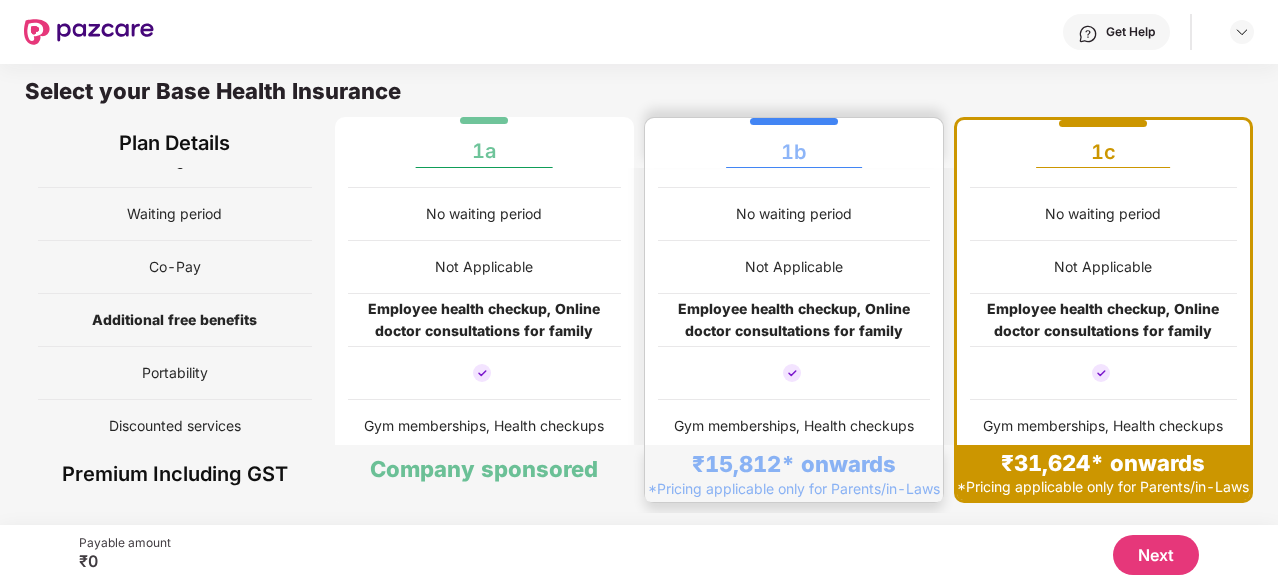 click on "*Pricing applicable only for Parents/in-Laws" at bounding box center [794, 488] 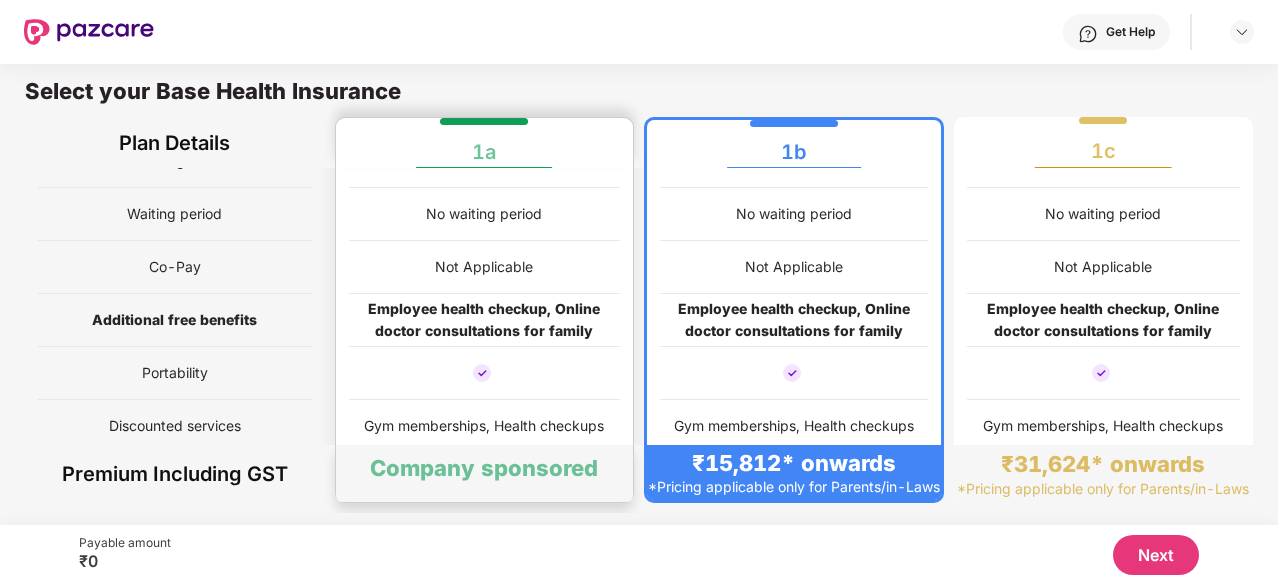 click on "Company sponsored" at bounding box center [485, 473] 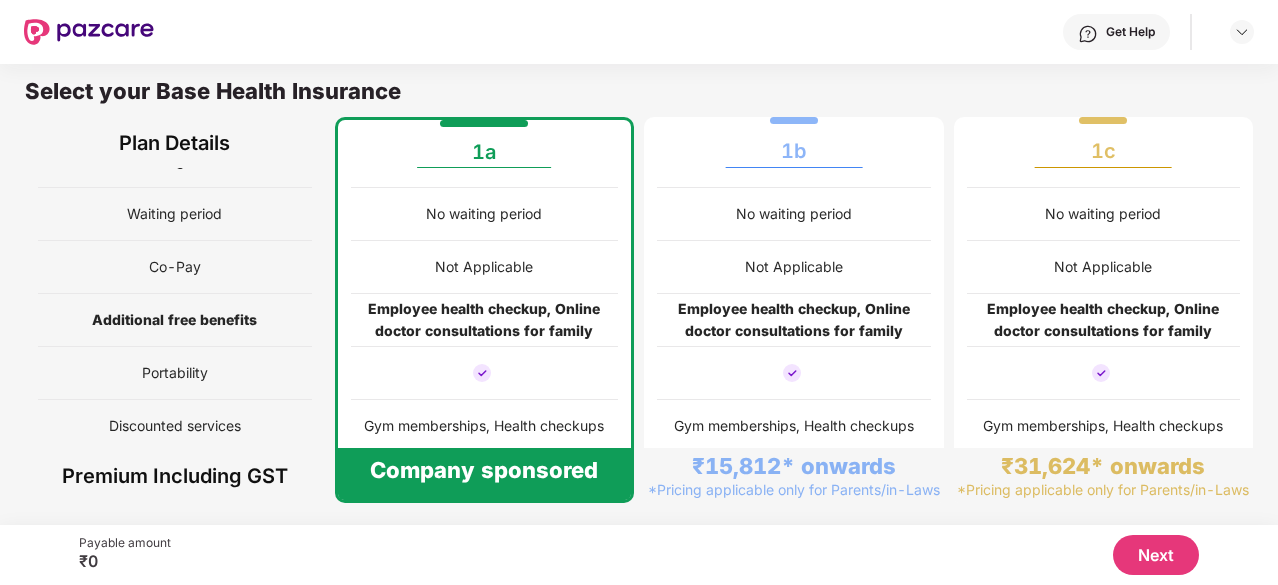 scroll, scrollTop: 299, scrollLeft: 0, axis: vertical 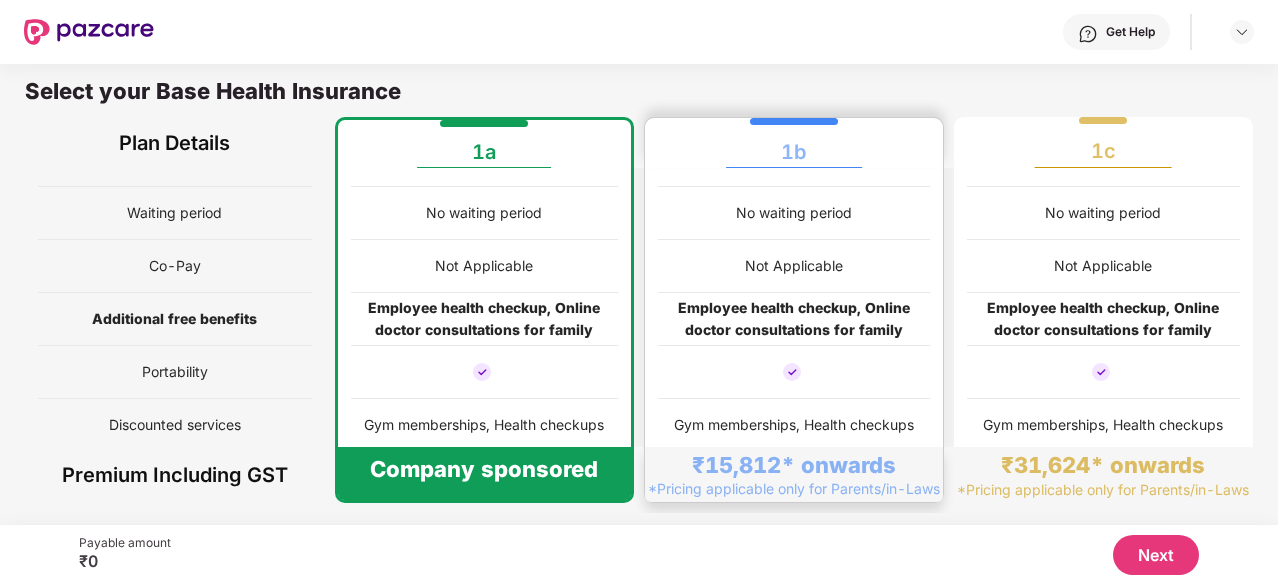 click on "₹15,812* onwards" at bounding box center (794, 465) 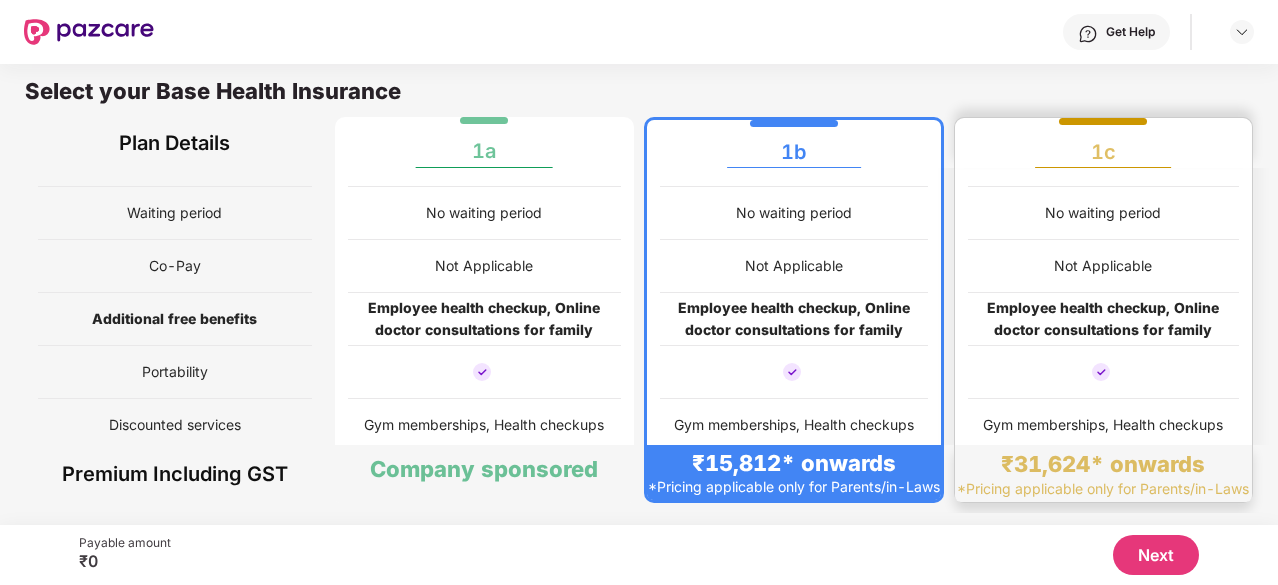 click on "Gym memberships, Health checkups" at bounding box center (1103, 425) 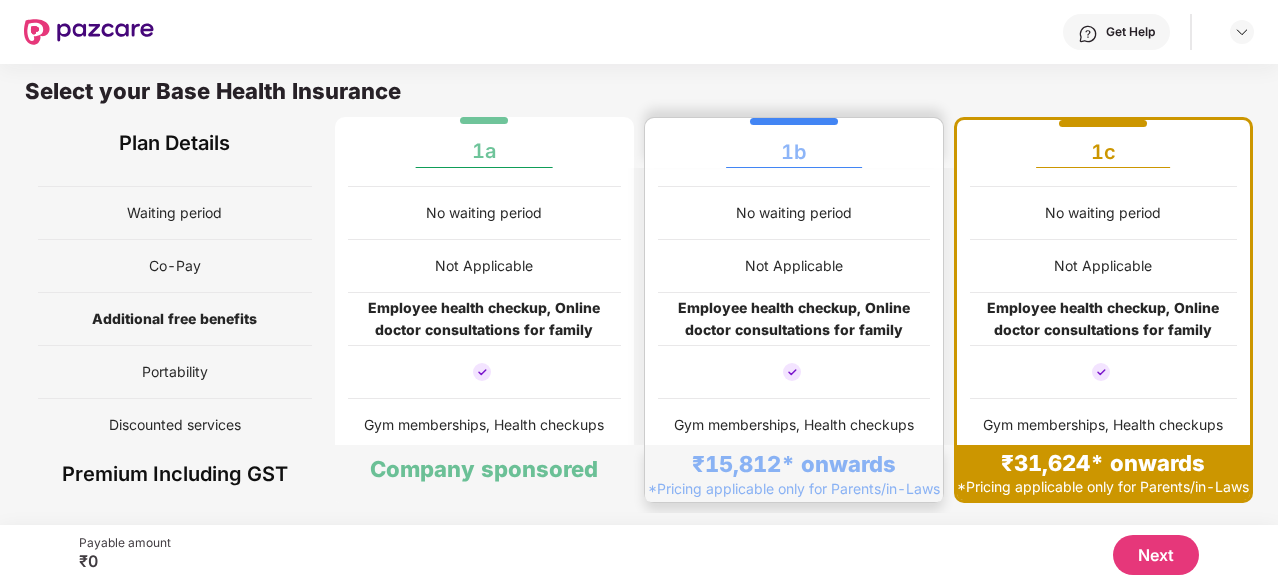 click on "Gym memberships, Health checkups" at bounding box center (794, 425) 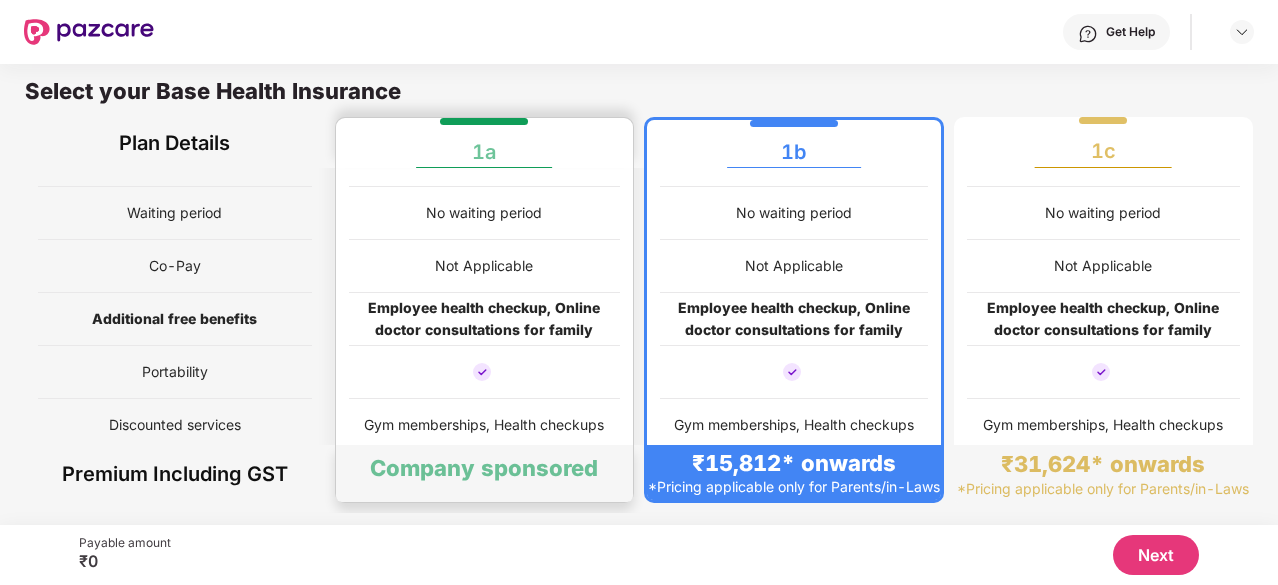 click on "Company sponsored" at bounding box center (484, 468) 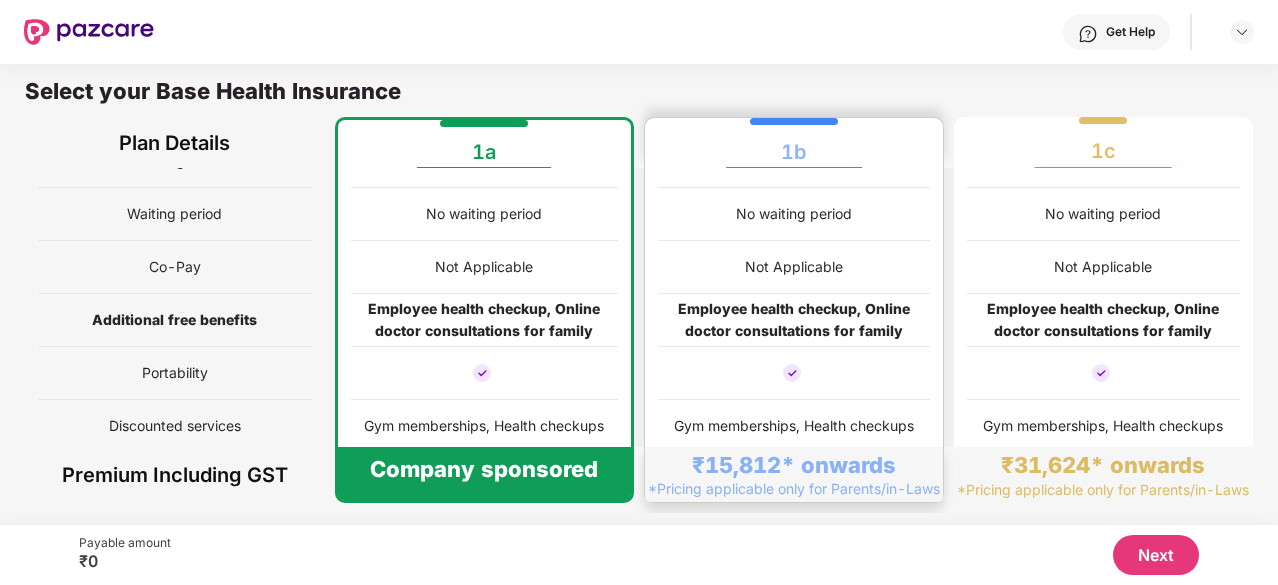 scroll, scrollTop: 299, scrollLeft: 0, axis: vertical 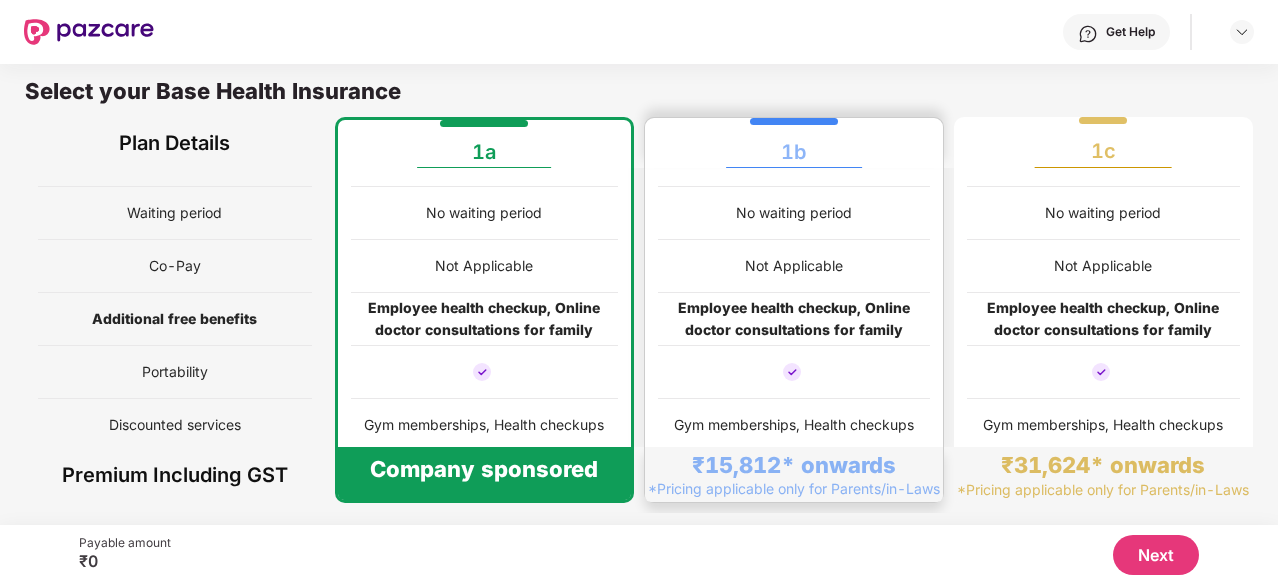 click on "₹15,812* onwards *Pricing applicable only for Parents/in-Laws" at bounding box center (794, 474) 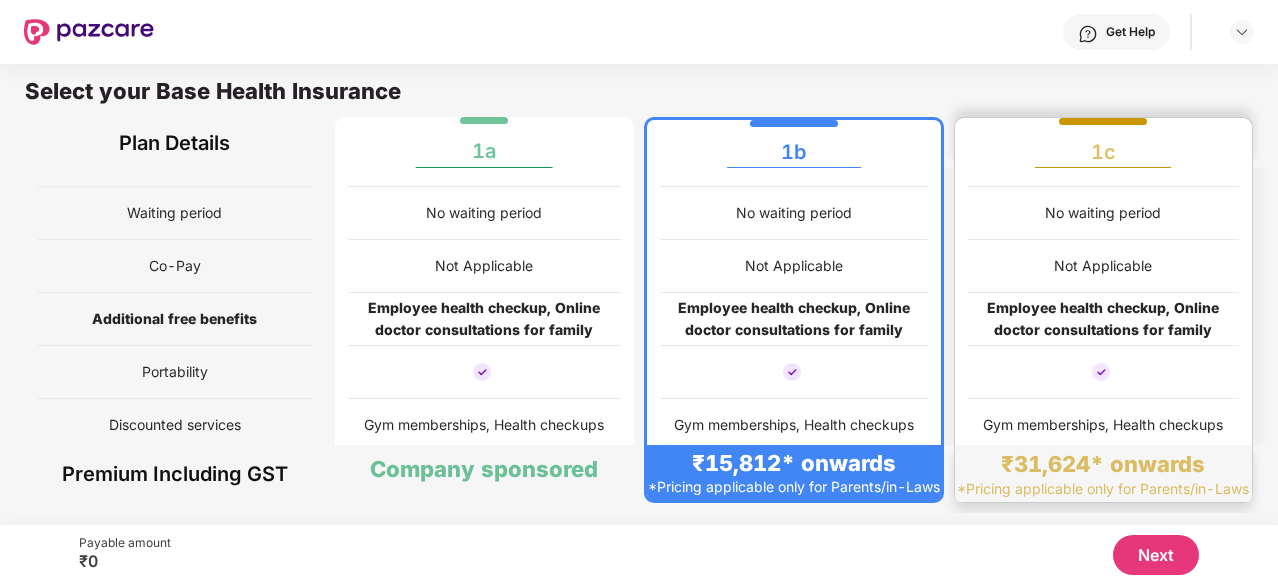 click on "₹31,624* onwards" at bounding box center [1103, 464] 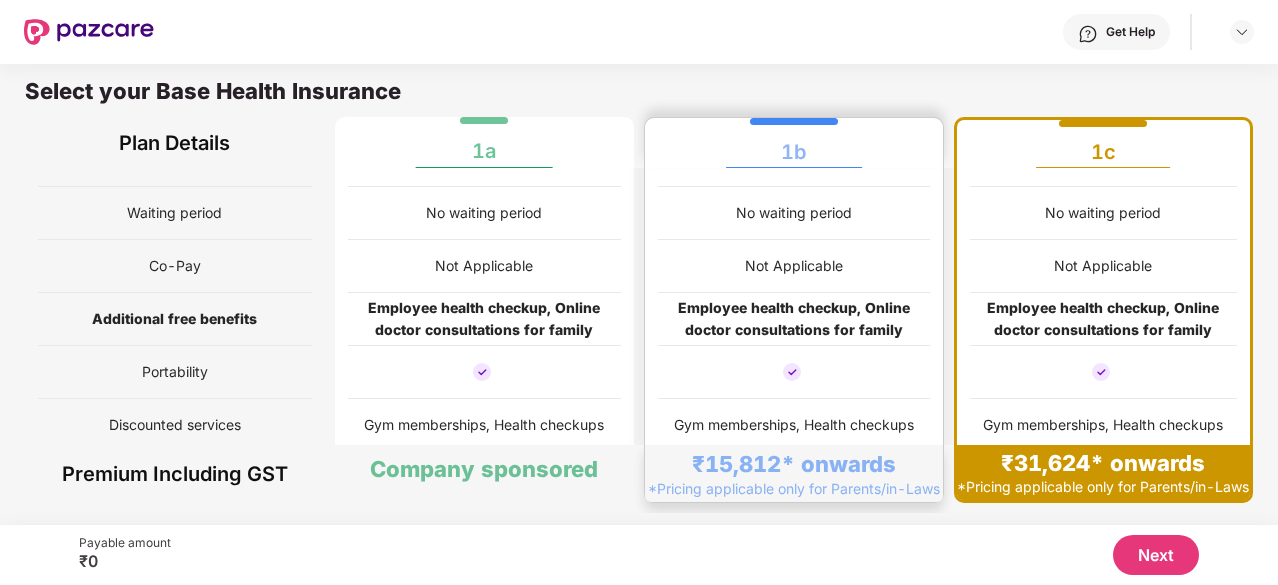 click on "₹15,812* onwards" at bounding box center [794, 464] 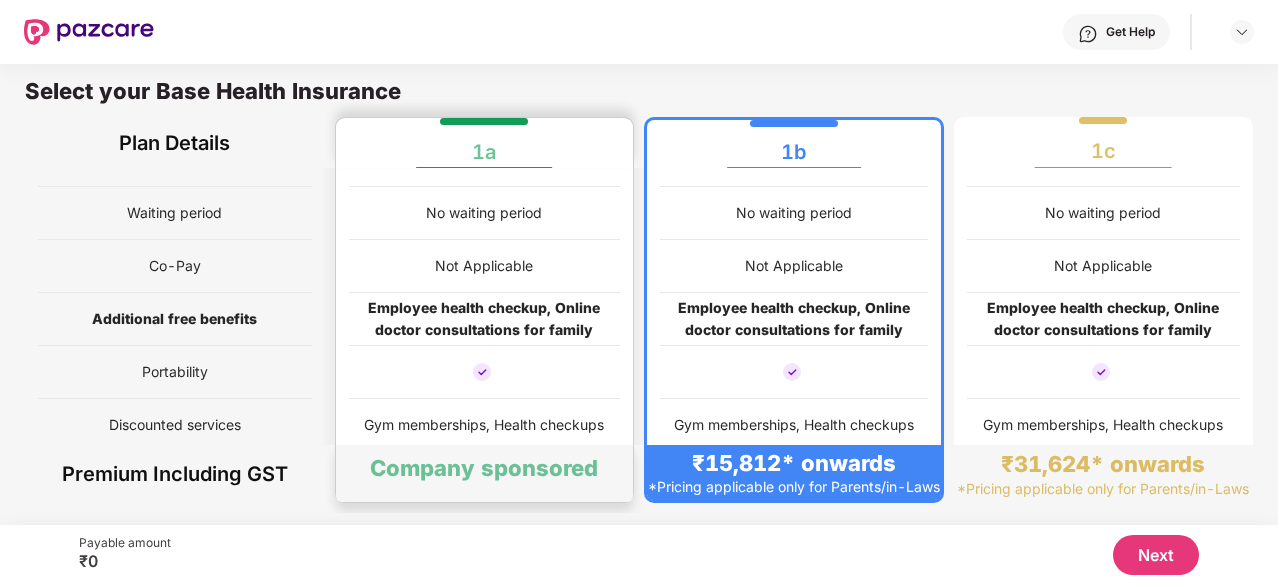 click on "Company sponsored" at bounding box center [485, 473] 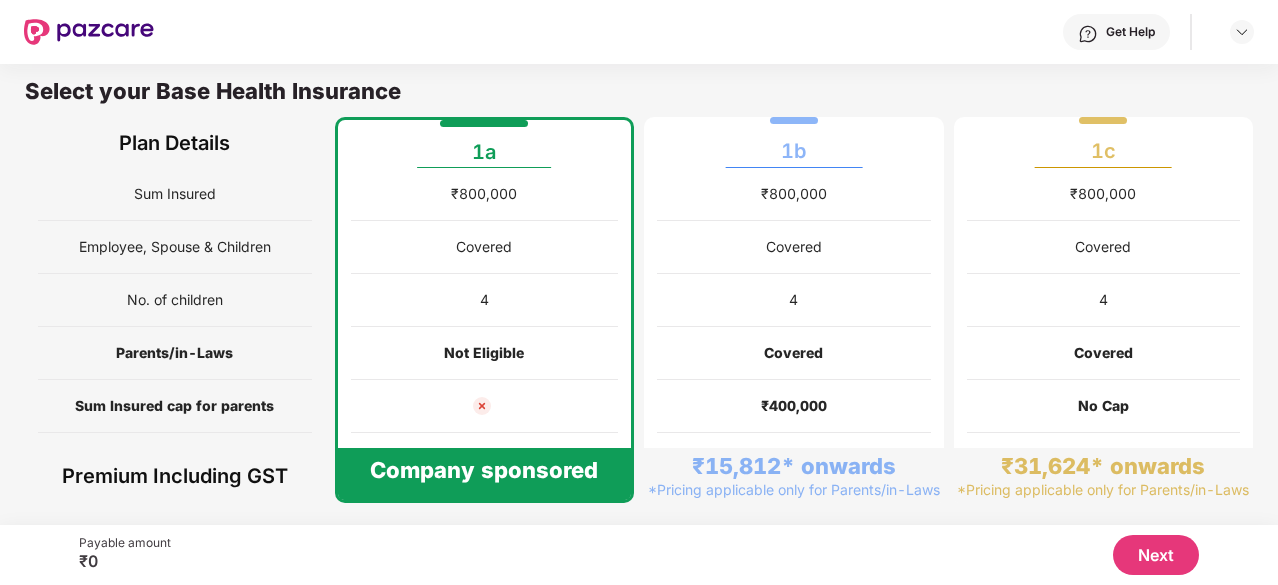 scroll, scrollTop: 298, scrollLeft: 0, axis: vertical 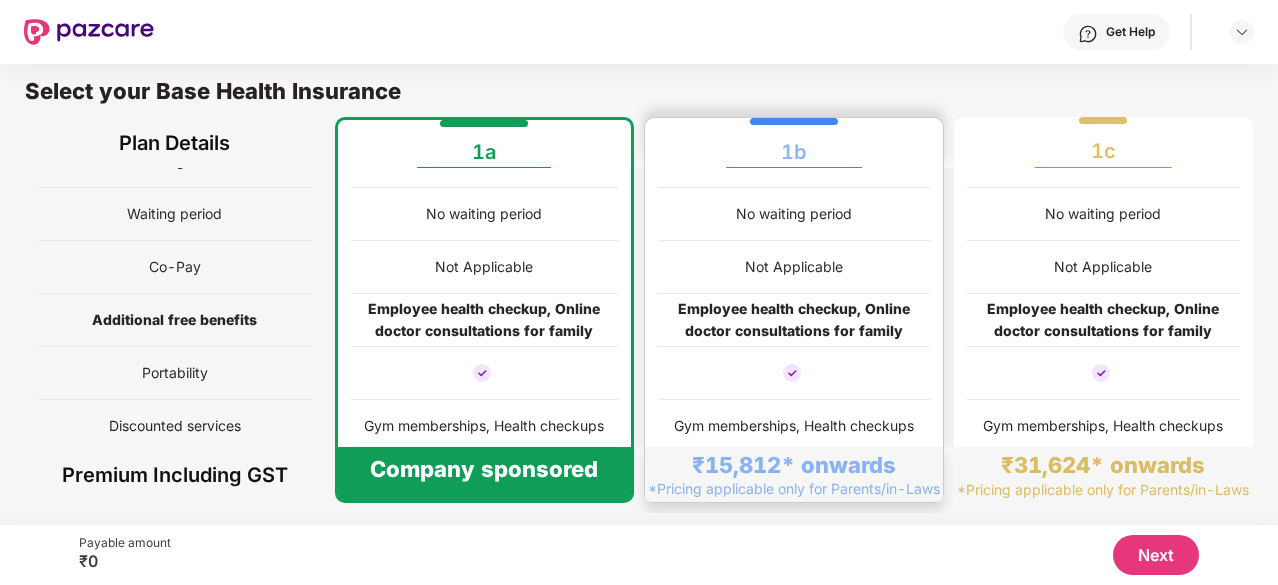 click on "Employee health checkup, Online doctor consultations for family" at bounding box center [794, 320] 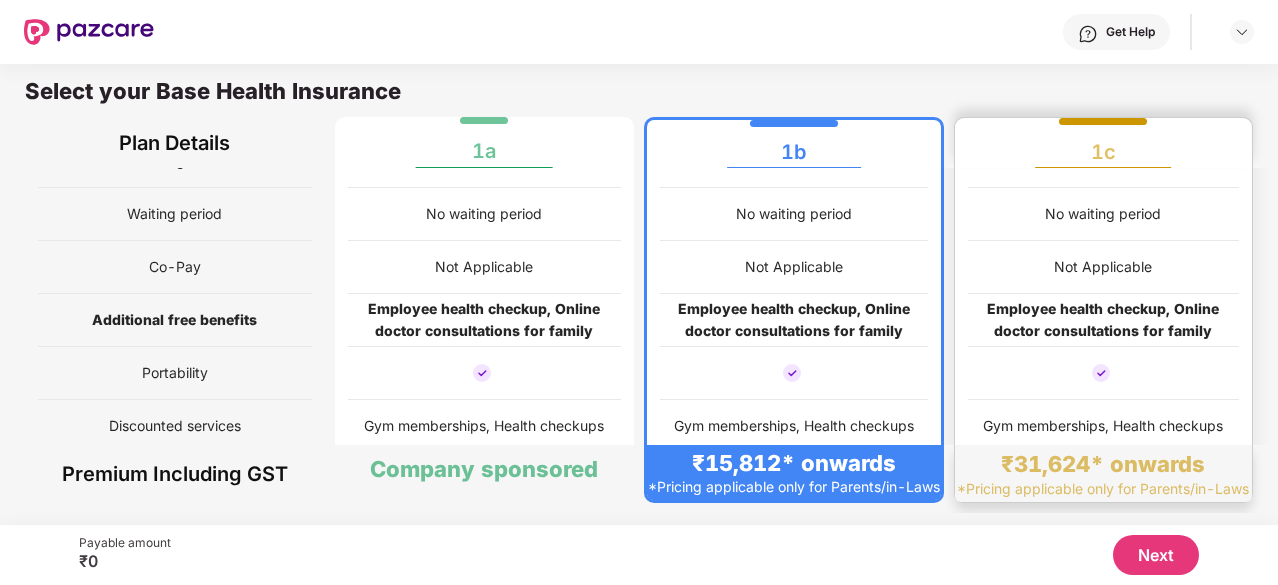 click on "Gym memberships, Health checkups" at bounding box center (1104, 426) 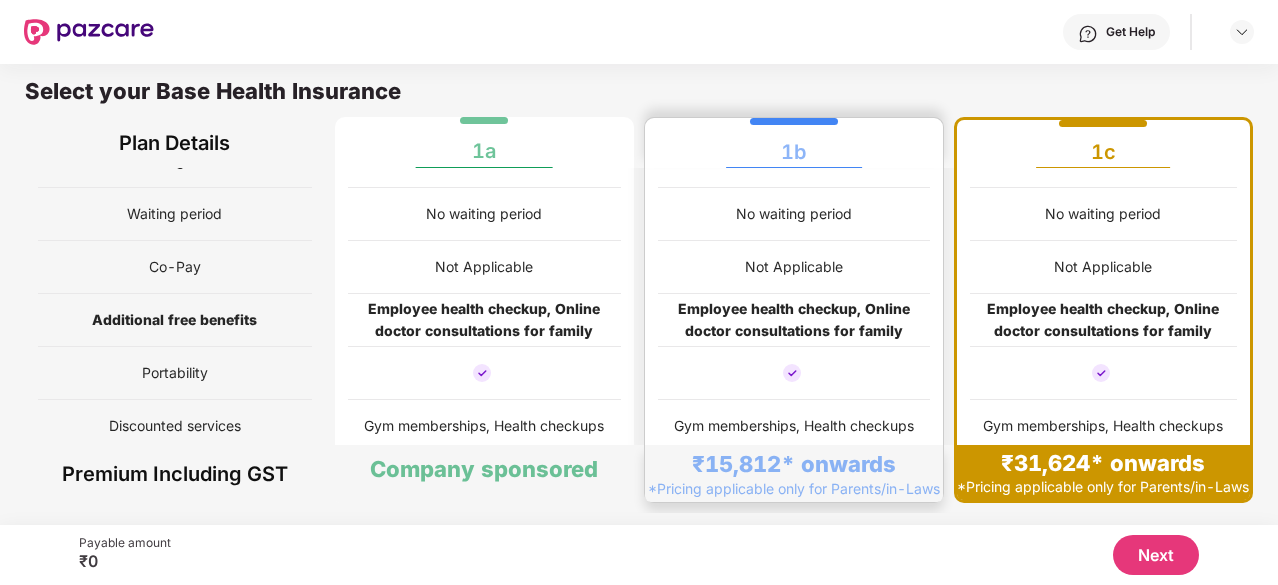 click on "Gym memberships, Health checkups" at bounding box center [794, 426] 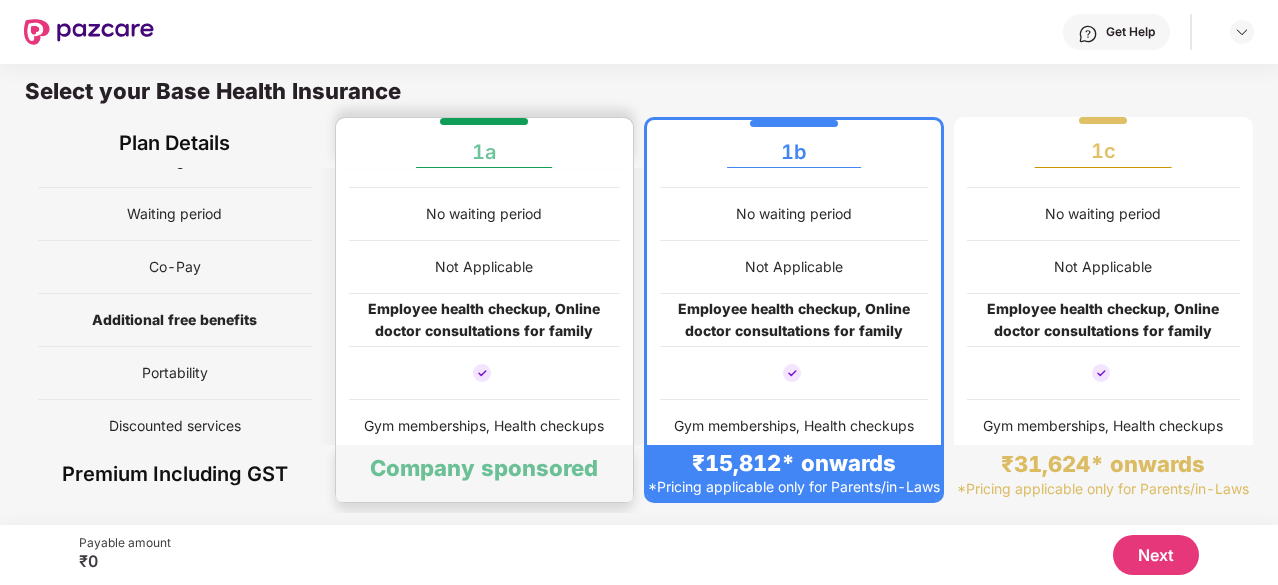 click at bounding box center [485, 373] 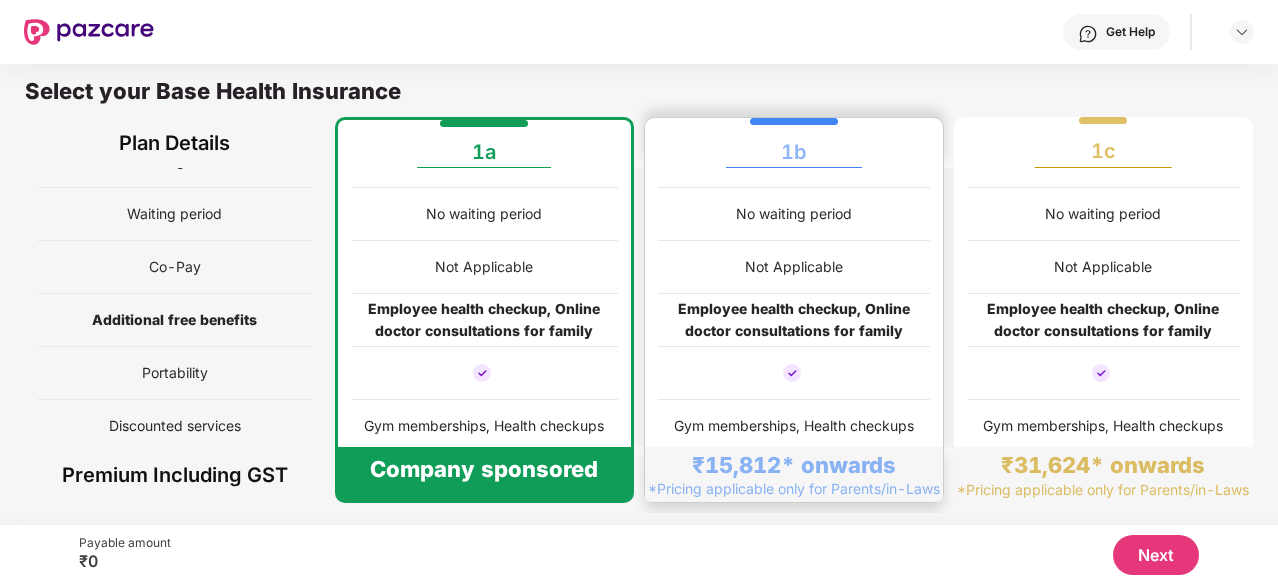 click at bounding box center [794, 373] 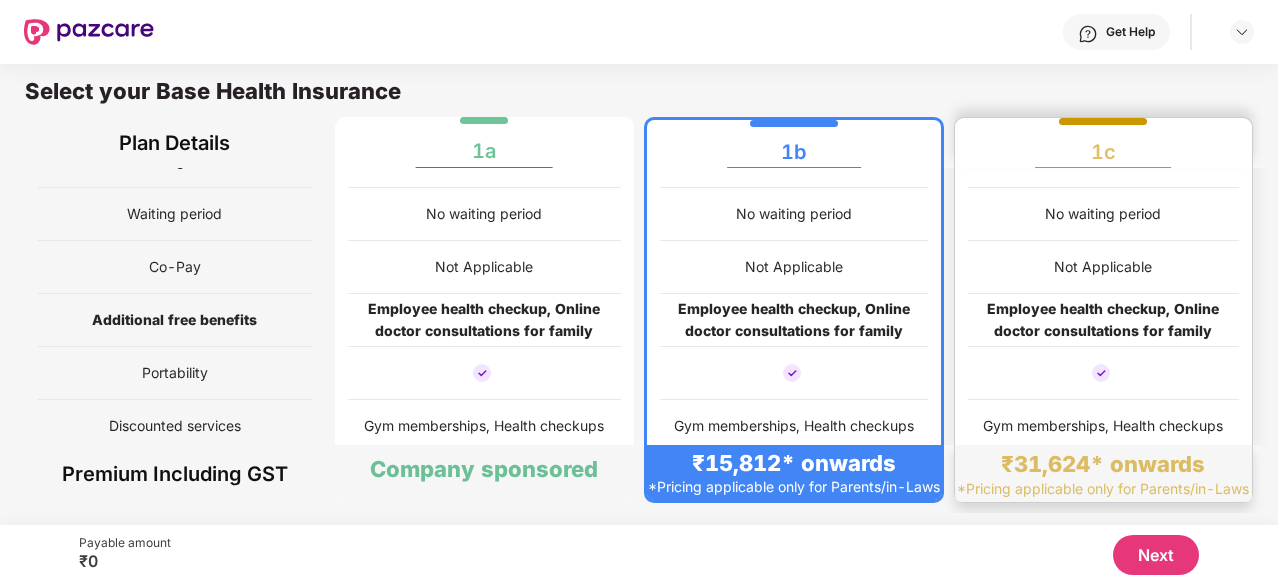 click at bounding box center [1104, 373] 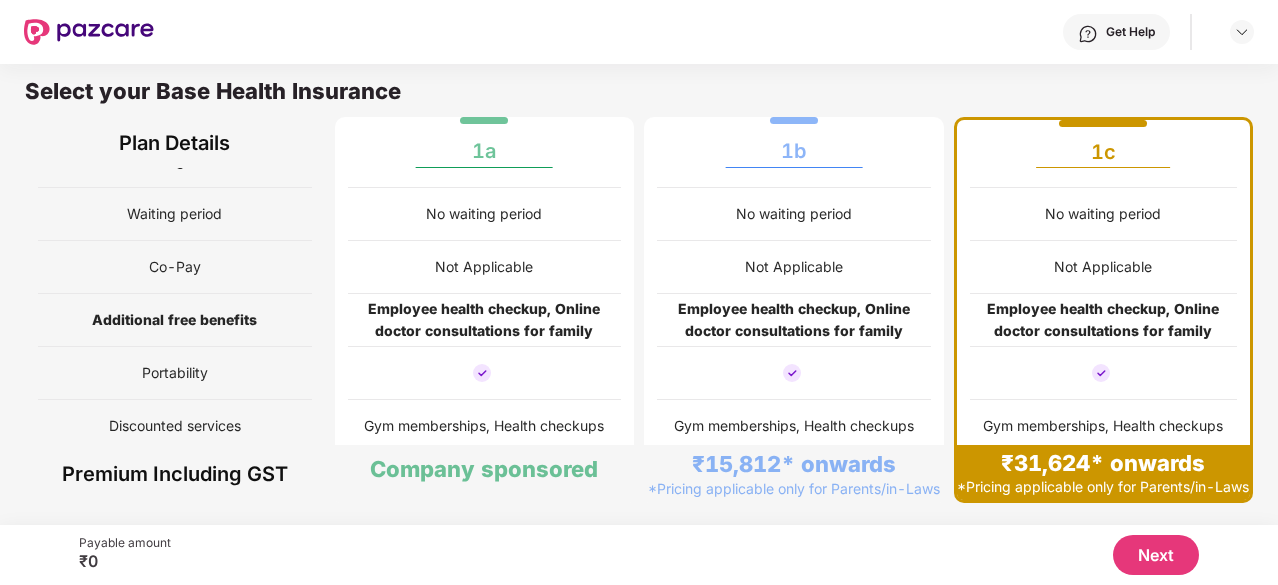 click at bounding box center [1104, 373] 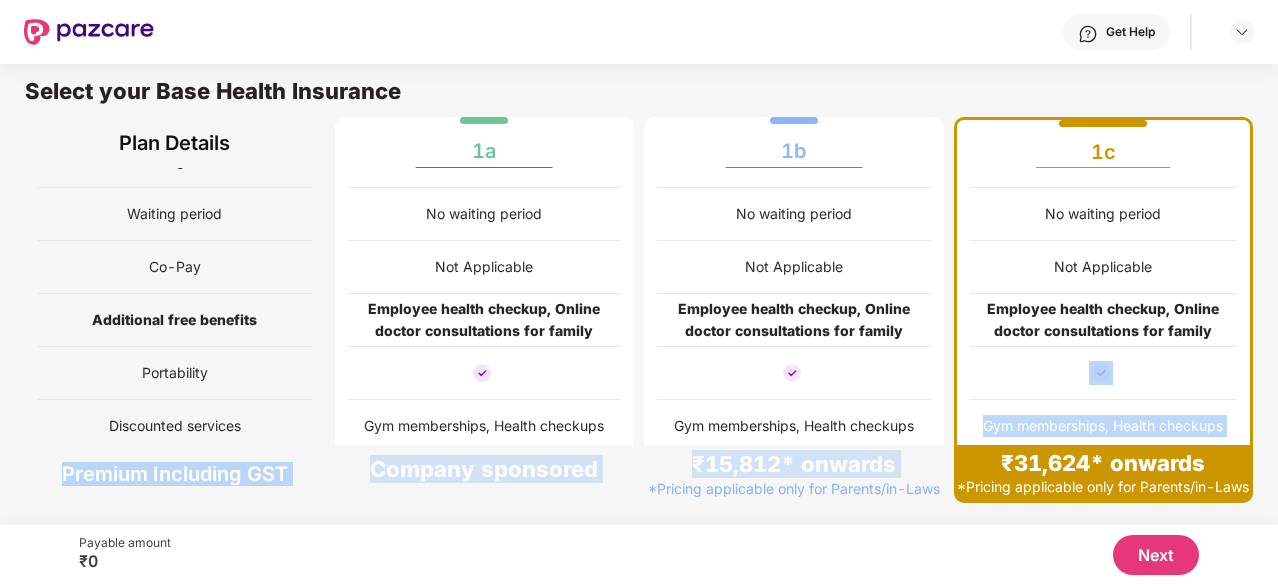 drag, startPoint x: 1062, startPoint y: 356, endPoint x: 905, endPoint y: 451, distance: 183.50476 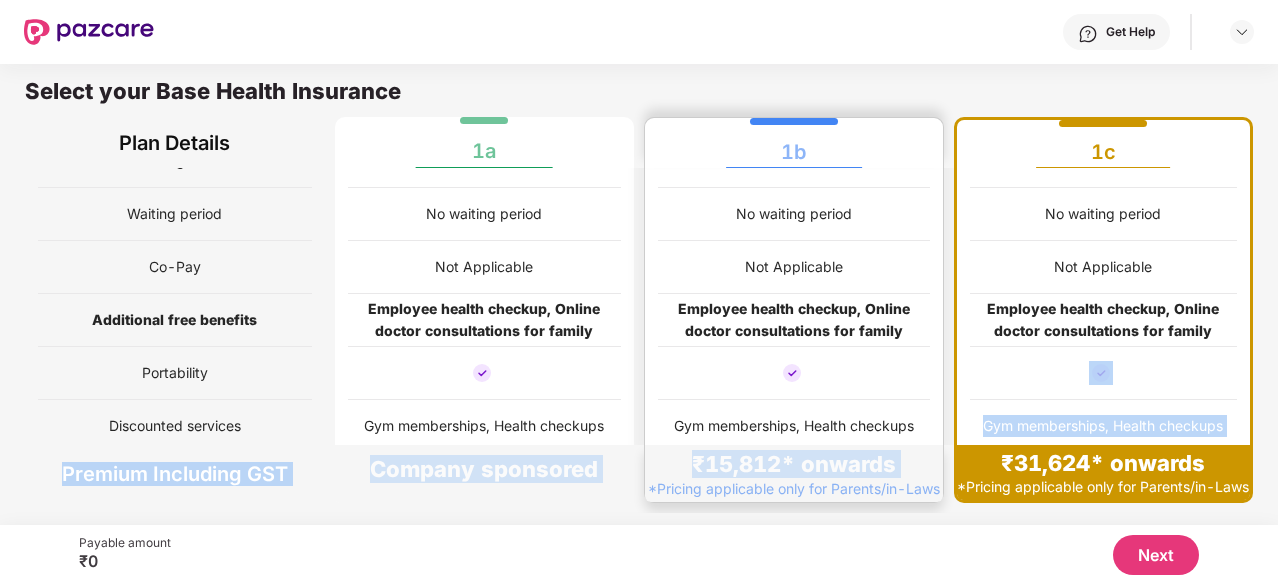 scroll, scrollTop: 320, scrollLeft: 0, axis: vertical 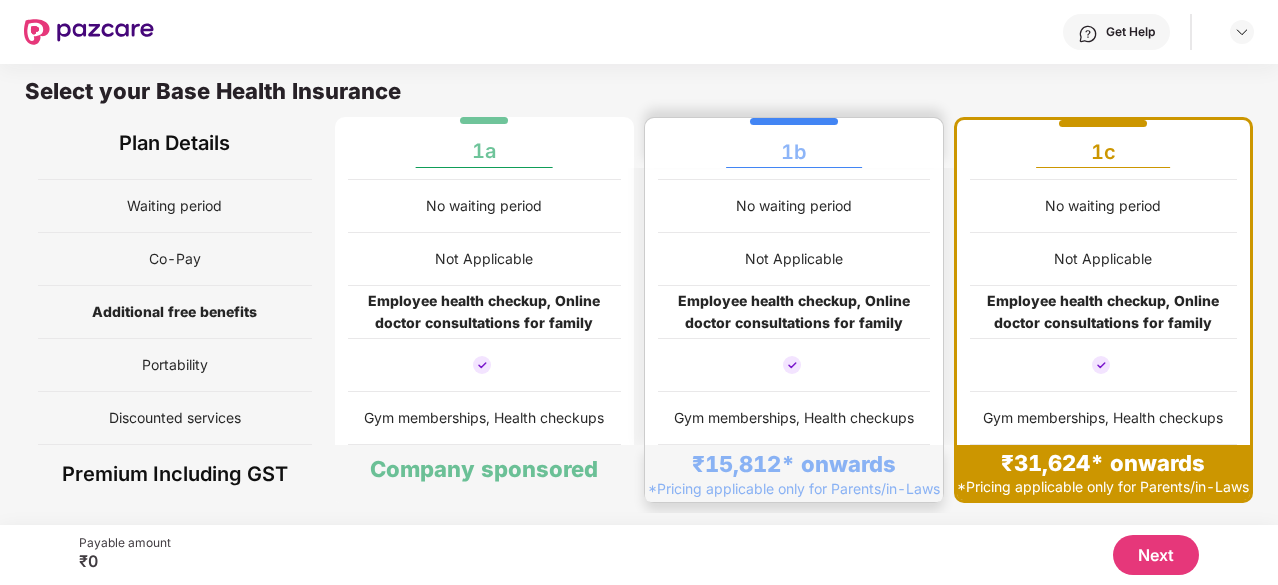 click on "Employee health checkup, Online doctor consultations for family" at bounding box center (794, 312) 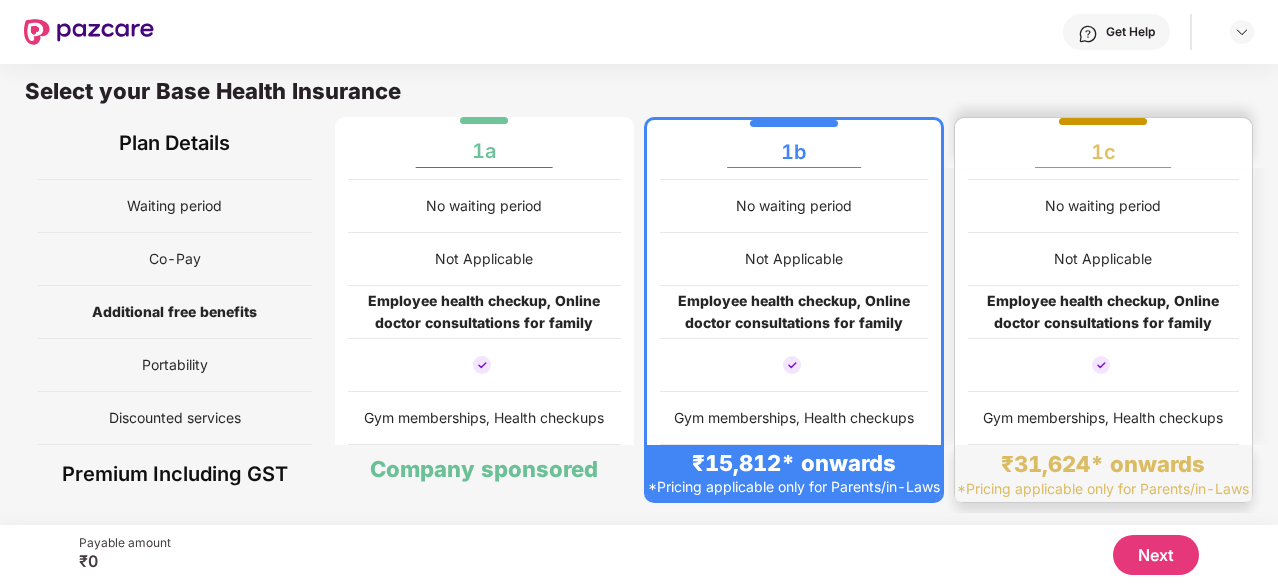 click on "Employee health checkup, Online doctor consultations for family" at bounding box center (1104, 312) 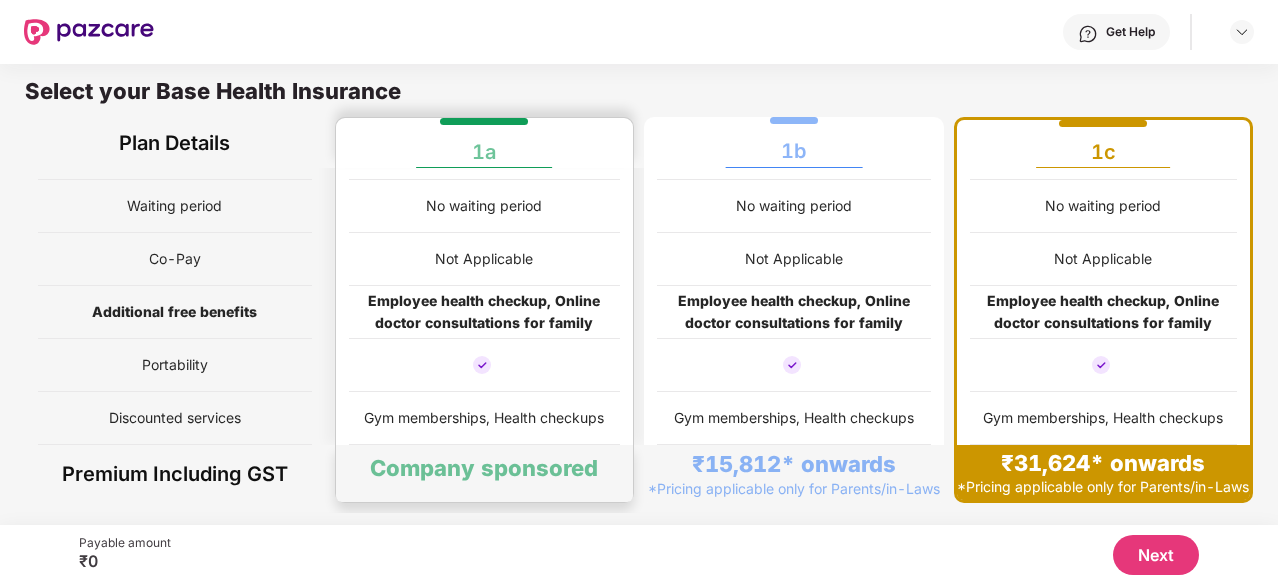 click at bounding box center [485, 365] 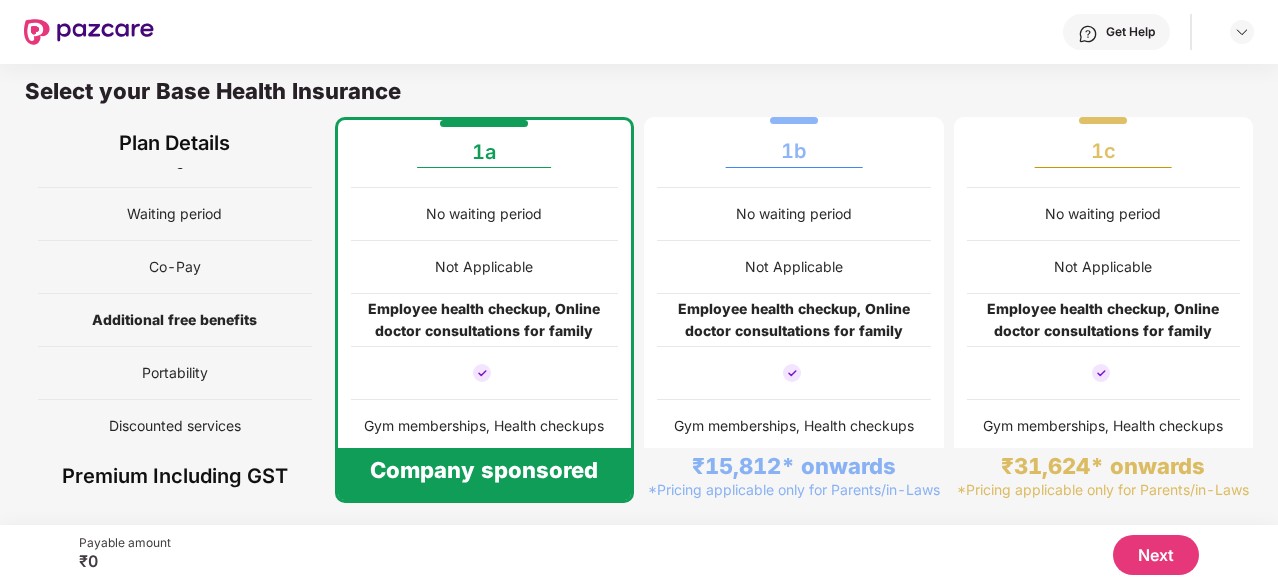 scroll, scrollTop: 299, scrollLeft: 0, axis: vertical 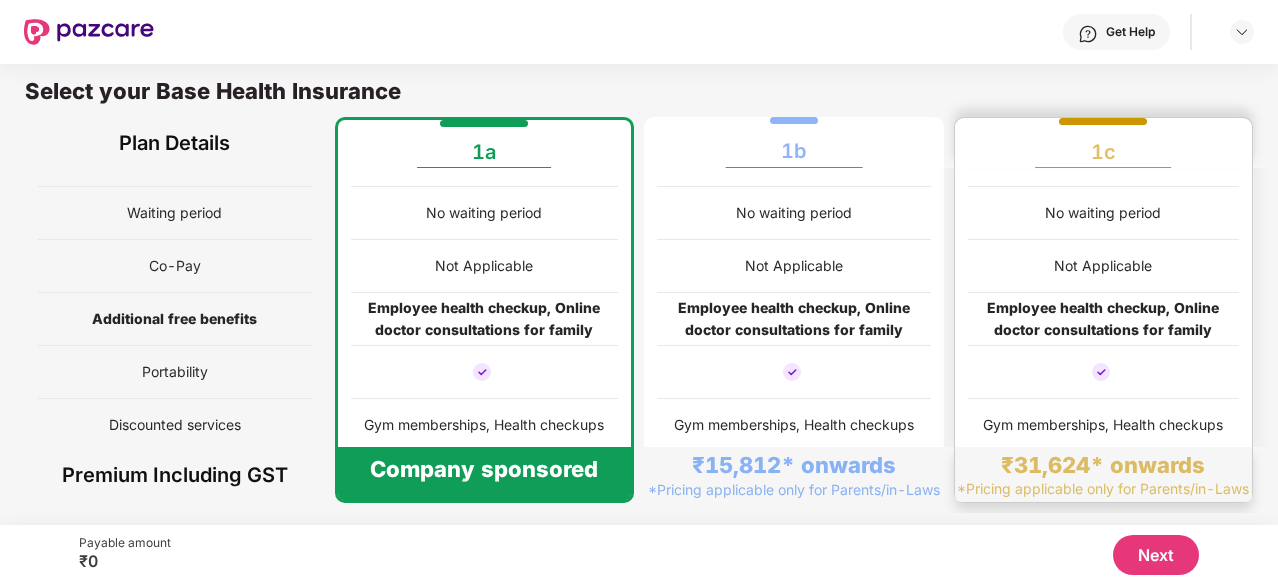 click on "Employee health checkup, Online doctor consultations for family" at bounding box center (1104, 319) 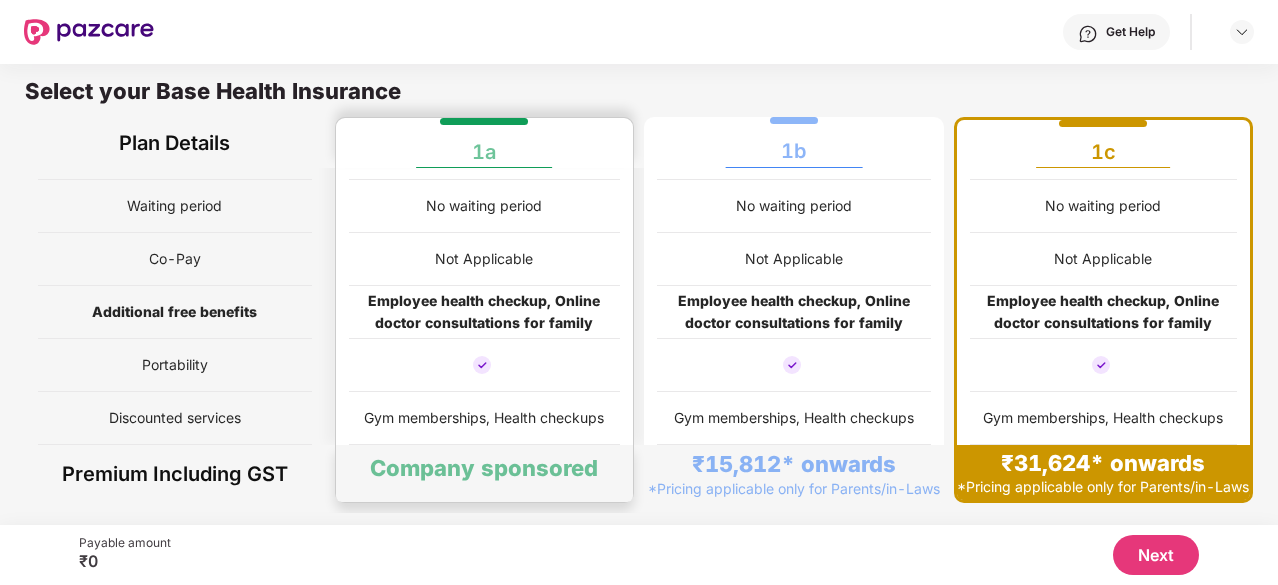 click at bounding box center (485, 365) 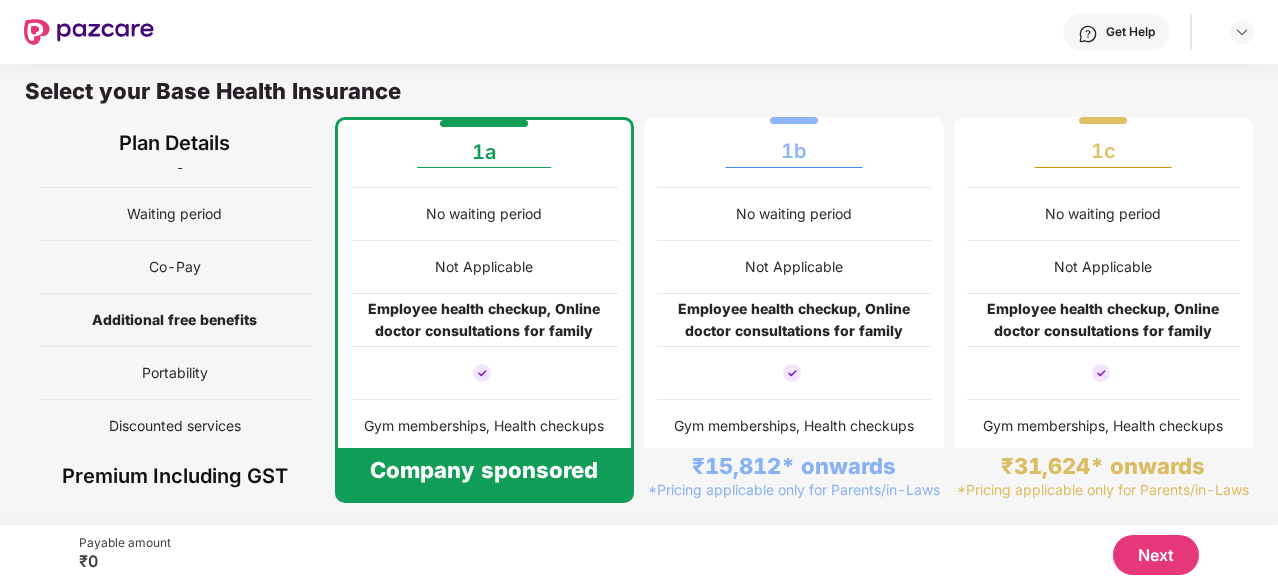 scroll, scrollTop: 299, scrollLeft: 0, axis: vertical 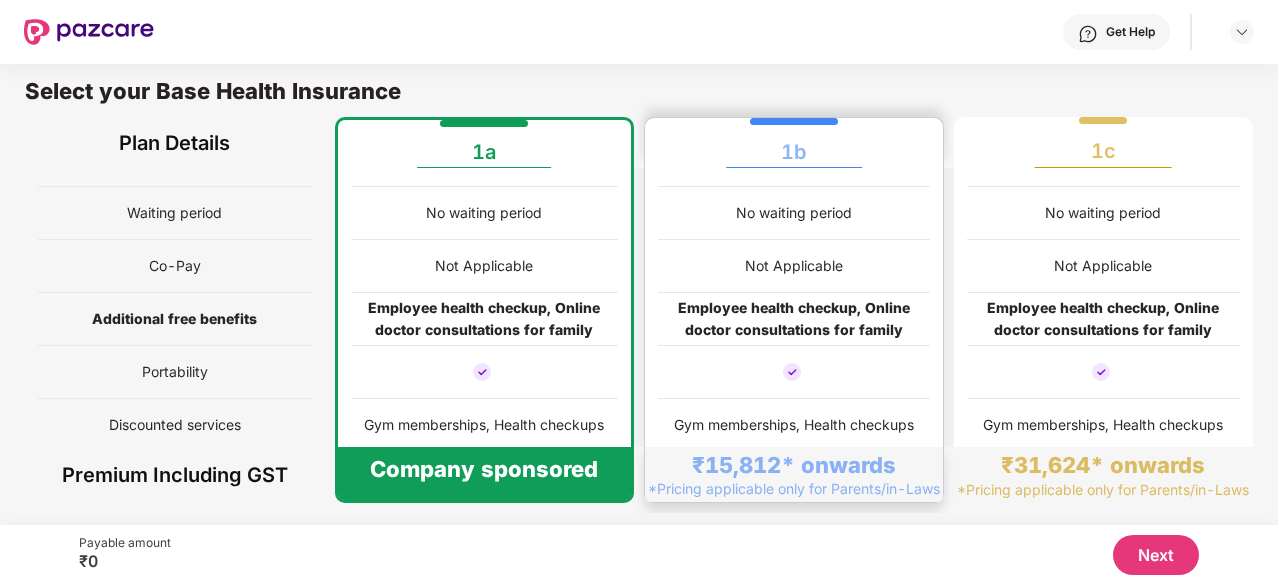 click on "Employee health checkup, Online doctor consultations for family" at bounding box center (794, 319) 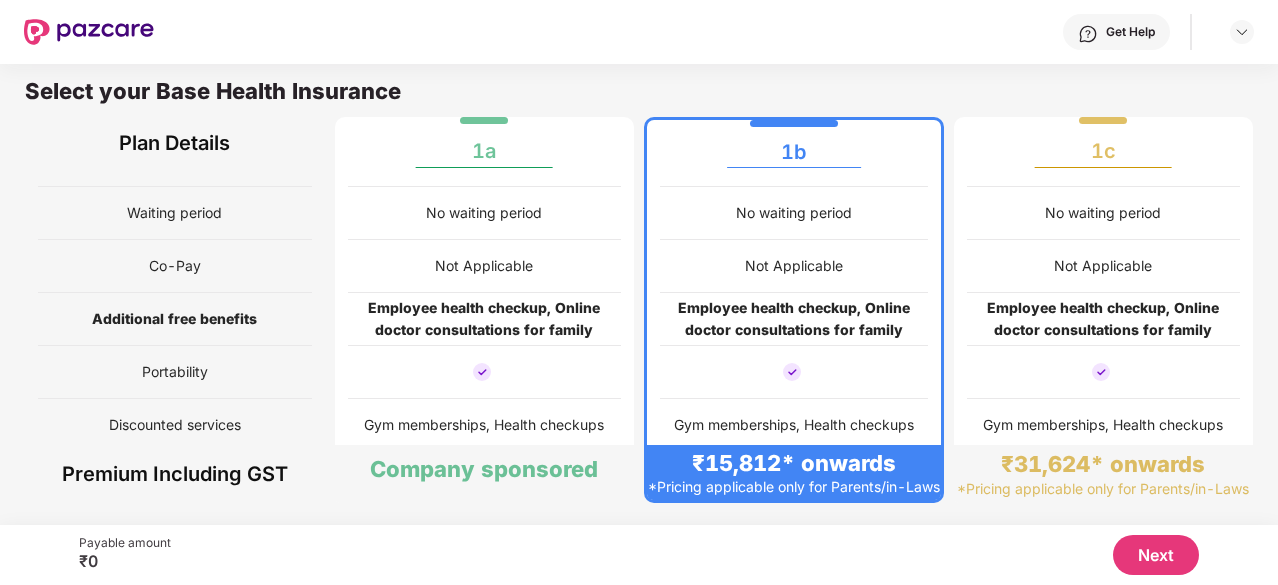 scroll, scrollTop: 320, scrollLeft: 0, axis: vertical 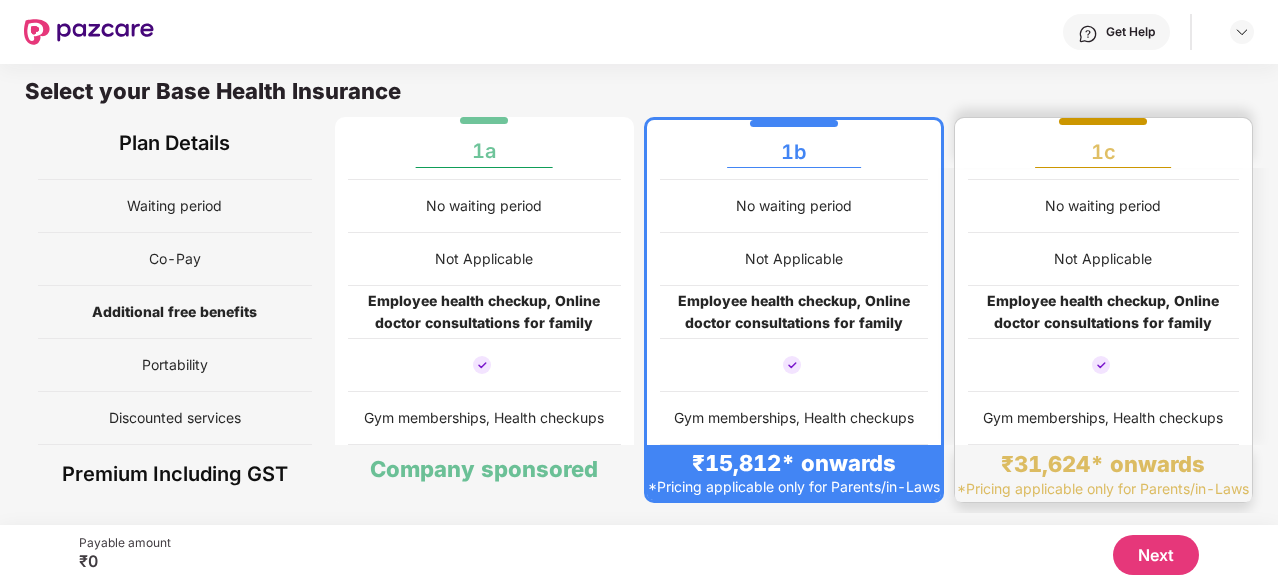 click on "Employee health checkup, Online doctor consultations for family" at bounding box center [1104, 312] 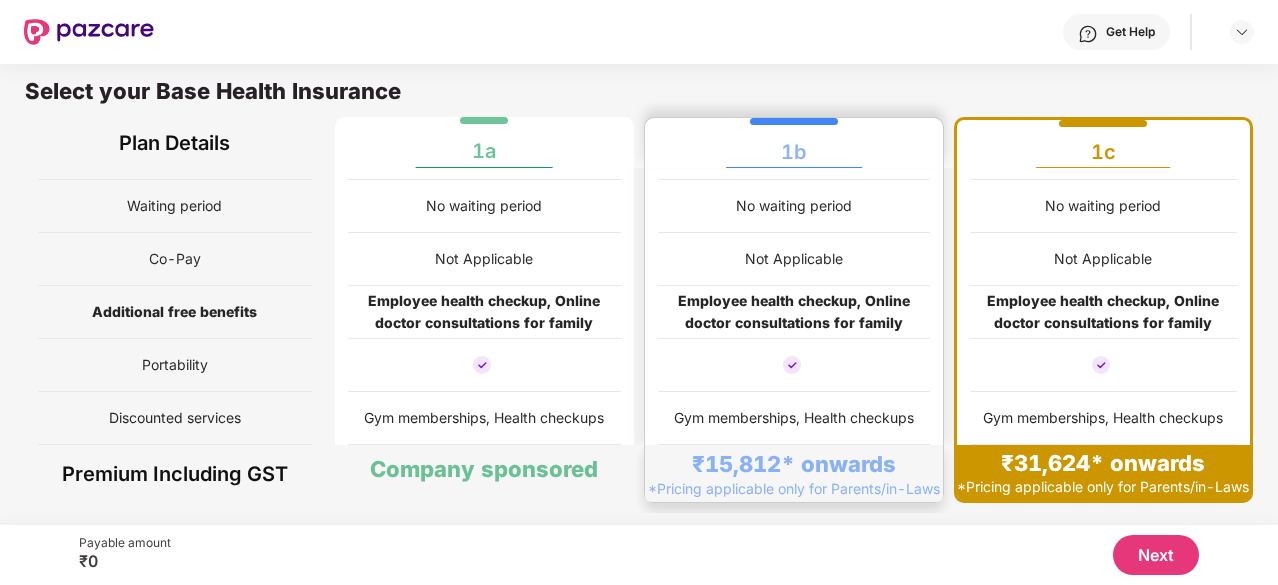 click on "Employee health checkup, Online doctor consultations for family" at bounding box center (794, 312) 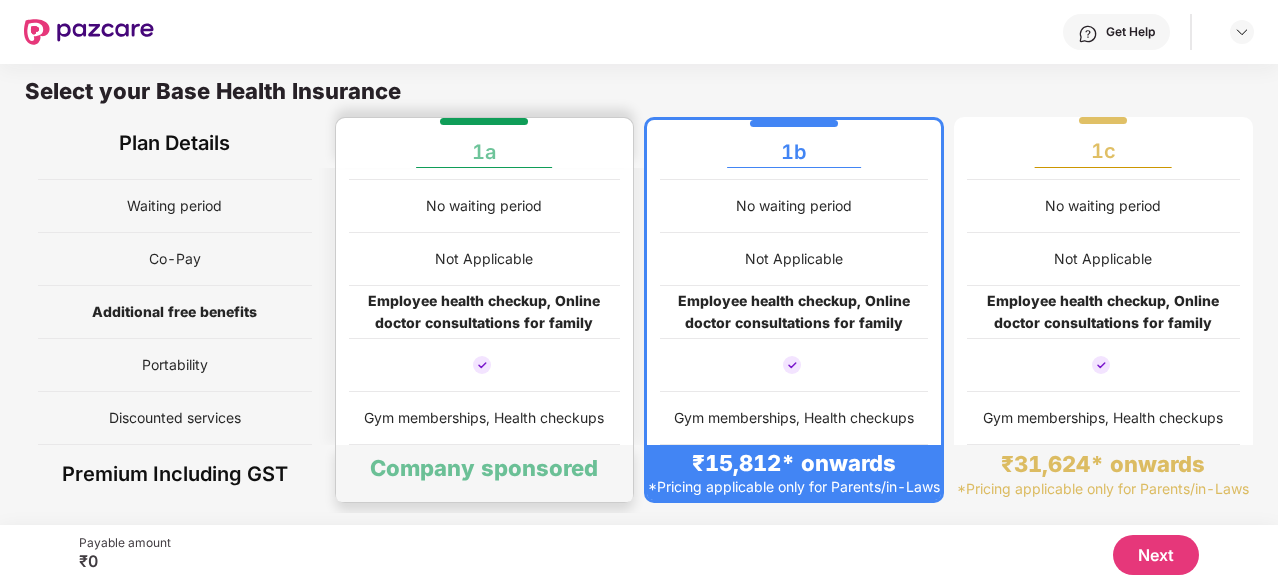 click on "Employee health checkup, Online doctor consultations for family" at bounding box center (485, 312) 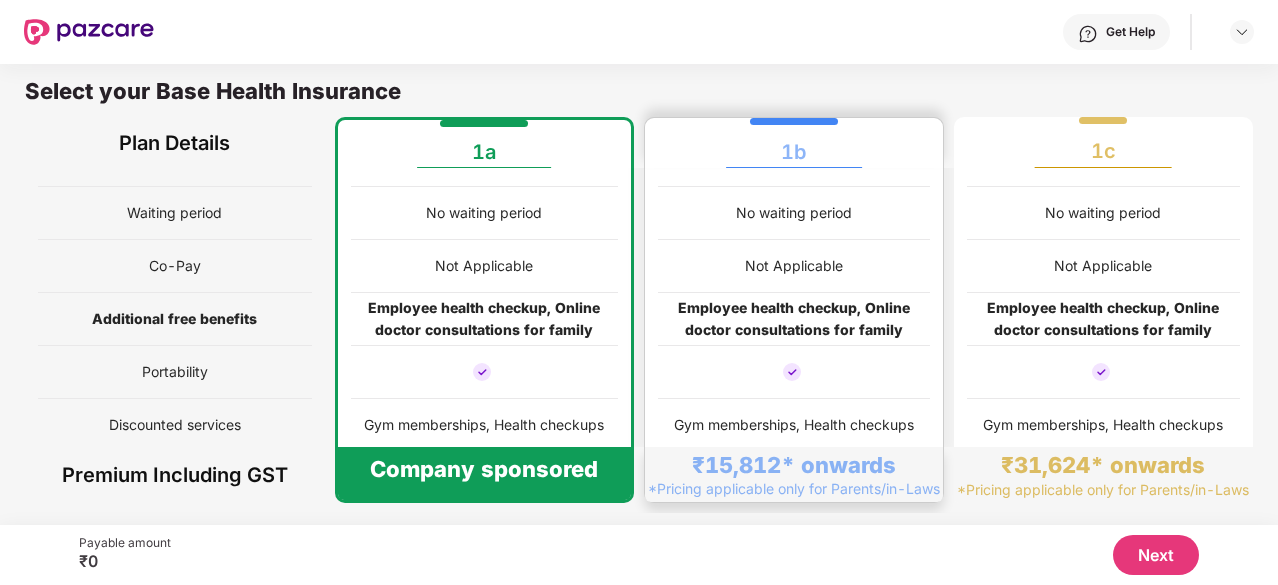 click on "Employee health checkup, Online doctor consultations for family" at bounding box center [794, 319] 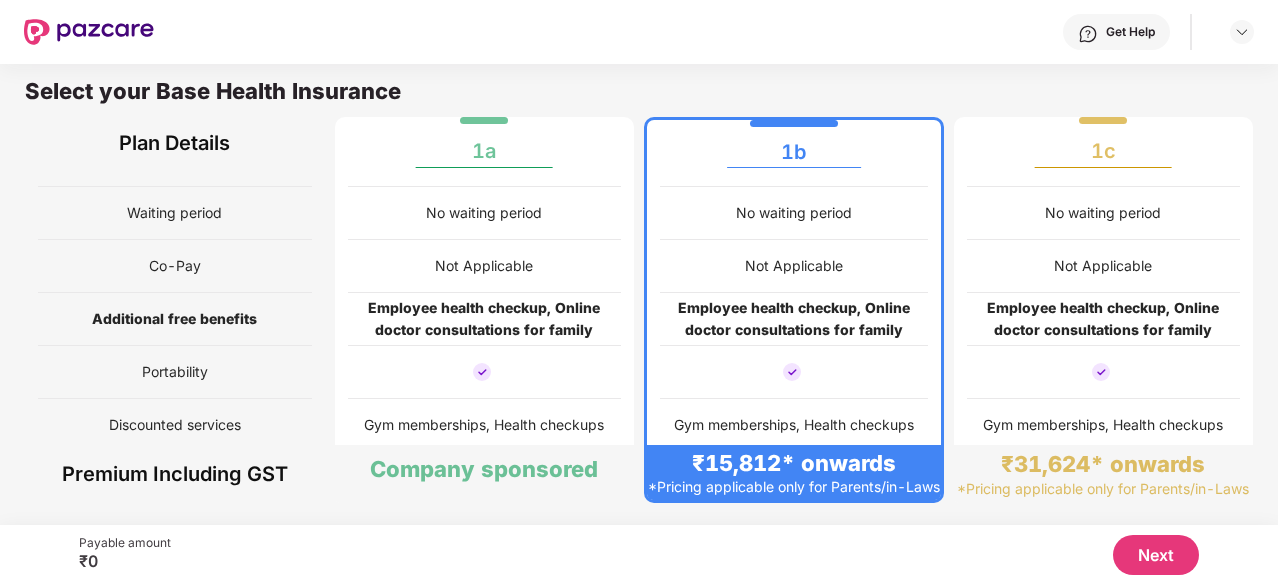 scroll, scrollTop: 320, scrollLeft: 0, axis: vertical 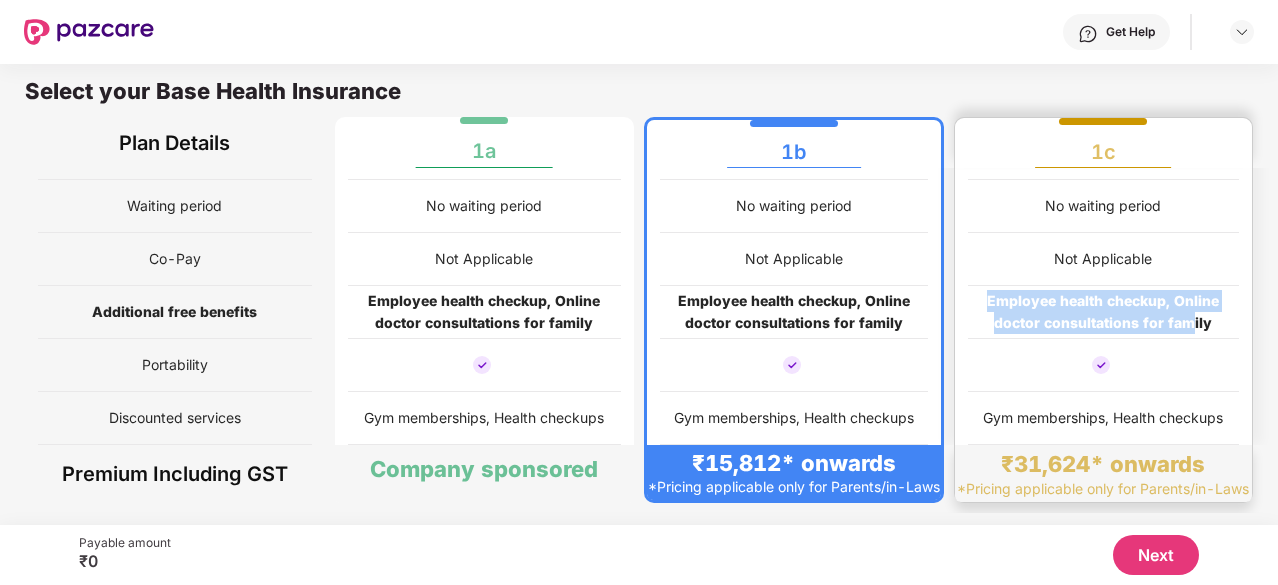 drag, startPoint x: 980, startPoint y: 281, endPoint x: 1188, endPoint y: 303, distance: 209.16023 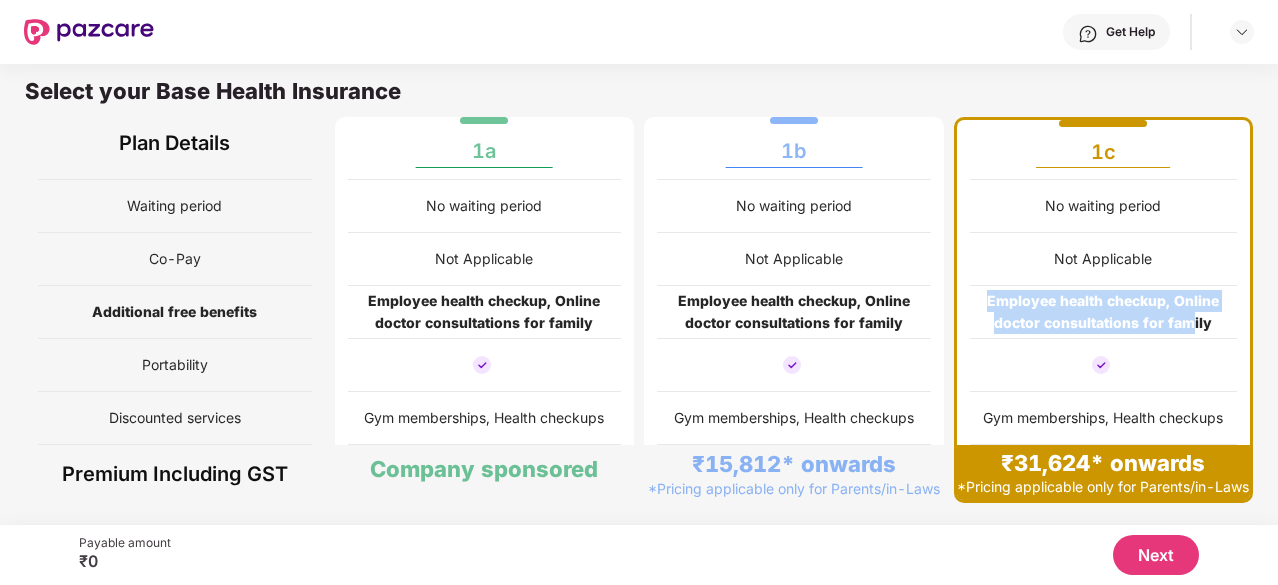 click on "Employee health checkup, Online doctor consultations for family" at bounding box center (1104, 312) 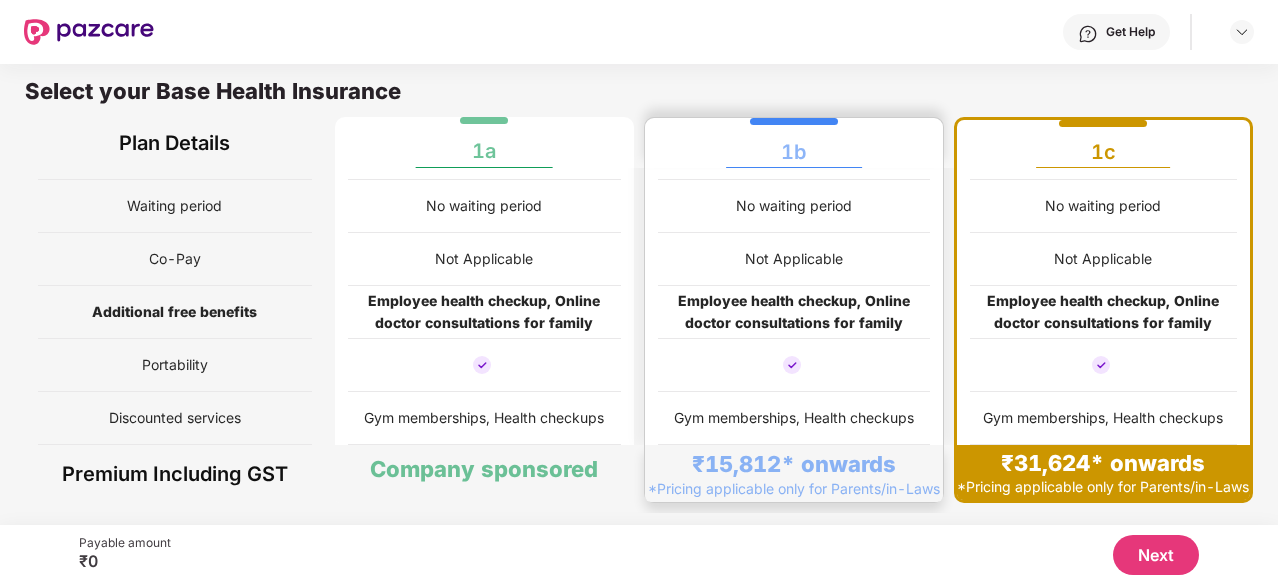 click at bounding box center [794, 365] 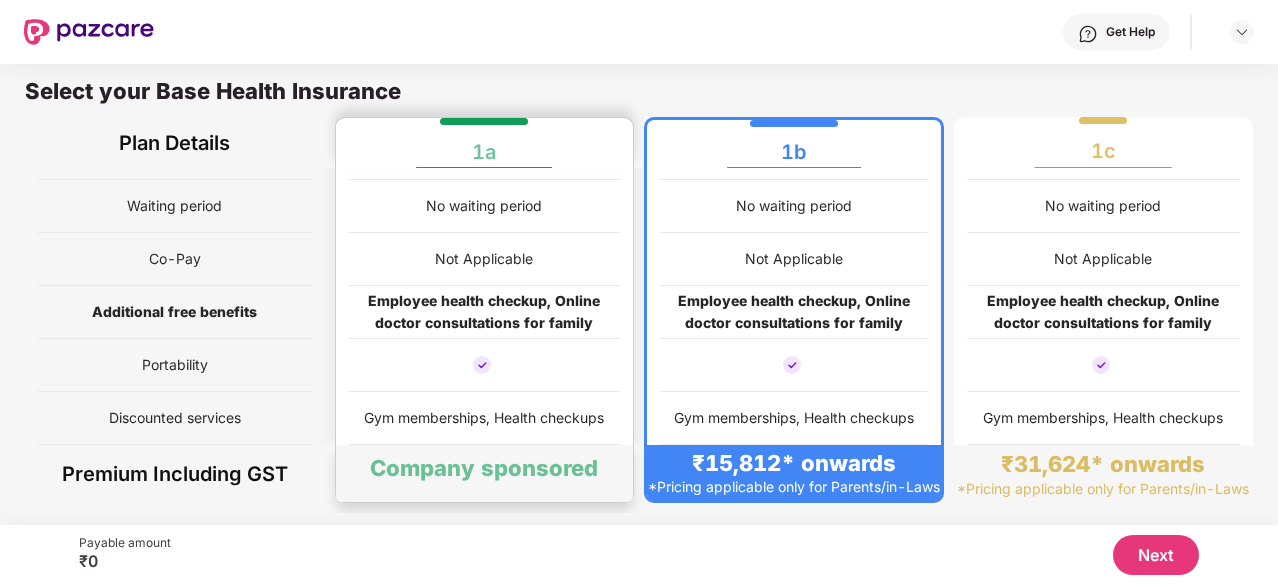 click on "Employee health checkup, Online doctor consultations for family" at bounding box center (485, 312) 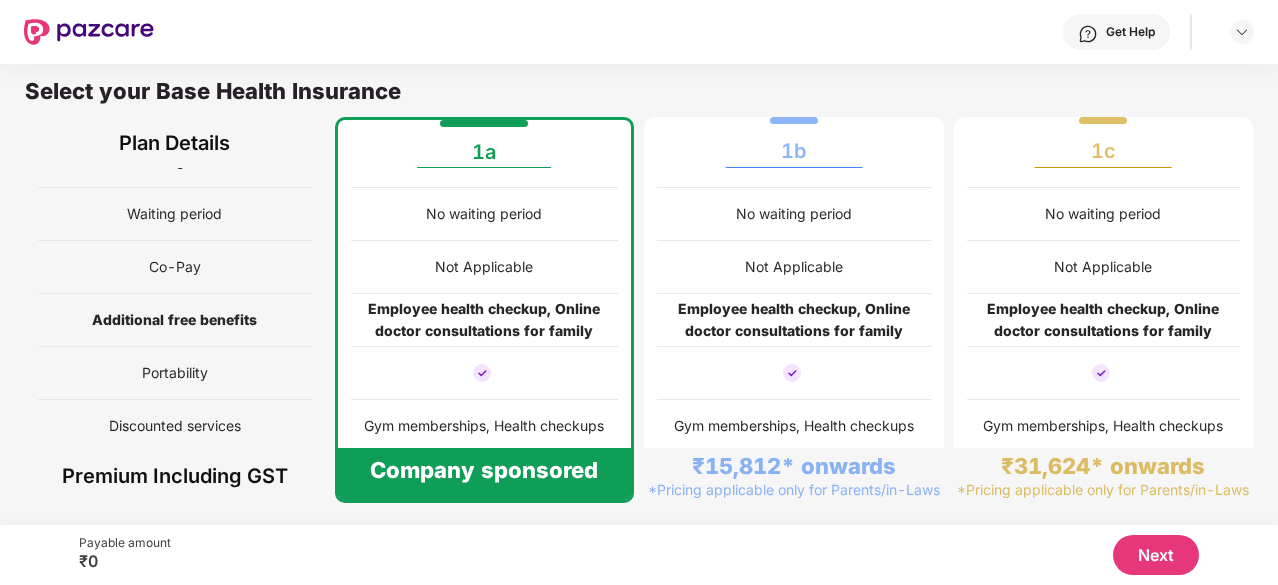 scroll, scrollTop: 299, scrollLeft: 0, axis: vertical 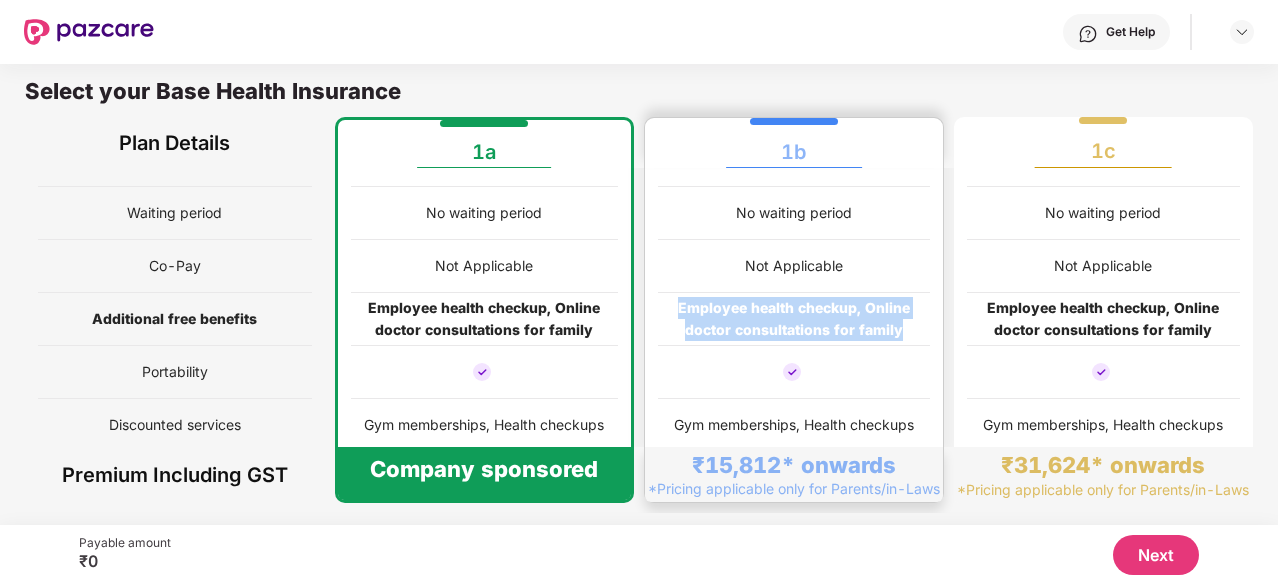 drag, startPoint x: 668, startPoint y: 304, endPoint x: 936, endPoint y: 321, distance: 268.53864 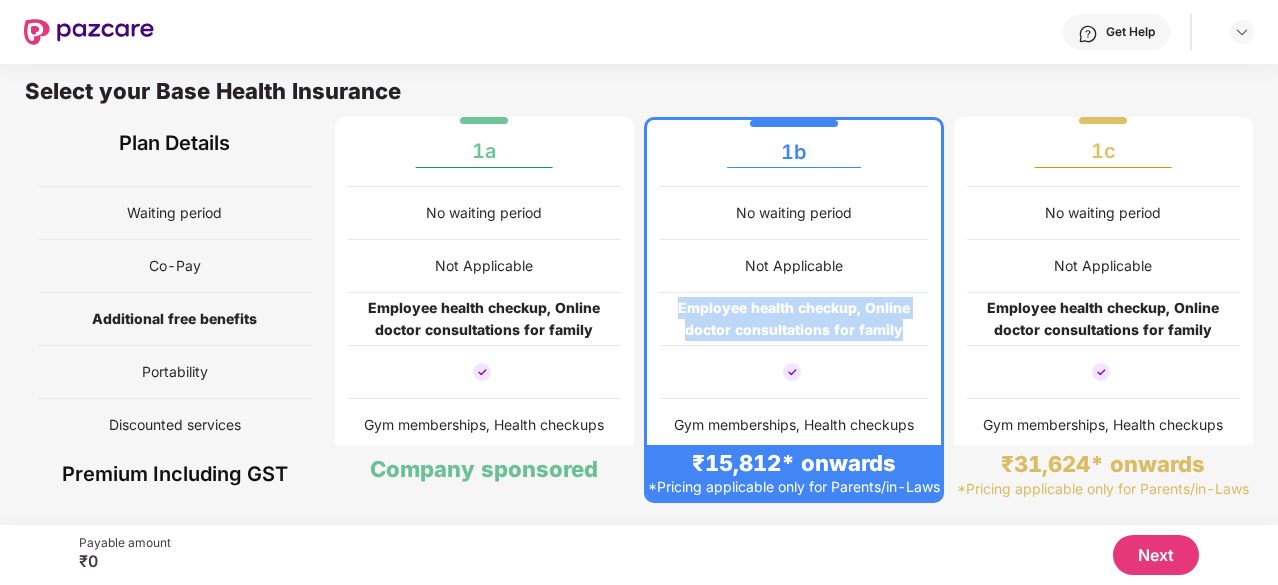 scroll, scrollTop: 320, scrollLeft: 0, axis: vertical 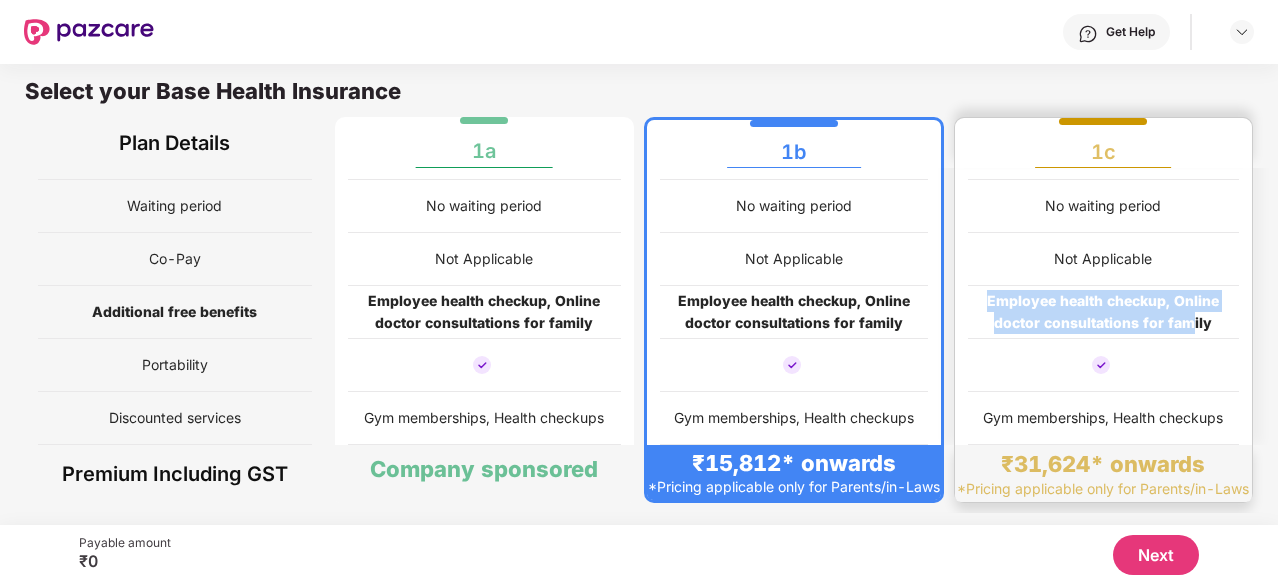 drag, startPoint x: 975, startPoint y: 285, endPoint x: 1196, endPoint y: 311, distance: 222.52415 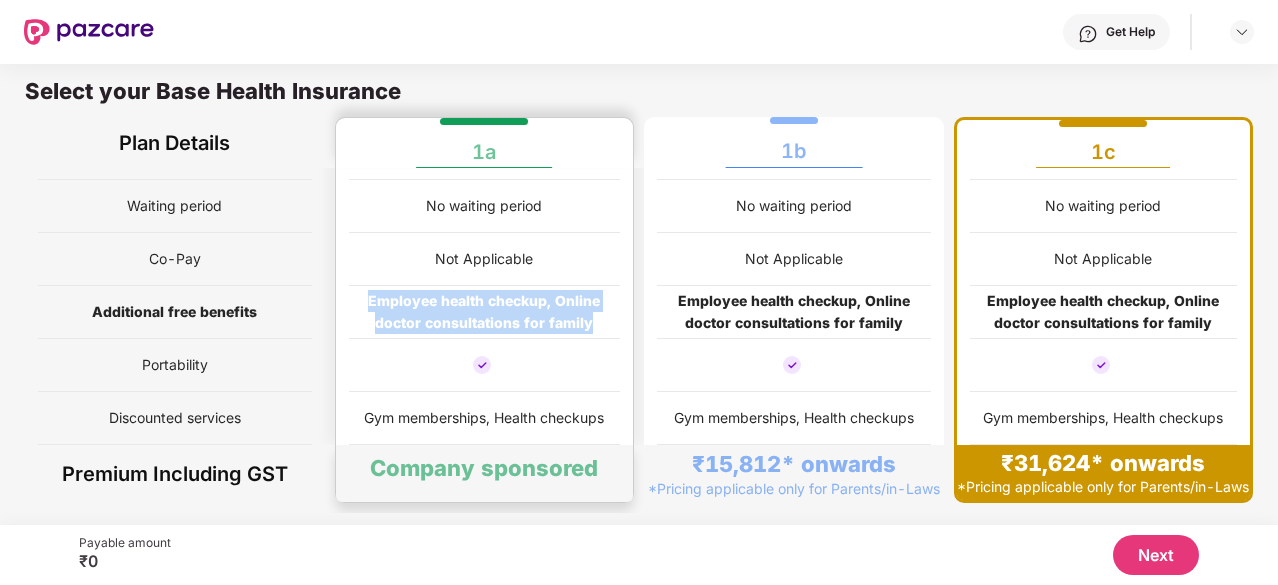 drag, startPoint x: 364, startPoint y: 287, endPoint x: 599, endPoint y: 303, distance: 235.54405 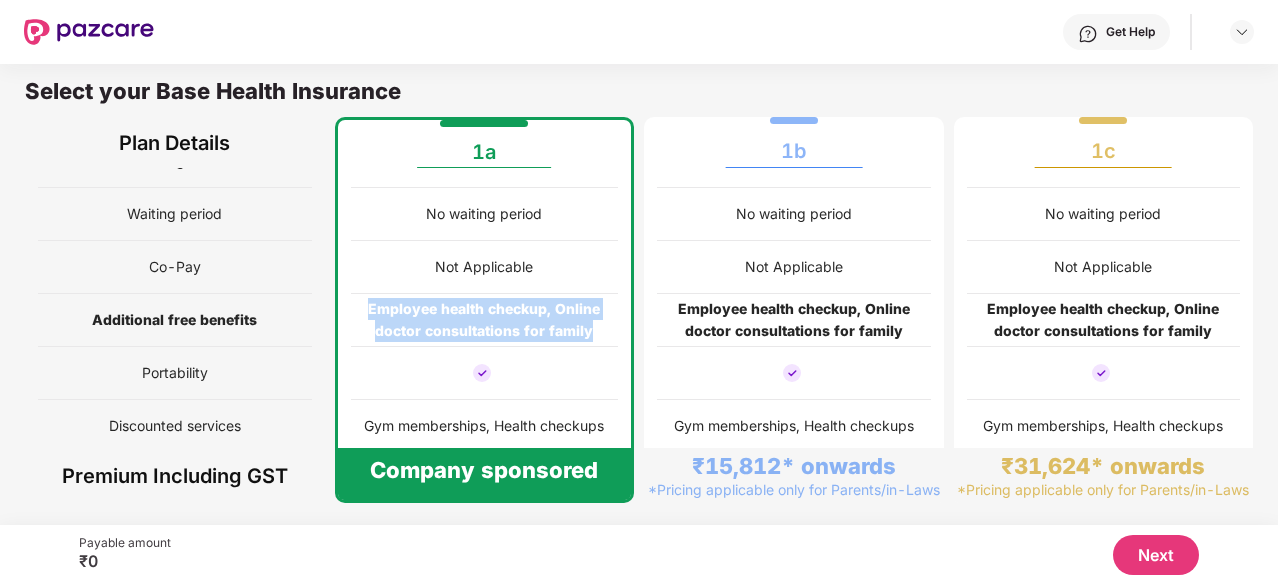 click on "Employee health checkup, Online doctor consultations for family" at bounding box center [485, 320] 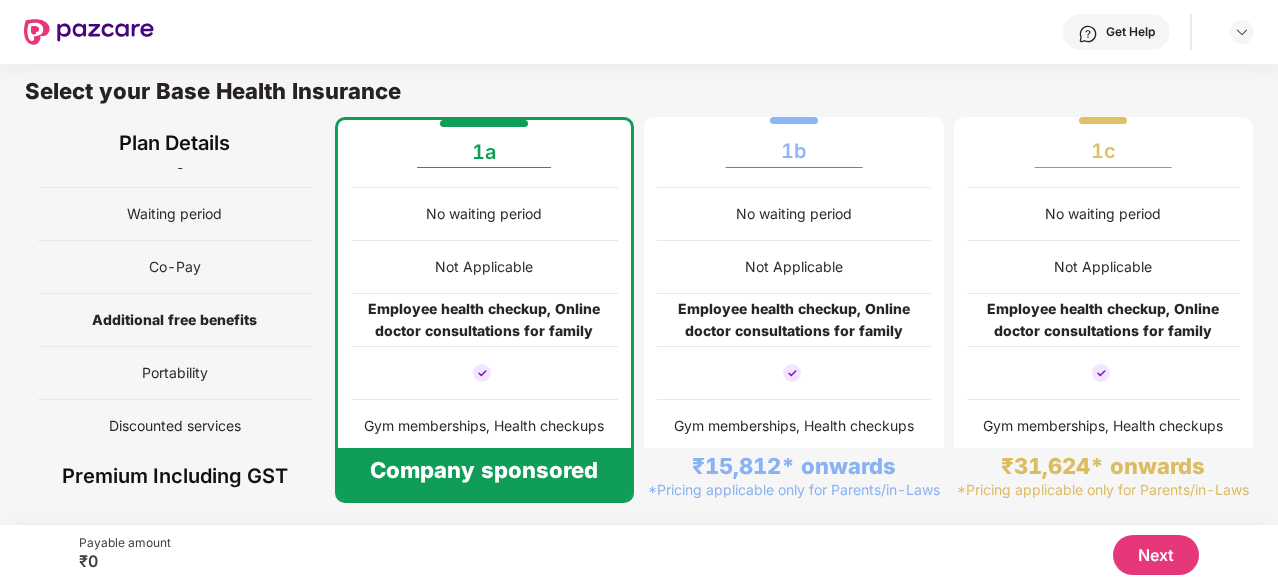 scroll, scrollTop: 299, scrollLeft: 0, axis: vertical 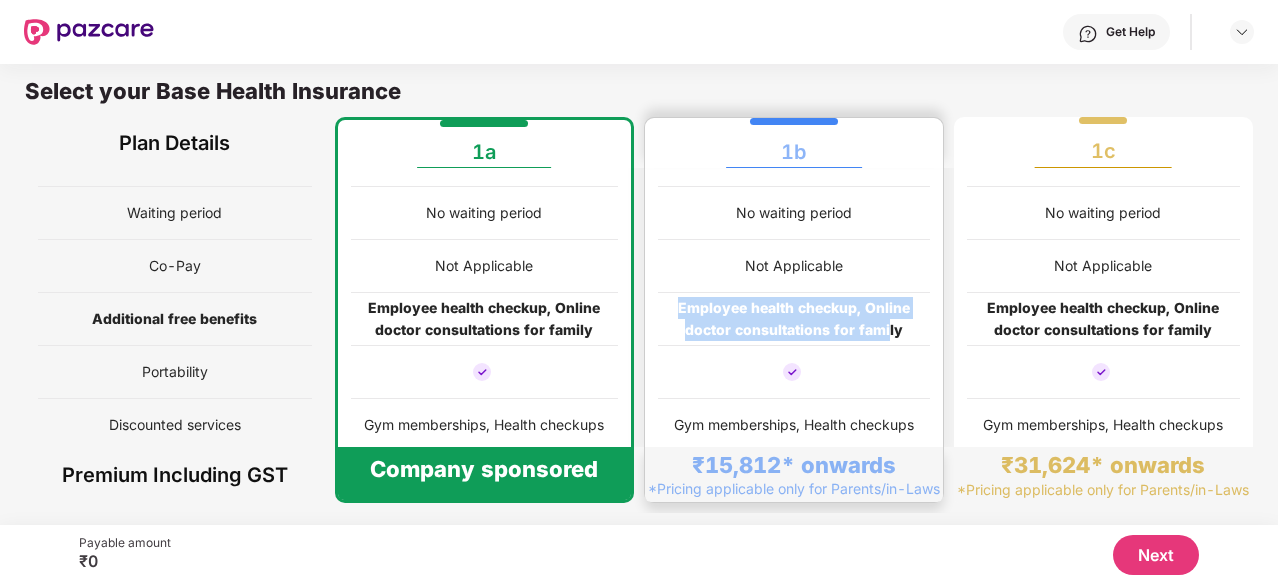 drag, startPoint x: 672, startPoint y: 299, endPoint x: 886, endPoint y: 324, distance: 215.45534 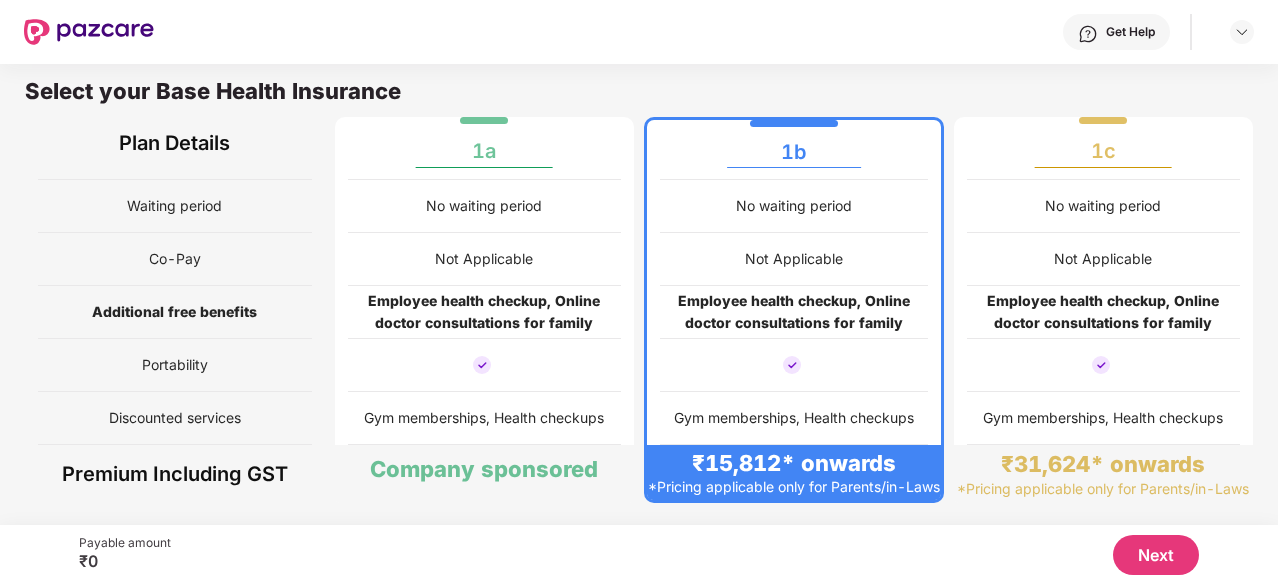 click at bounding box center [794, 365] 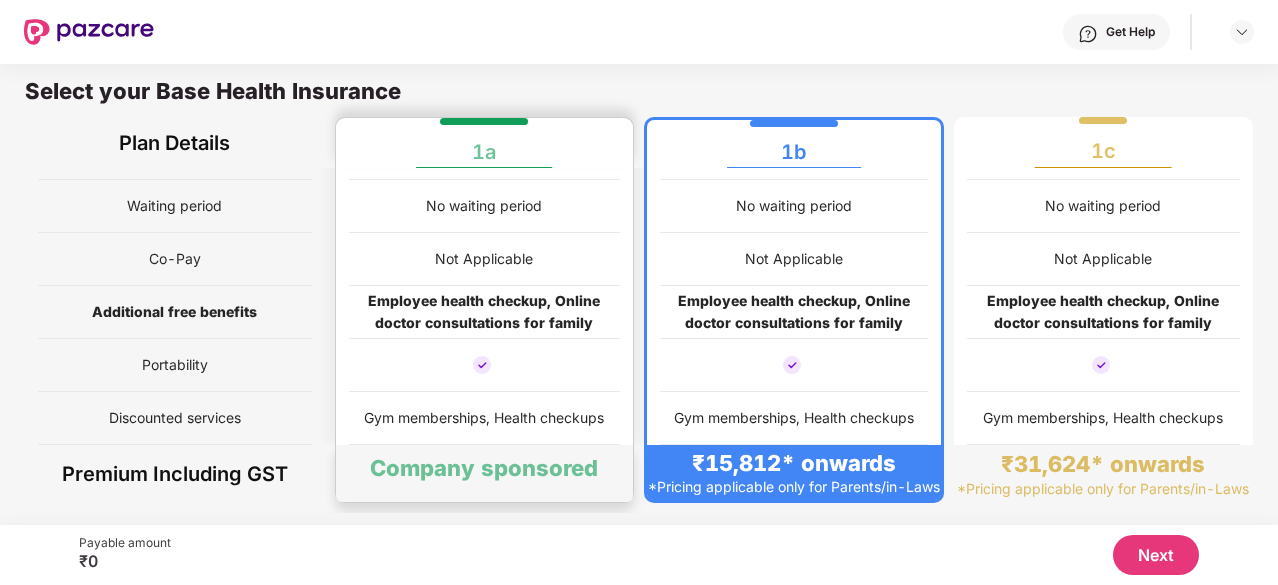 click on "Employee health checkup, Online doctor consultations for family" at bounding box center (485, 312) 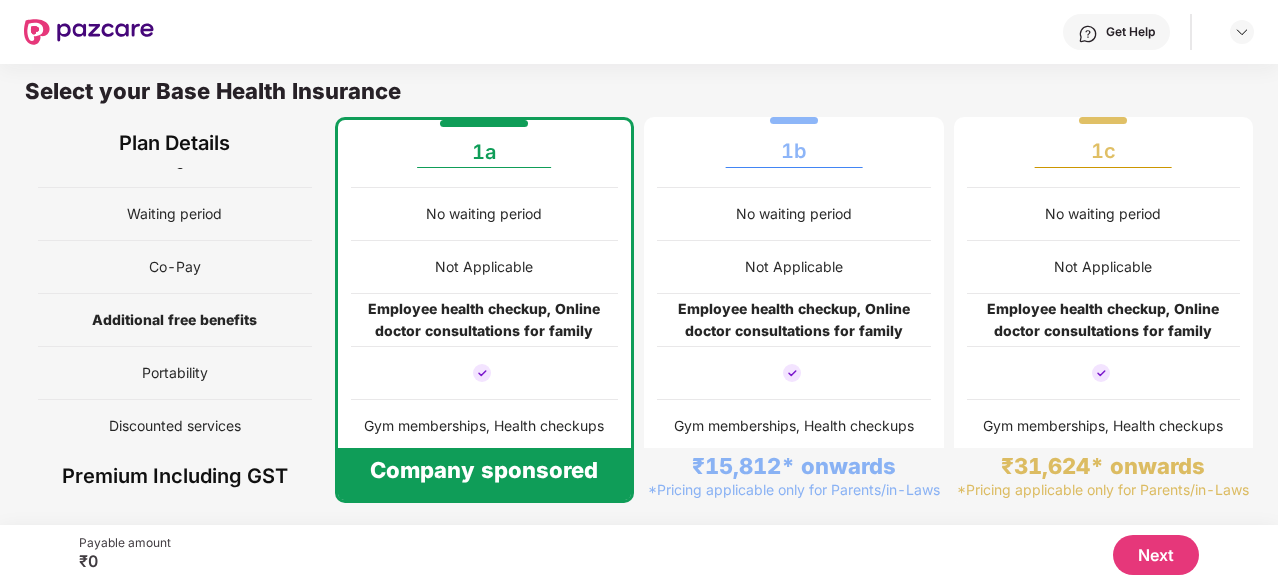 click on "Employee health checkup, Online doctor consultations for family" at bounding box center [485, 320] 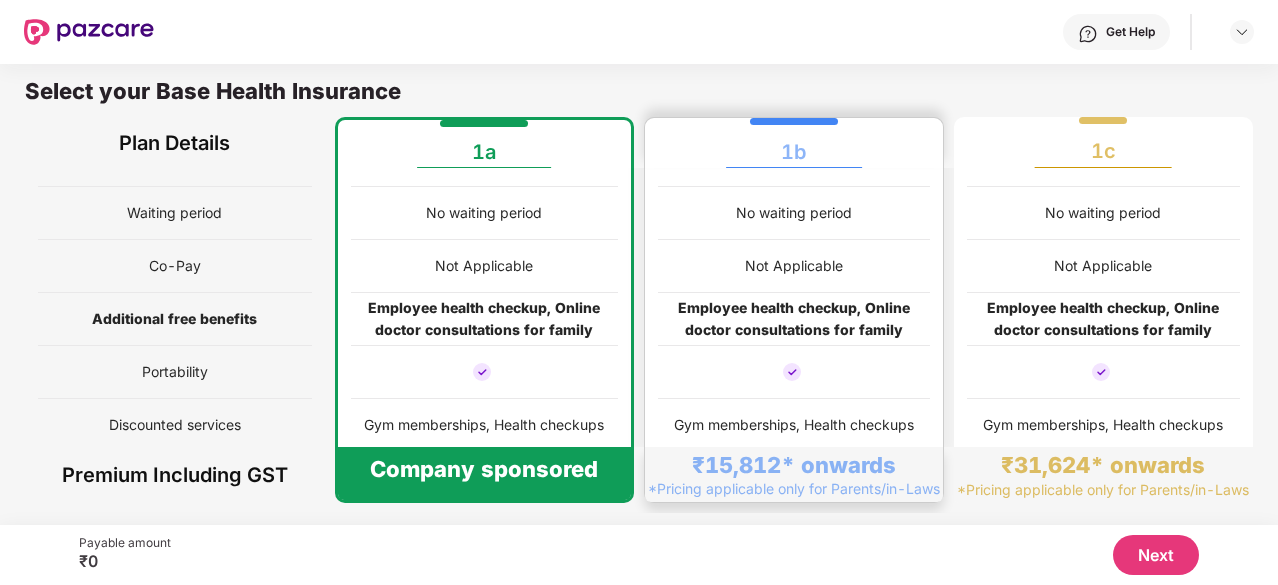 click on "Not Applicable" at bounding box center [794, 266] 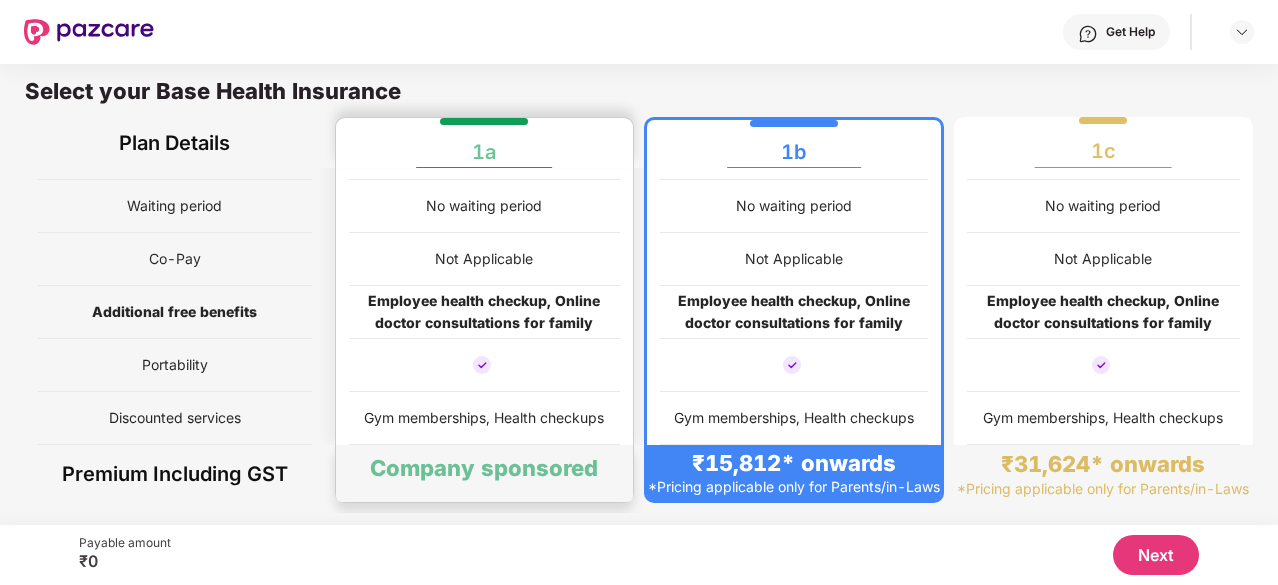 drag, startPoint x: 574, startPoint y: 299, endPoint x: 504, endPoint y: 281, distance: 72.277245 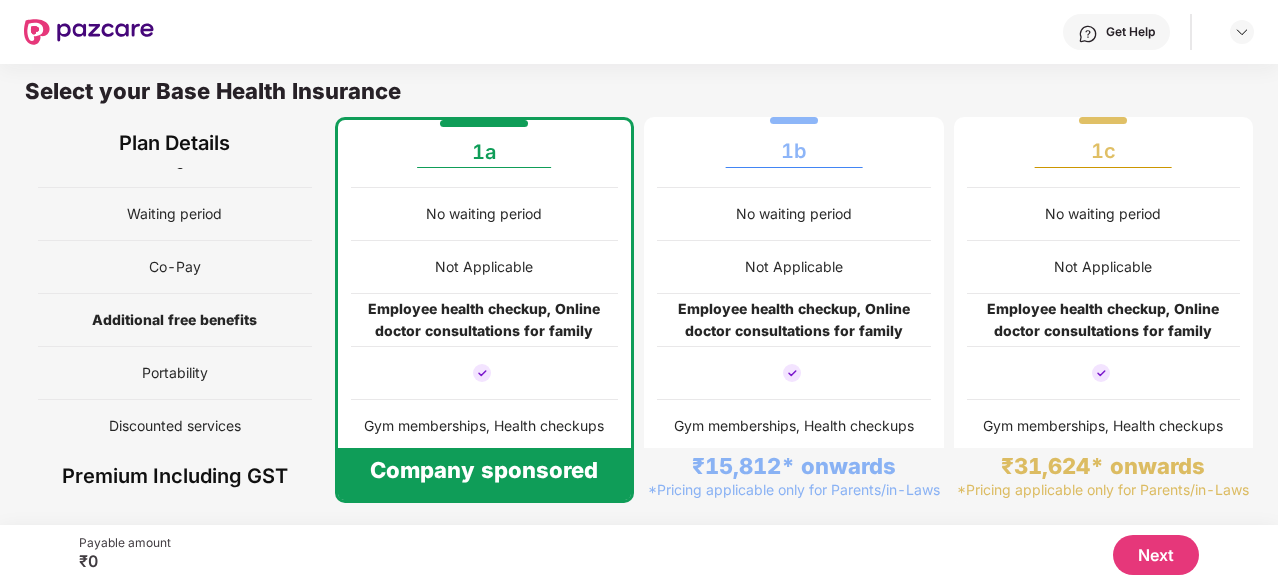 scroll, scrollTop: 299, scrollLeft: 0, axis: vertical 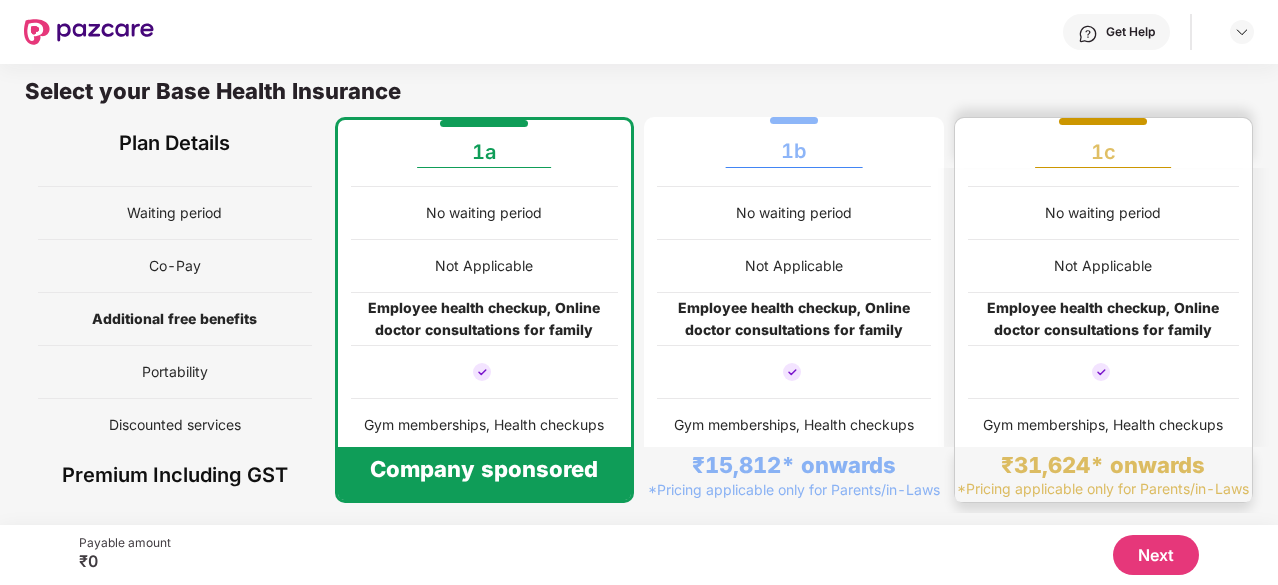 click on "Not Applicable" at bounding box center (1104, 266) 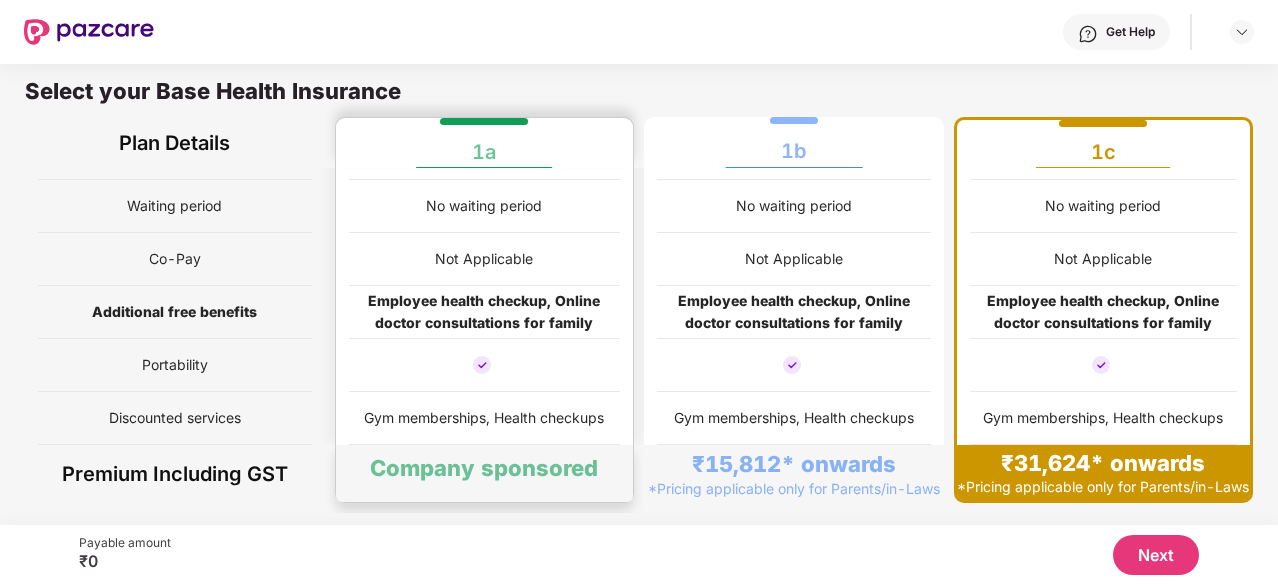 click on "Employee health checkup, Online doctor consultations for family" at bounding box center [485, 312] 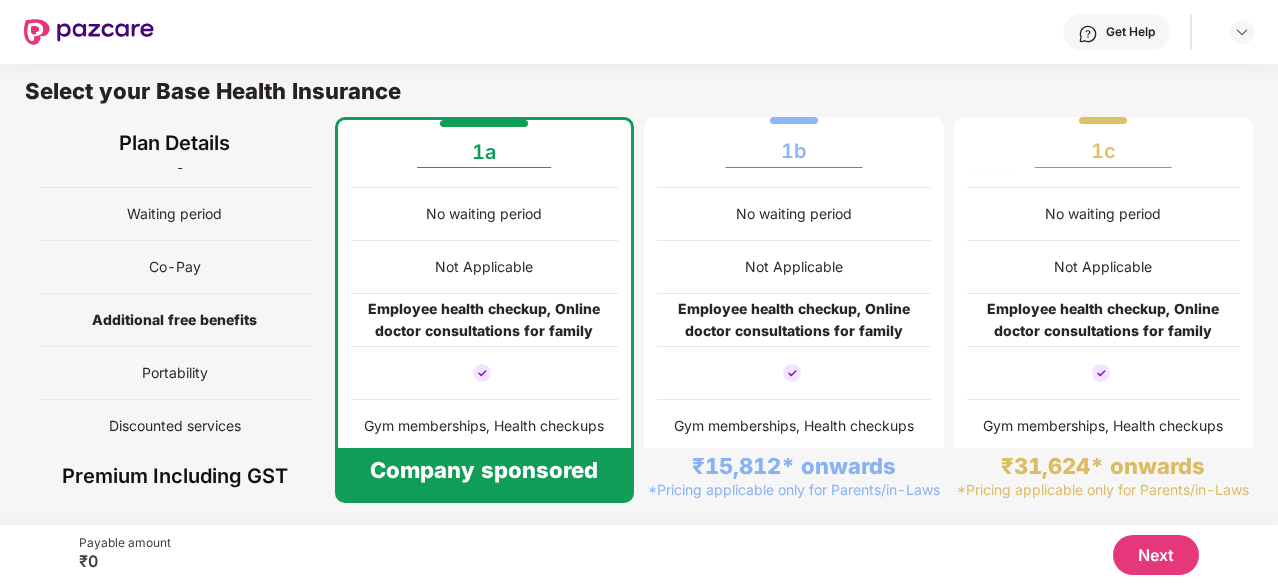 scroll, scrollTop: 299, scrollLeft: 0, axis: vertical 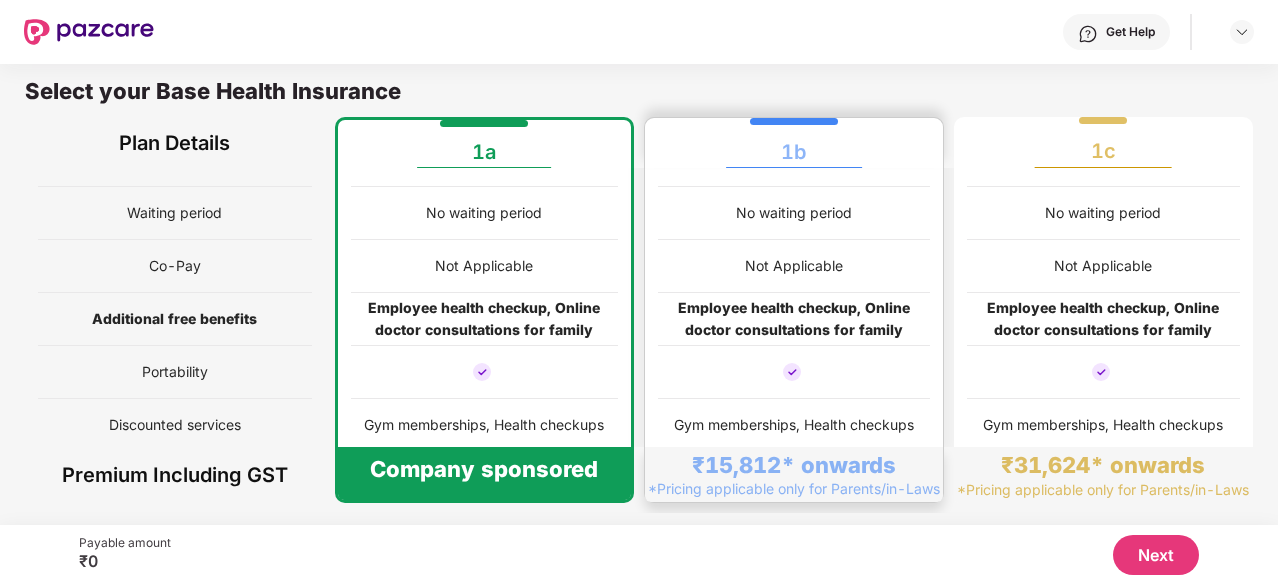 click on "*Pricing applicable only for Parents/in-Laws" at bounding box center [794, 488] 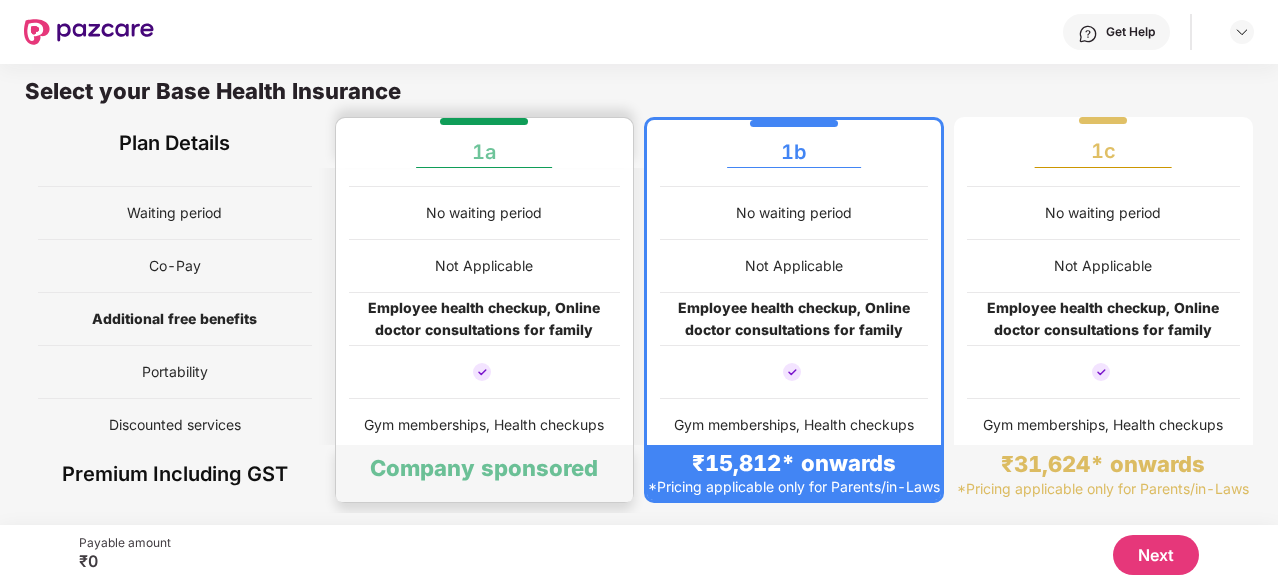 click on "Company sponsored" at bounding box center (485, 473) 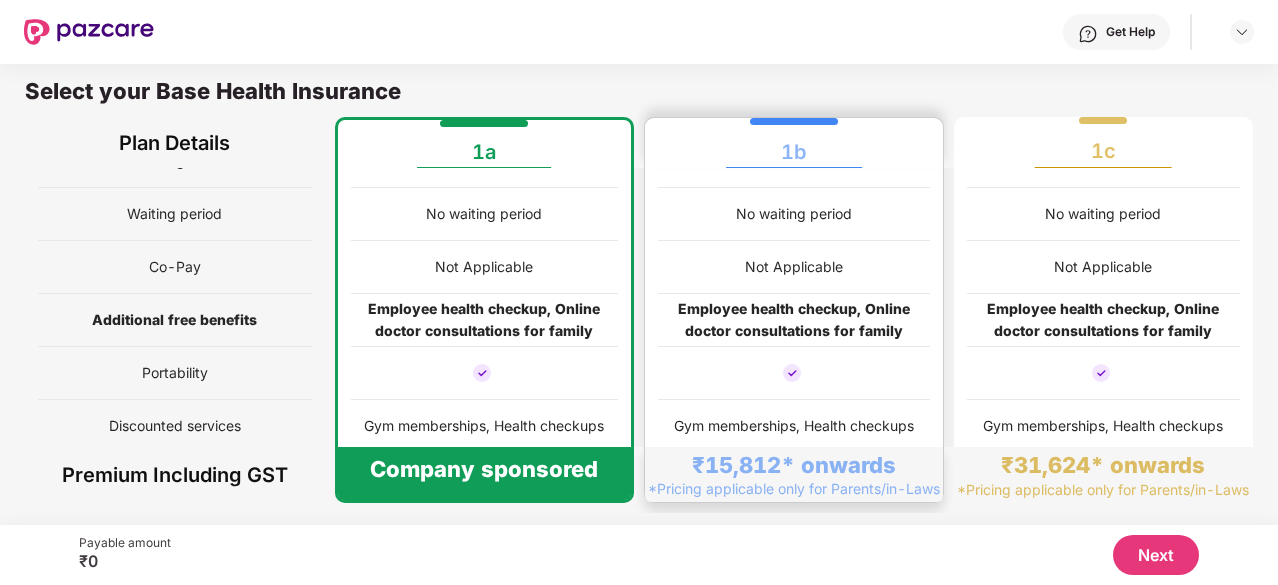 scroll, scrollTop: 299, scrollLeft: 0, axis: vertical 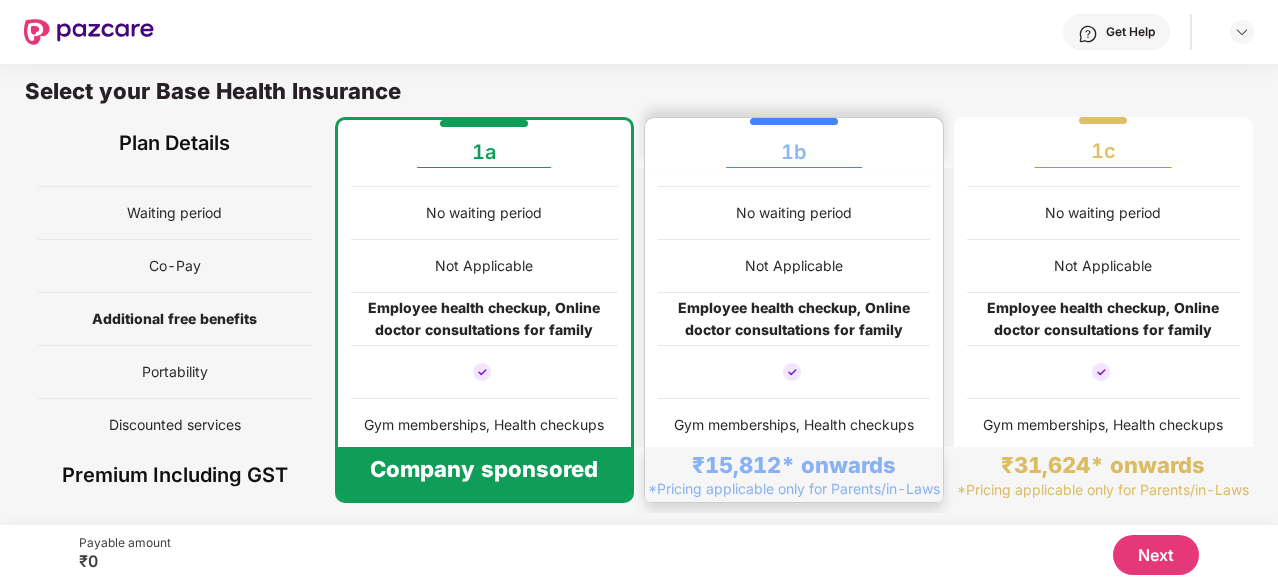click at bounding box center [794, 372] 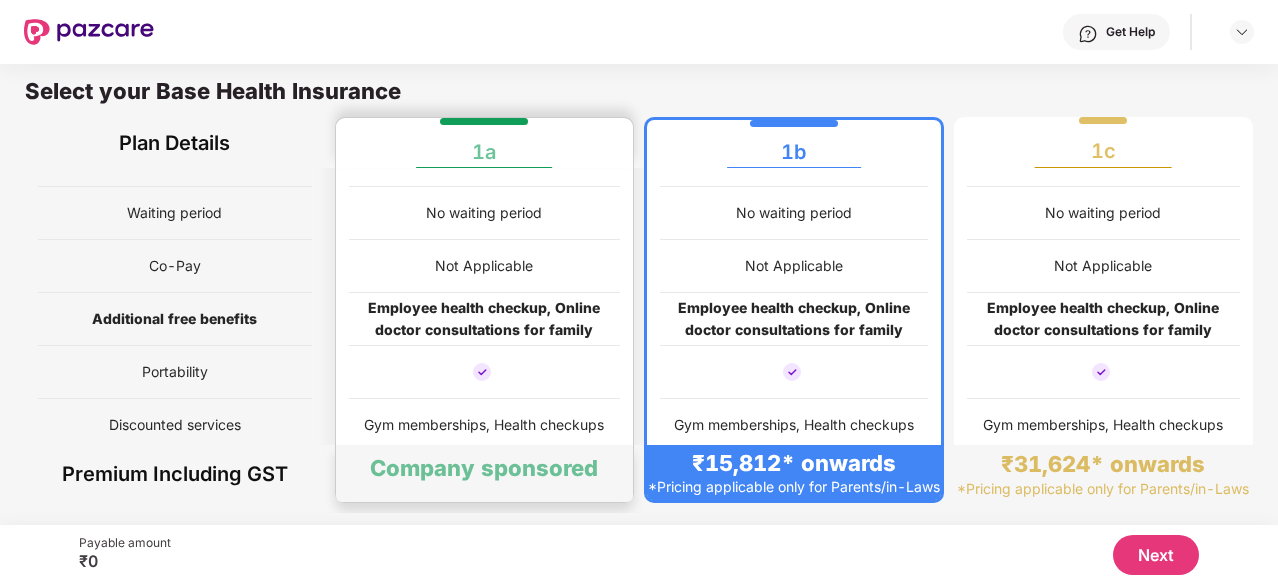 click on "Gym memberships, Health checkups" at bounding box center [485, 425] 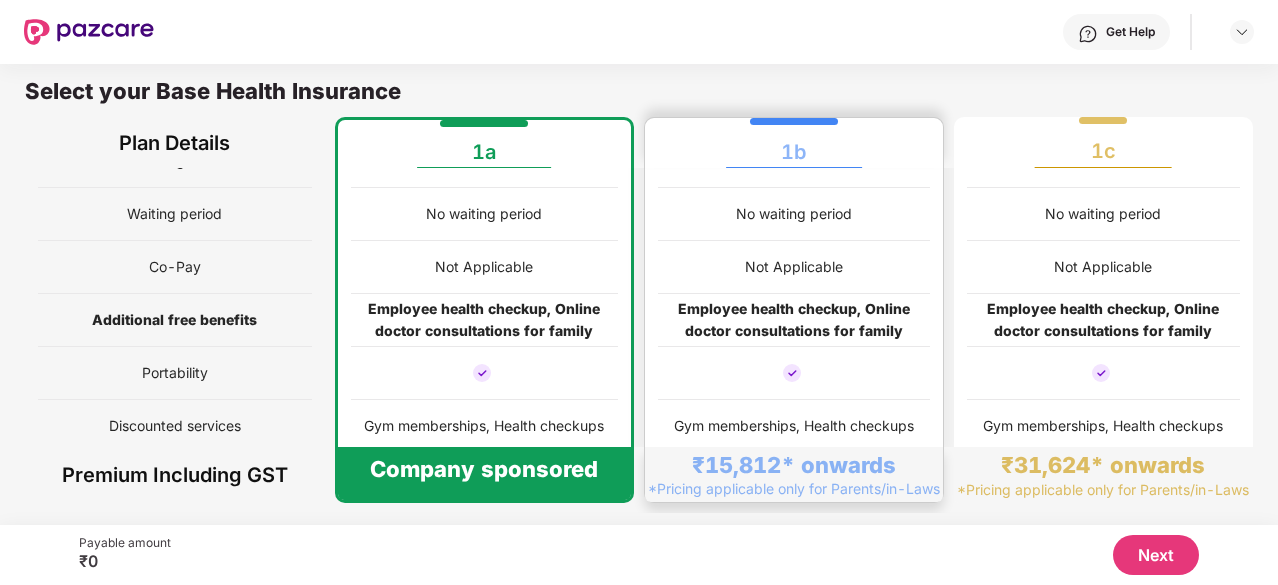 scroll, scrollTop: 299, scrollLeft: 0, axis: vertical 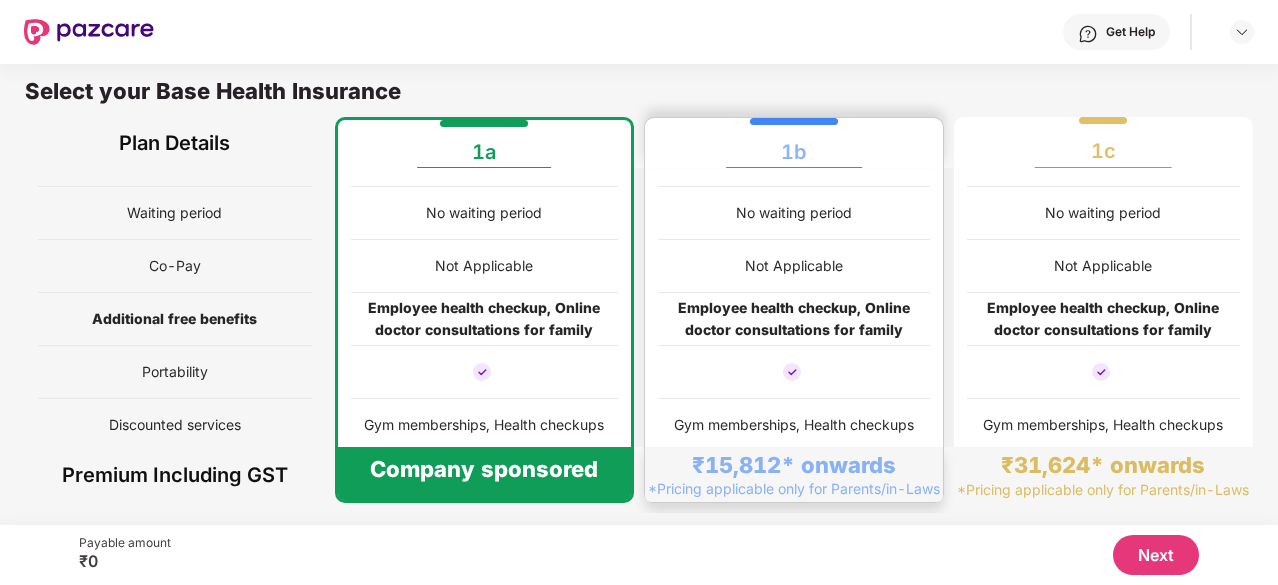 click at bounding box center [794, 372] 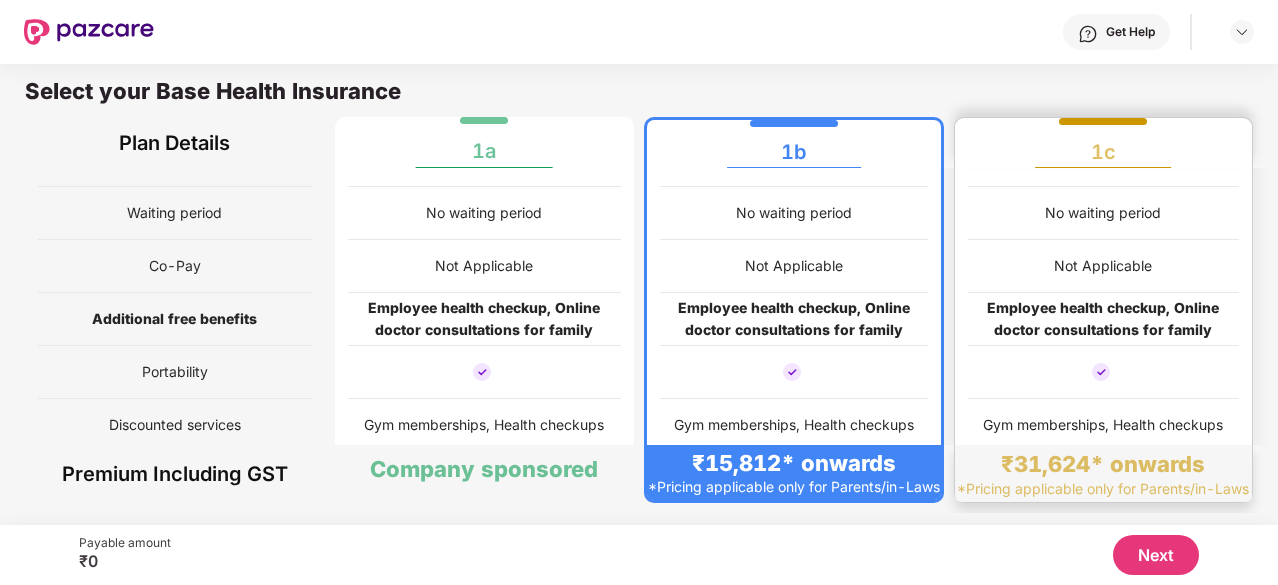 click at bounding box center [1104, 372] 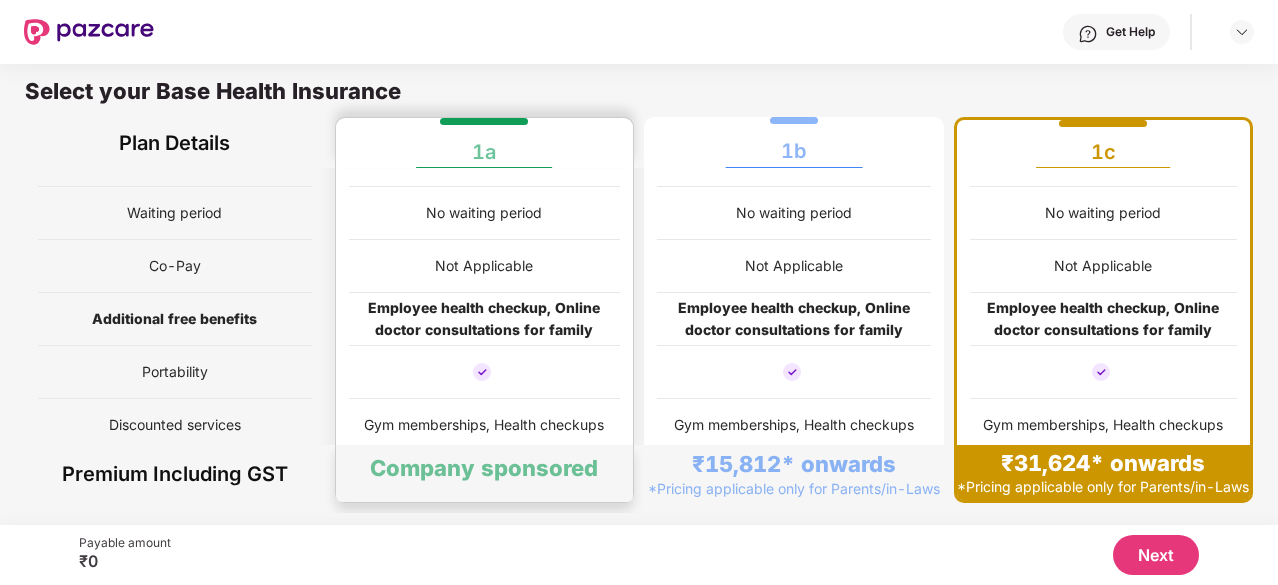click at bounding box center [485, 372] 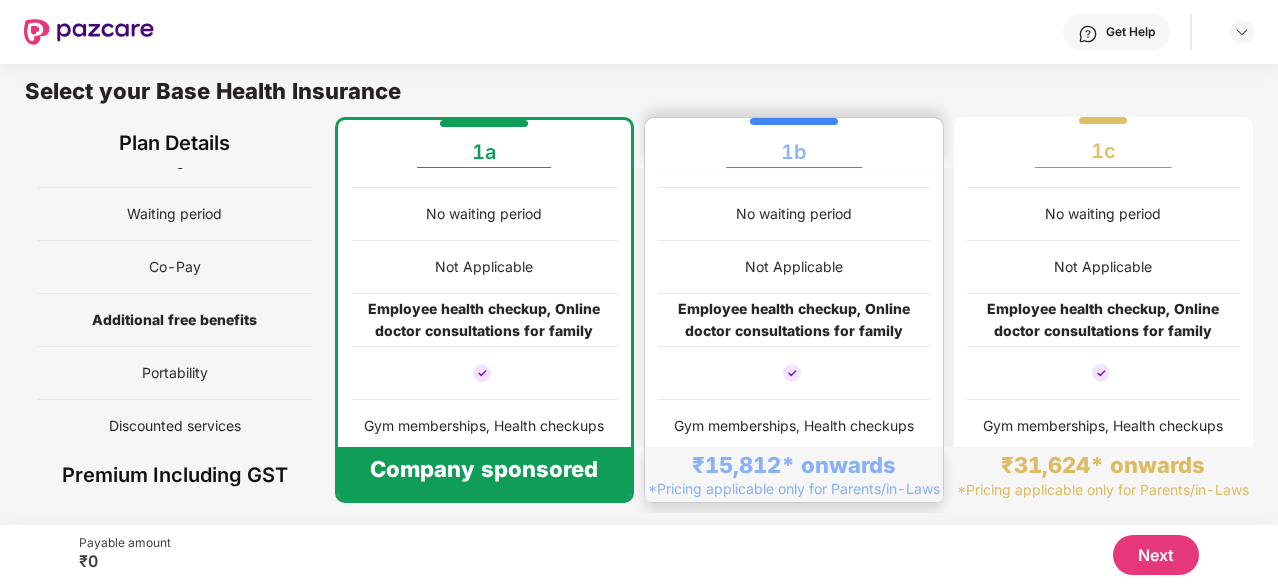 scroll, scrollTop: 299, scrollLeft: 0, axis: vertical 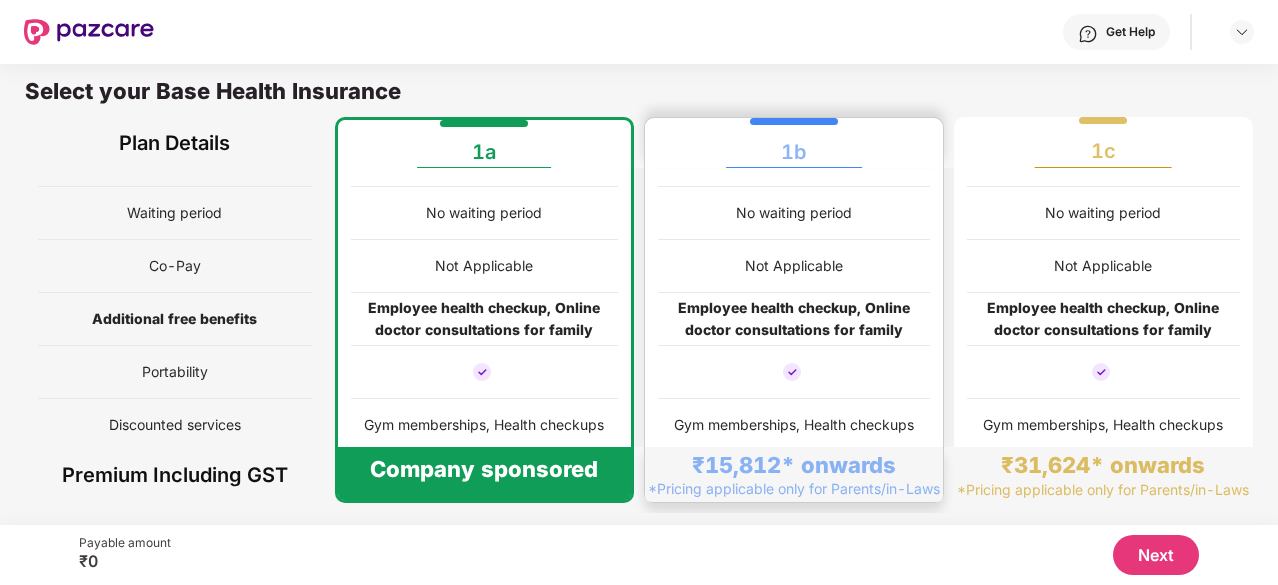 click at bounding box center [794, 372] 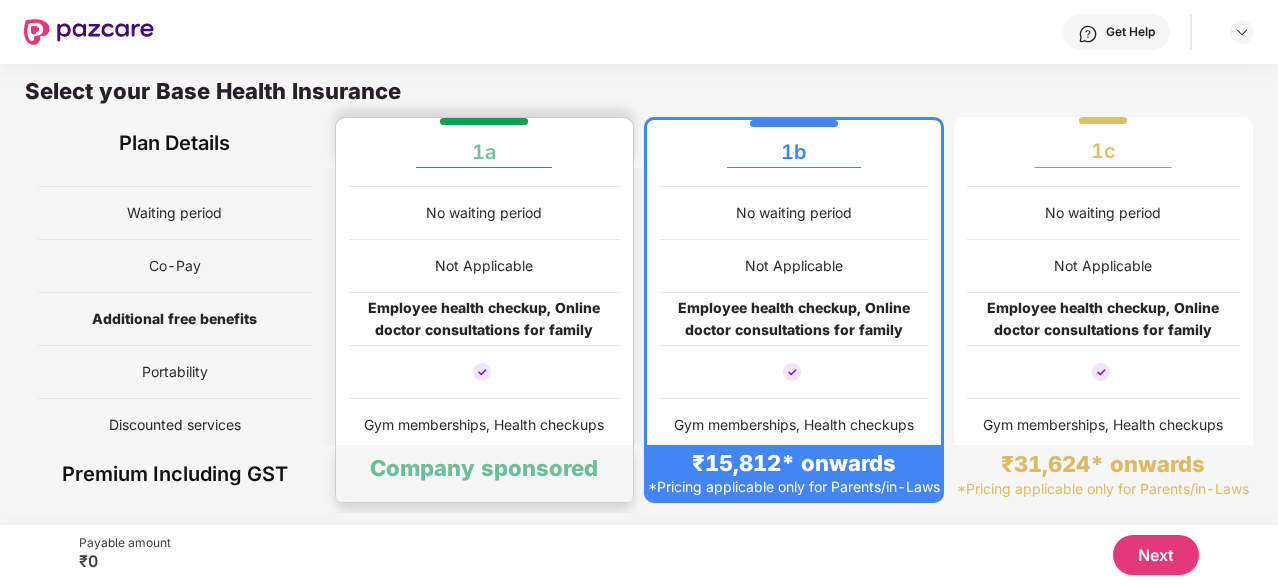 click on "[CURRENCY] Covered 4 Not Eligible Covered No waiting period Not Applicable Employee health checkup, Online doctor consultations for family Gym memberships, Health checkups" at bounding box center (485, 160) 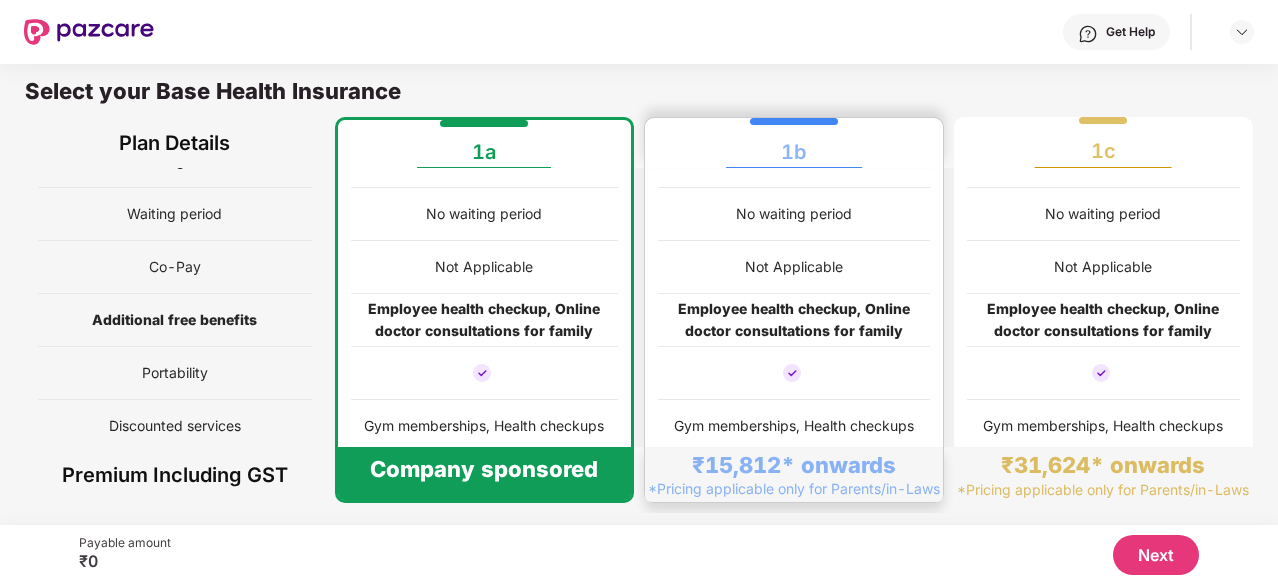 scroll, scrollTop: 299, scrollLeft: 0, axis: vertical 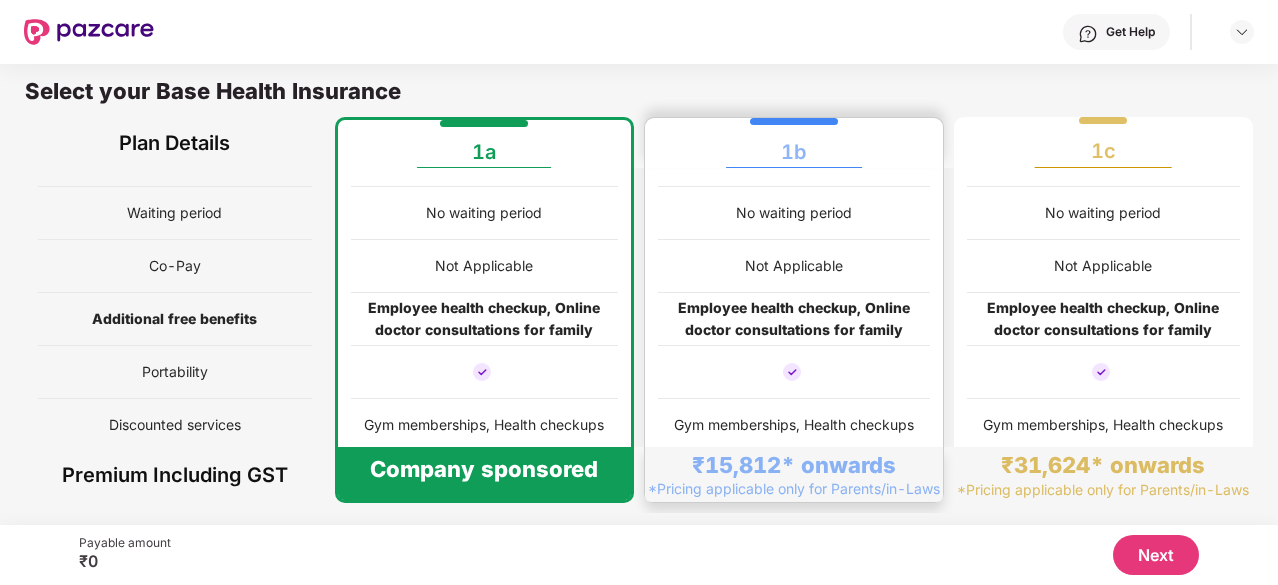 click at bounding box center [792, 372] 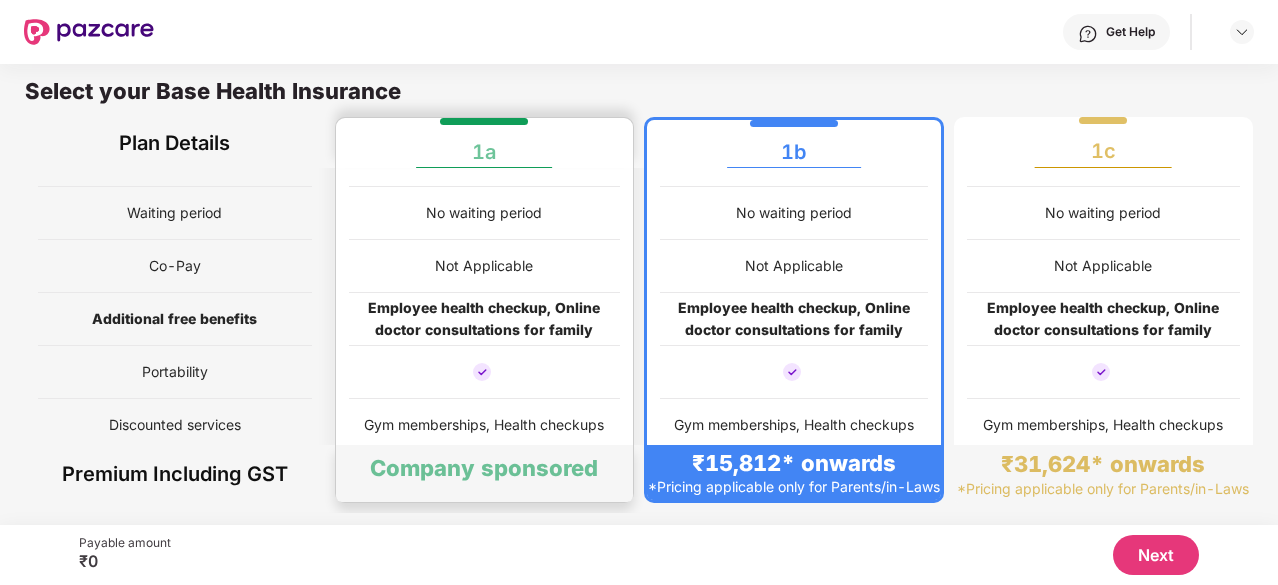 click at bounding box center [485, 372] 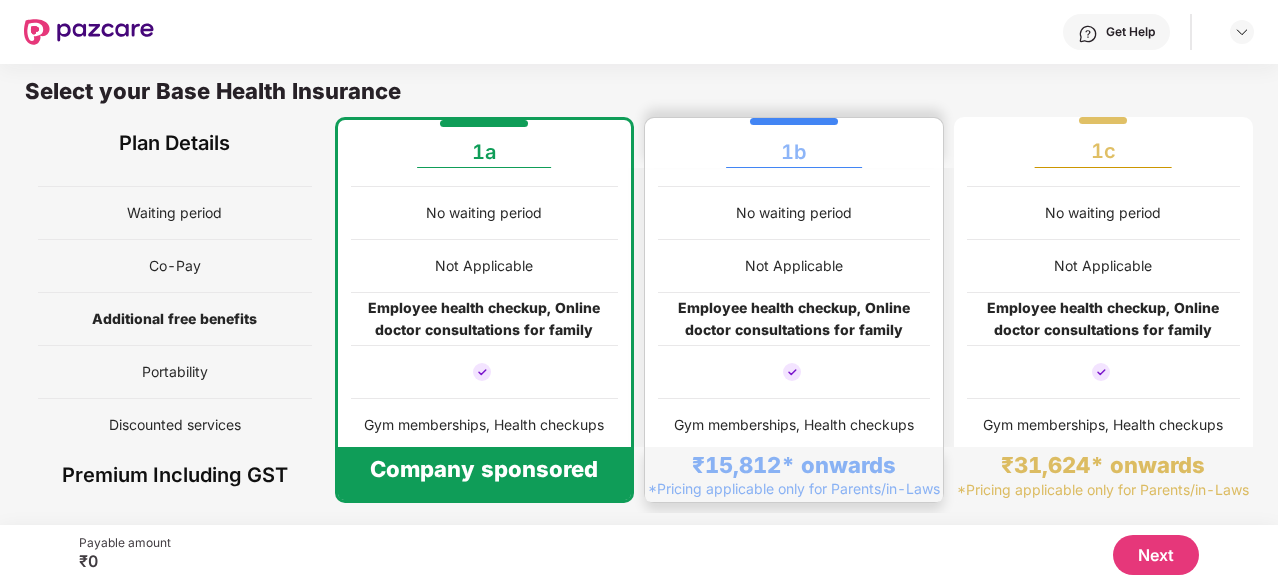 scroll, scrollTop: 299, scrollLeft: 0, axis: vertical 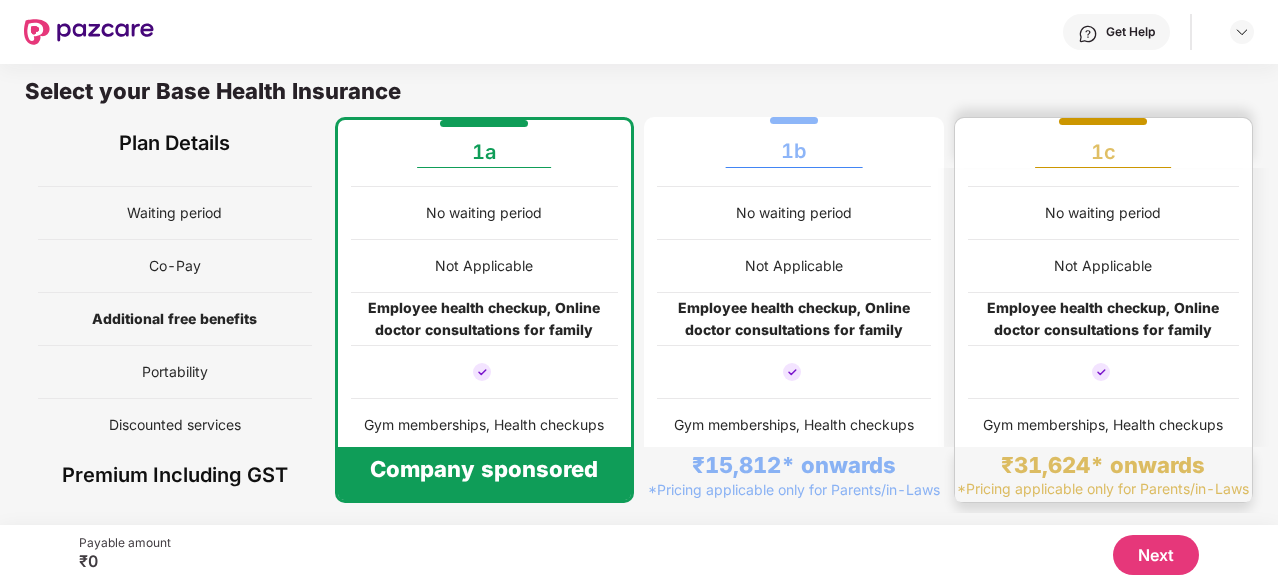click on "Gym memberships, Health checkups" at bounding box center [1104, 425] 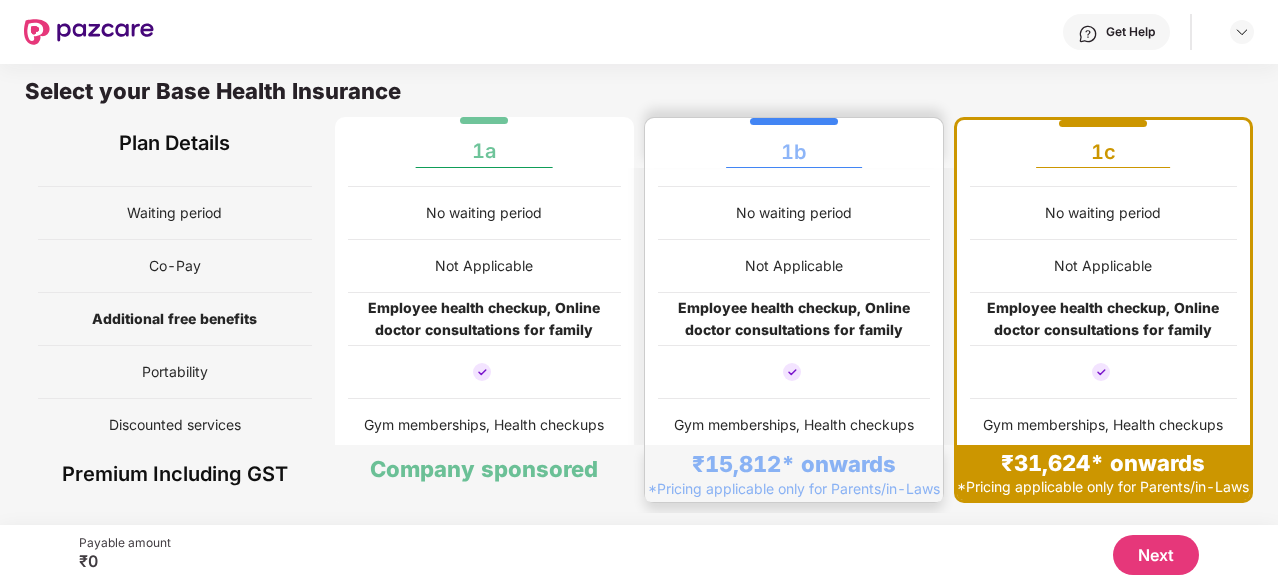 click at bounding box center [794, 372] 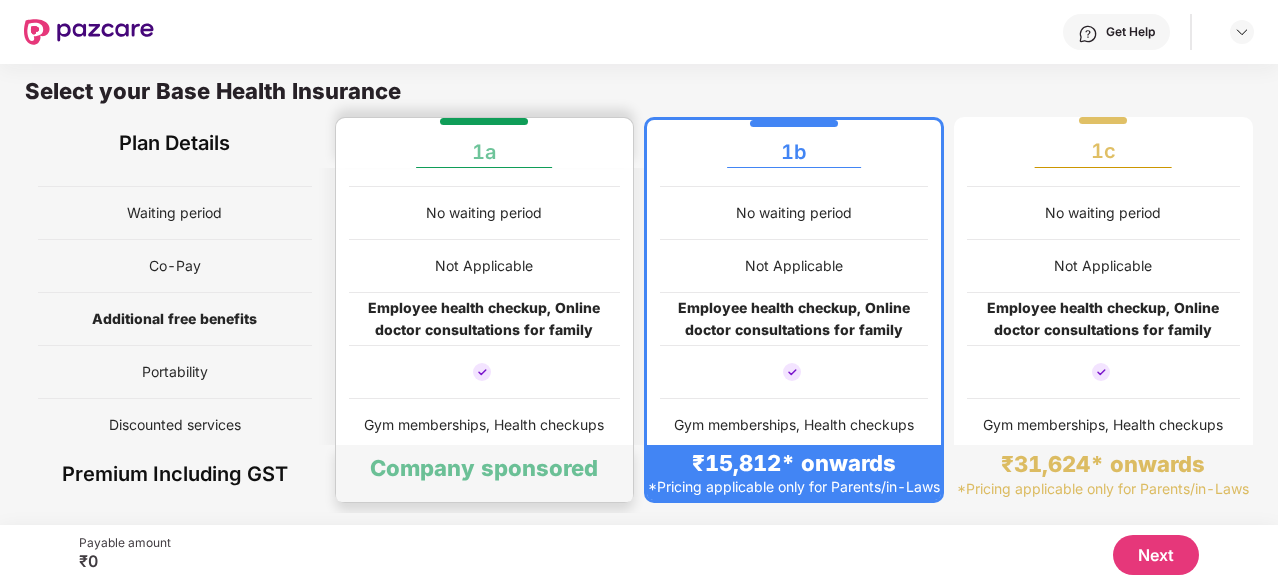 click on "Gym memberships, Health checkups" at bounding box center [485, 425] 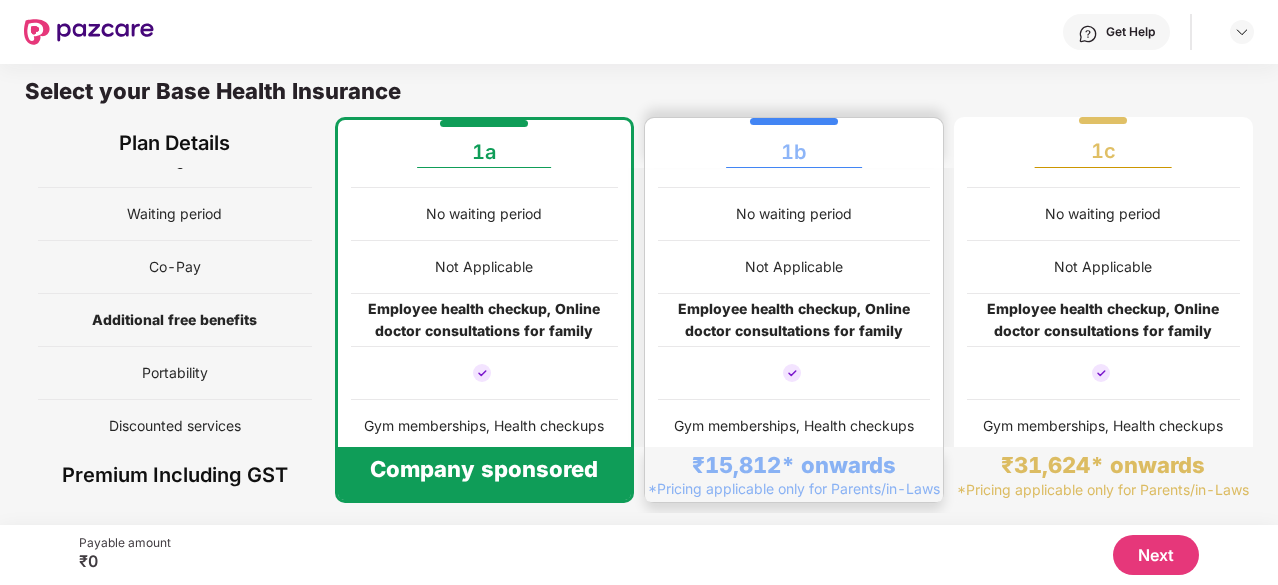 scroll, scrollTop: 299, scrollLeft: 0, axis: vertical 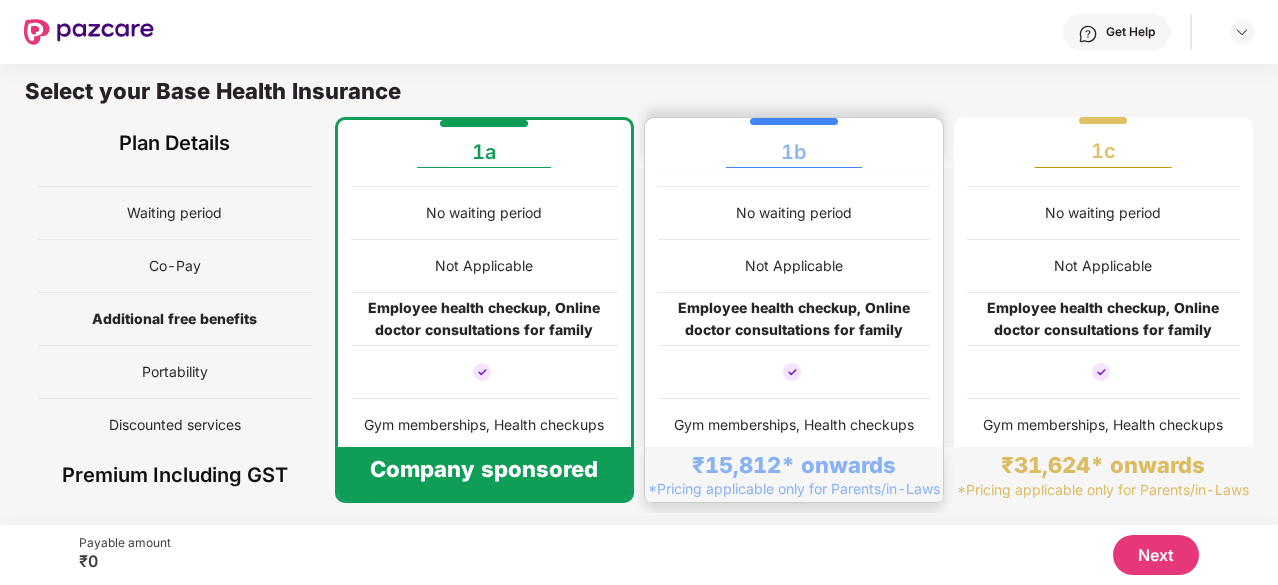 click at bounding box center (794, 372) 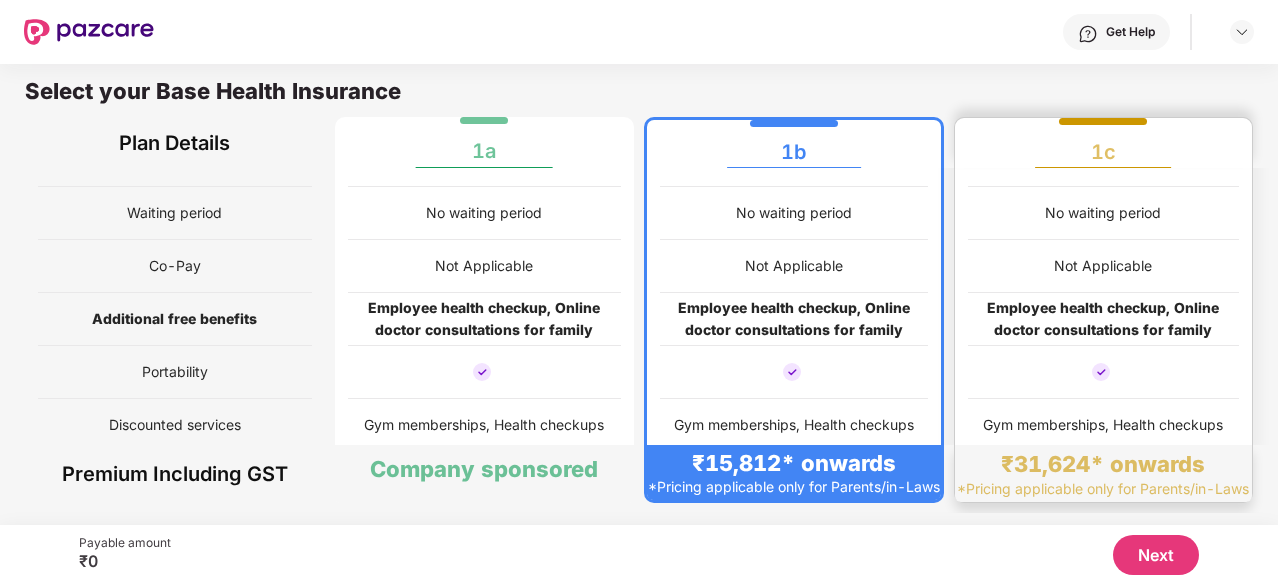 click on "Gym memberships, Health checkups" at bounding box center [1104, 425] 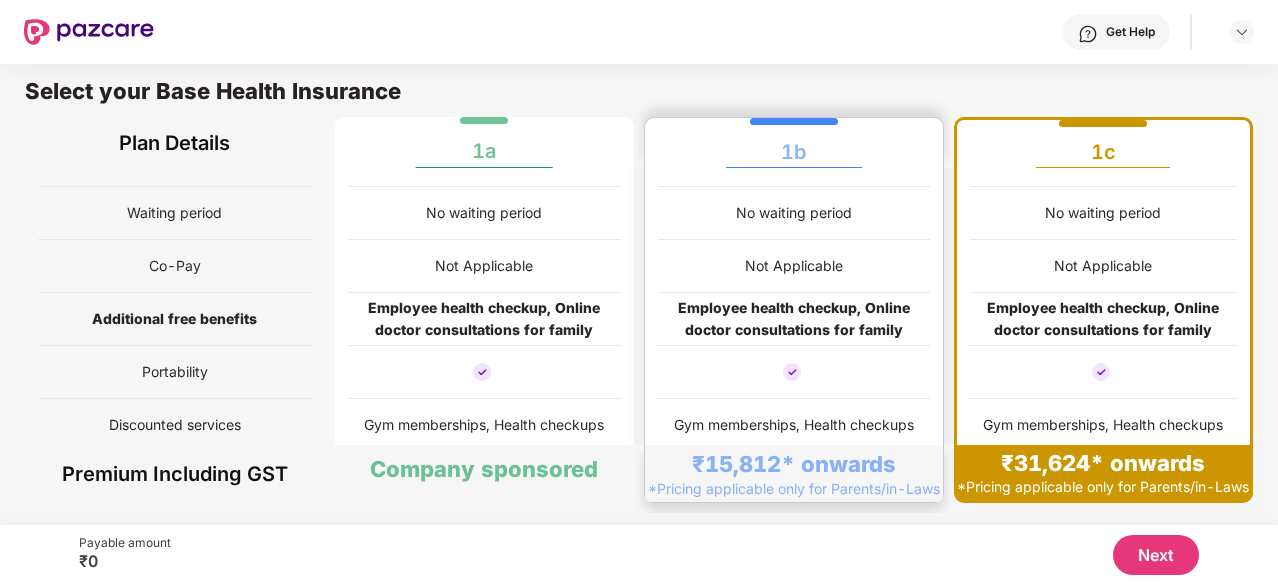 click at bounding box center [794, 372] 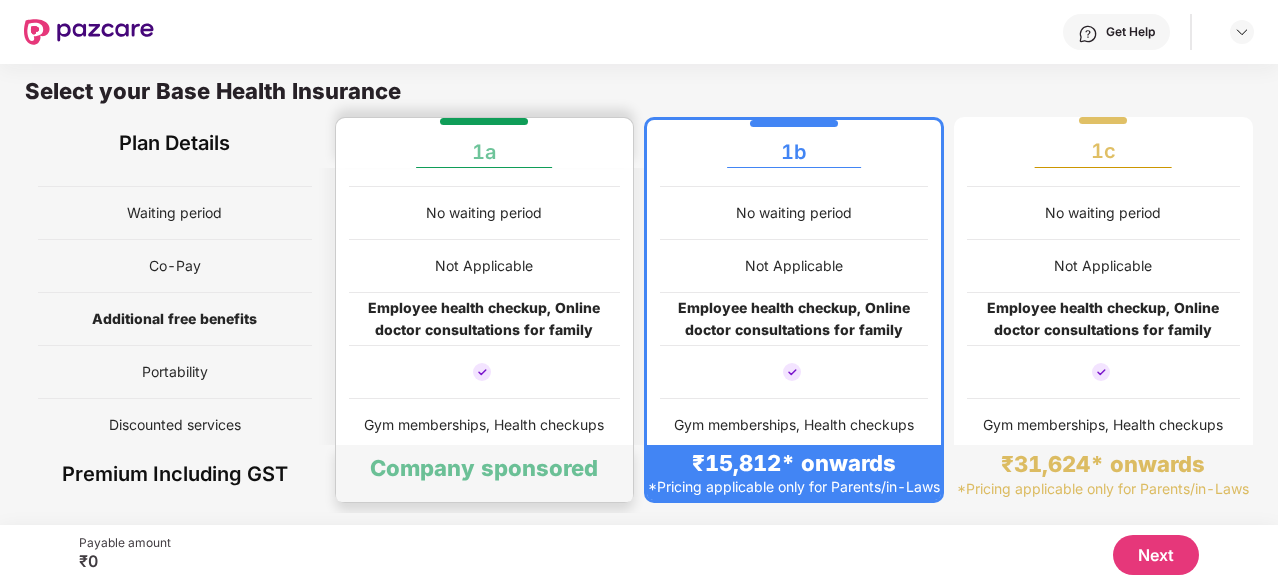click on "Employee health checkup, Online doctor consultations for family" at bounding box center (485, 319) 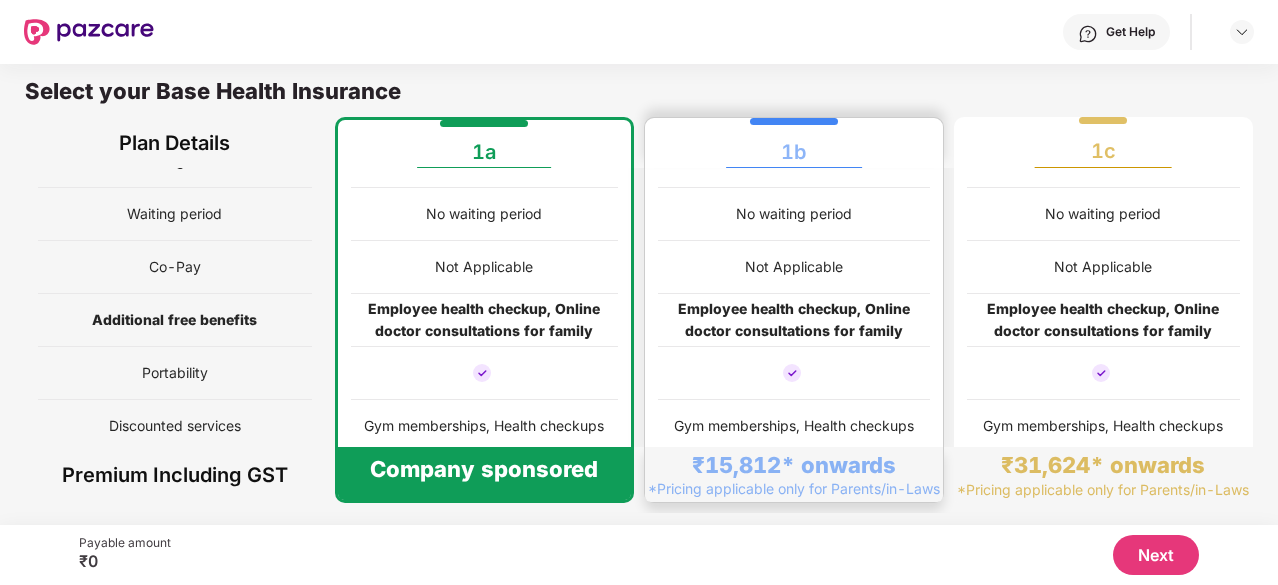 scroll, scrollTop: 299, scrollLeft: 0, axis: vertical 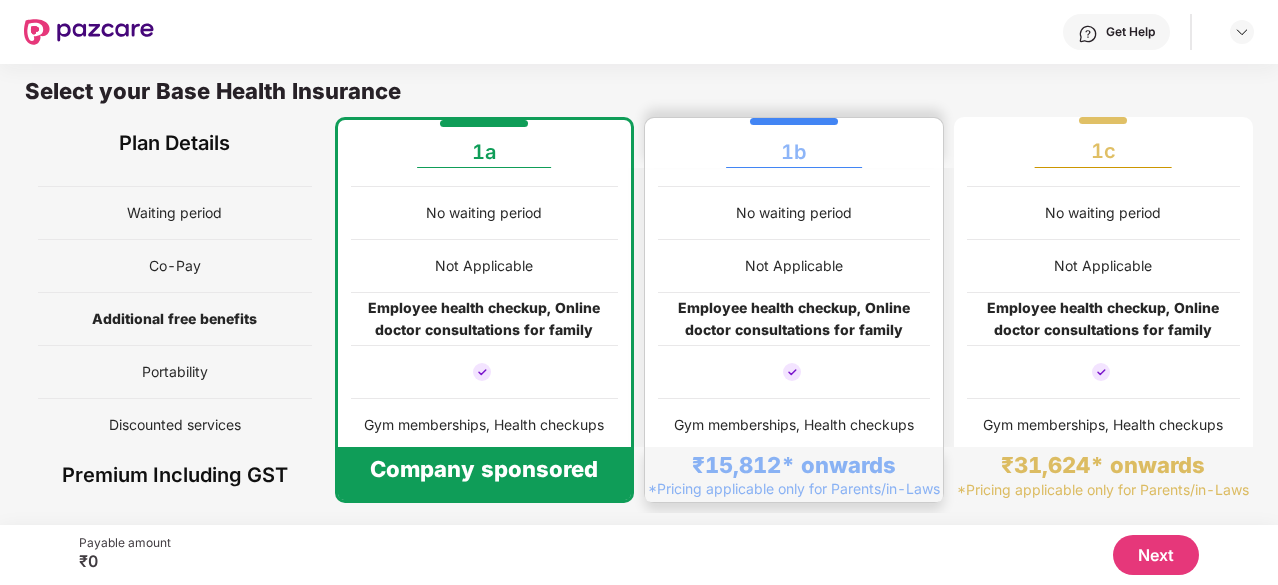 click on "Employee health checkup, Online doctor consultations for family" at bounding box center [794, 319] 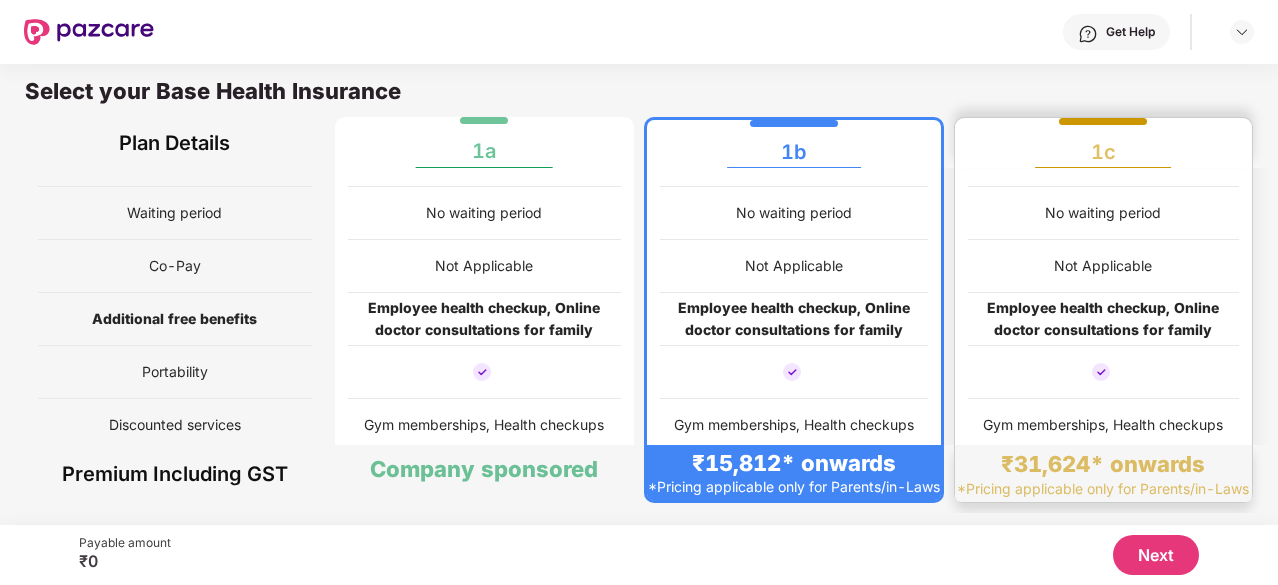 click on "Gym memberships, Health checkups" at bounding box center [1104, 425] 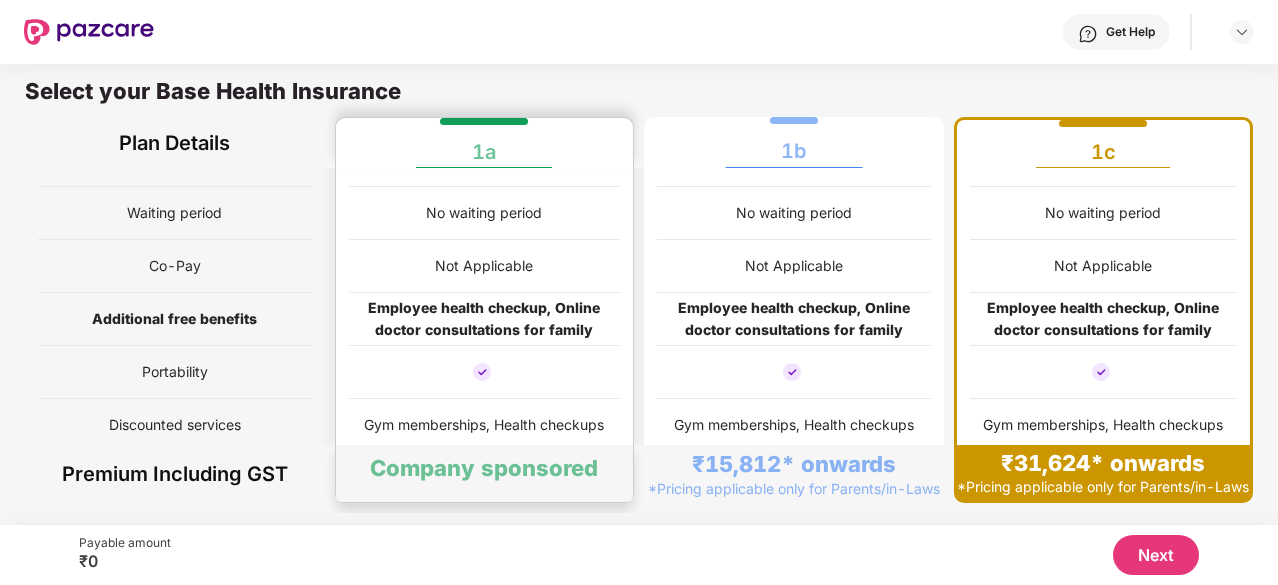 click at bounding box center (485, 372) 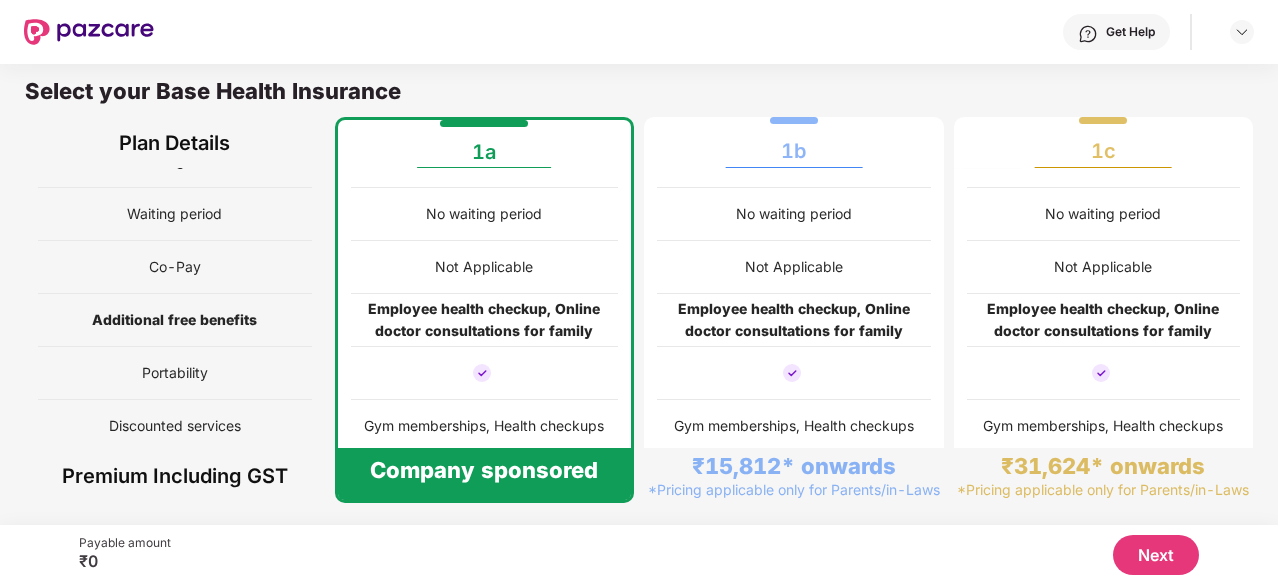 scroll, scrollTop: 299, scrollLeft: 0, axis: vertical 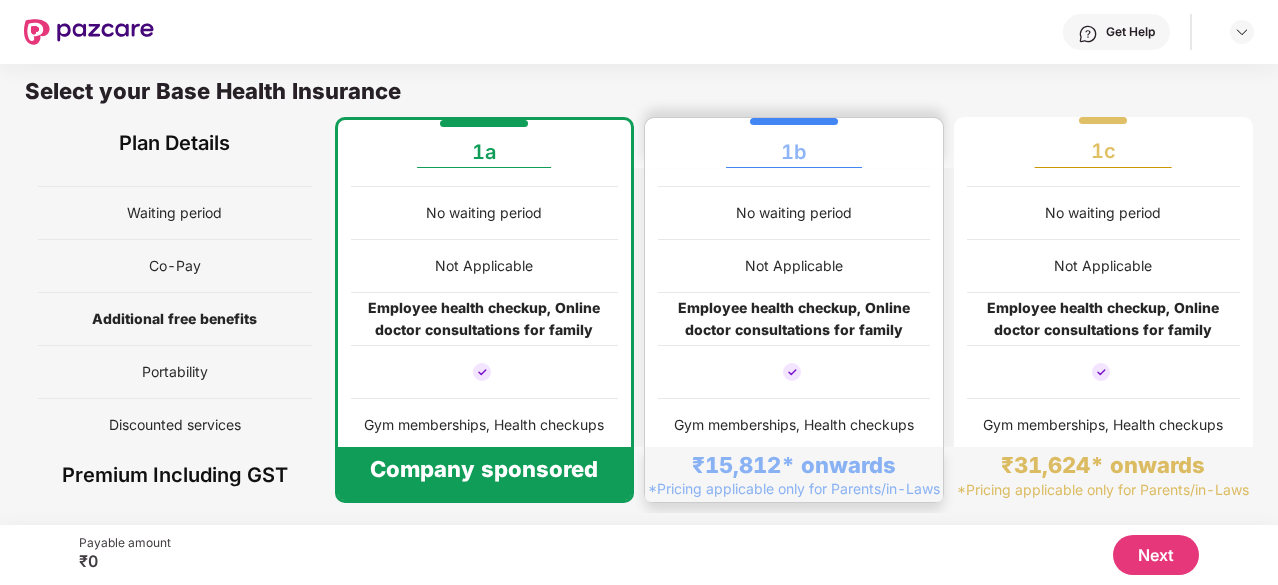 click at bounding box center (792, 372) 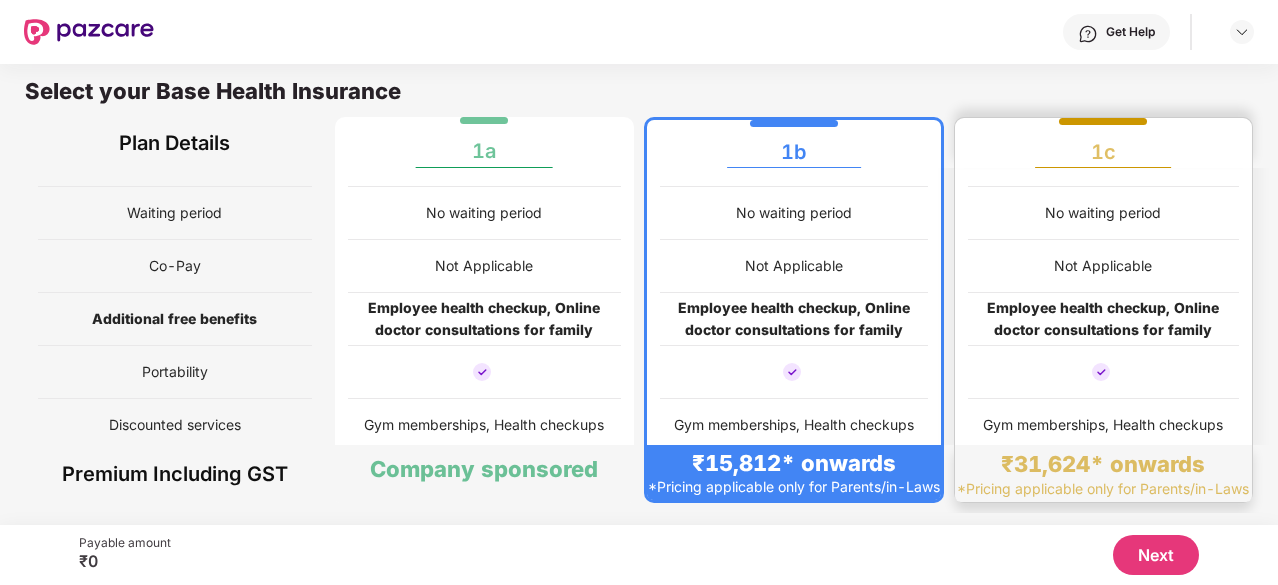 click at bounding box center [1104, 372] 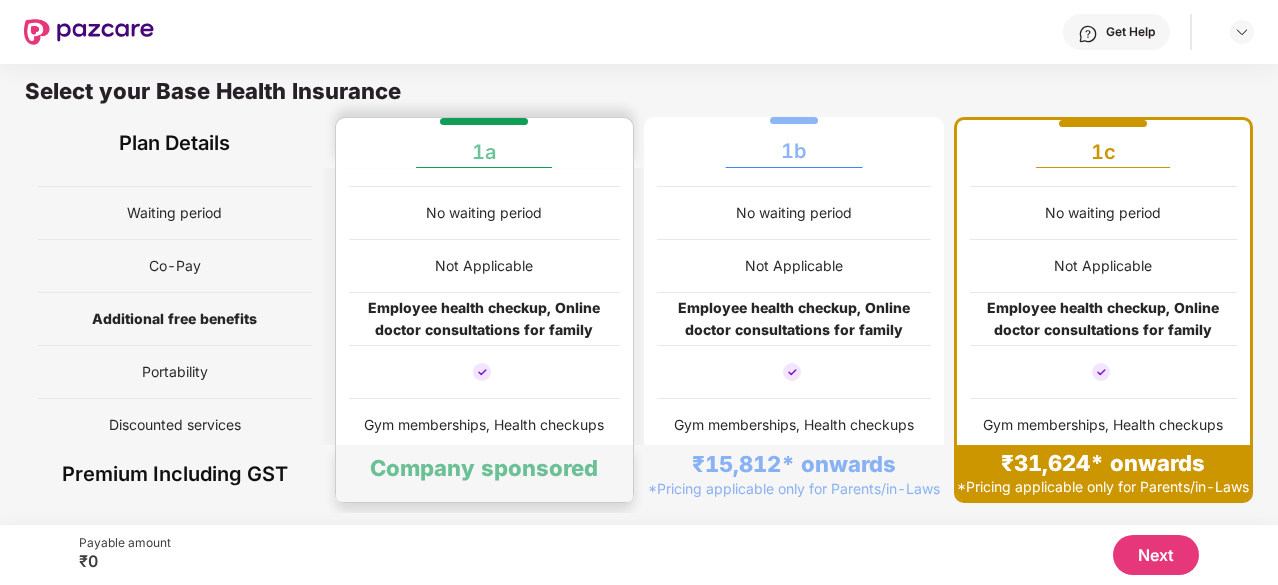 click on "Gym memberships, Health checkups" at bounding box center [484, 425] 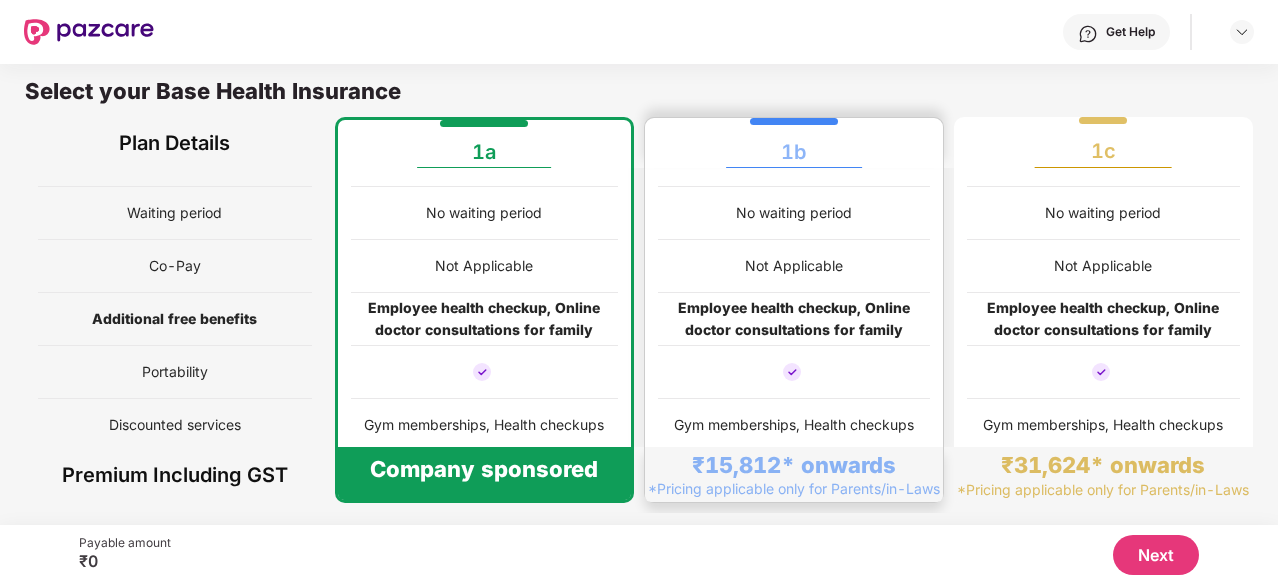 scroll, scrollTop: 298, scrollLeft: 0, axis: vertical 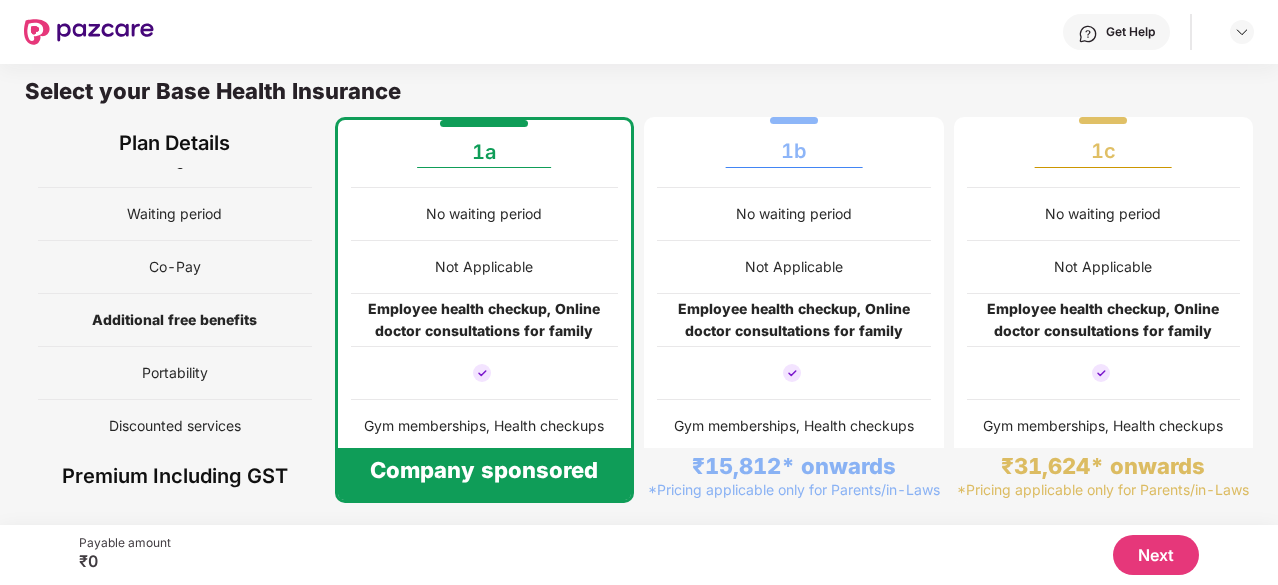 click on "Next" at bounding box center (685, 555) 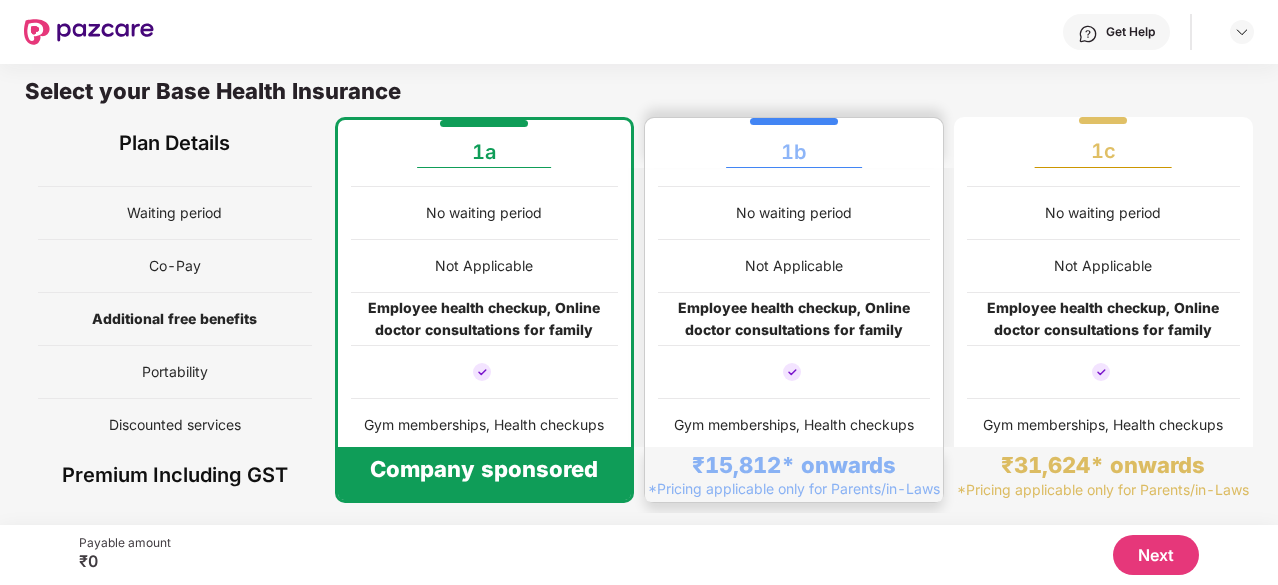 click on "Not Applicable" at bounding box center (794, 266) 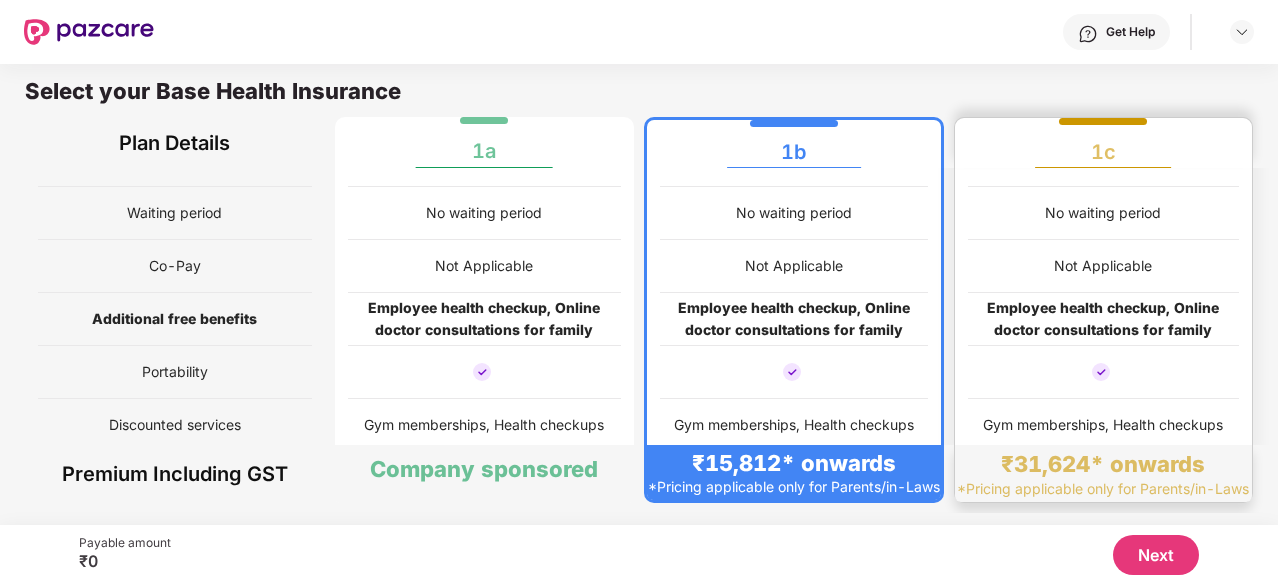click on "Employee health checkup, Online doctor consultations for family" at bounding box center [1104, 319] 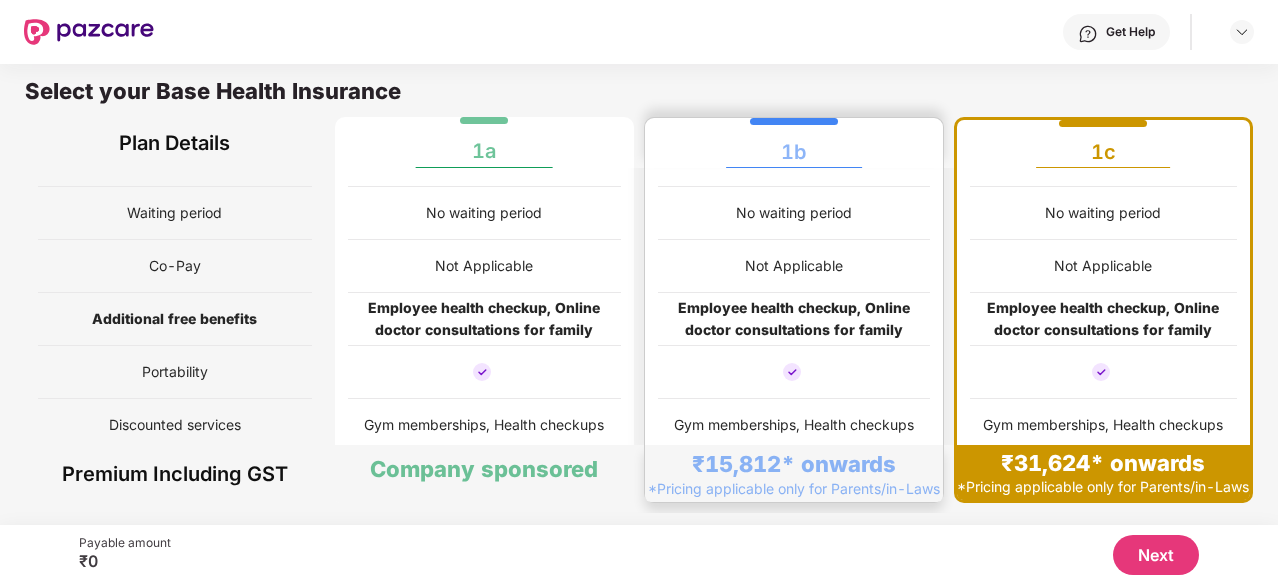 click on "Employee health checkup, Online doctor consultations for family" at bounding box center (794, 319) 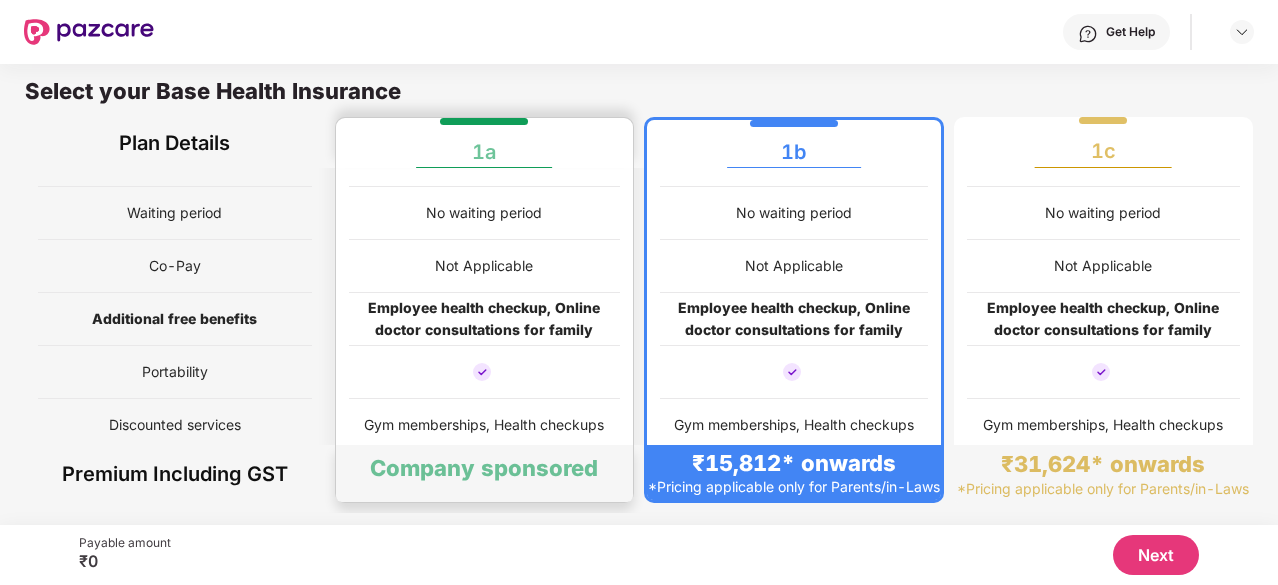 click on "Employee health checkup, Online doctor consultations for family" at bounding box center (485, 319) 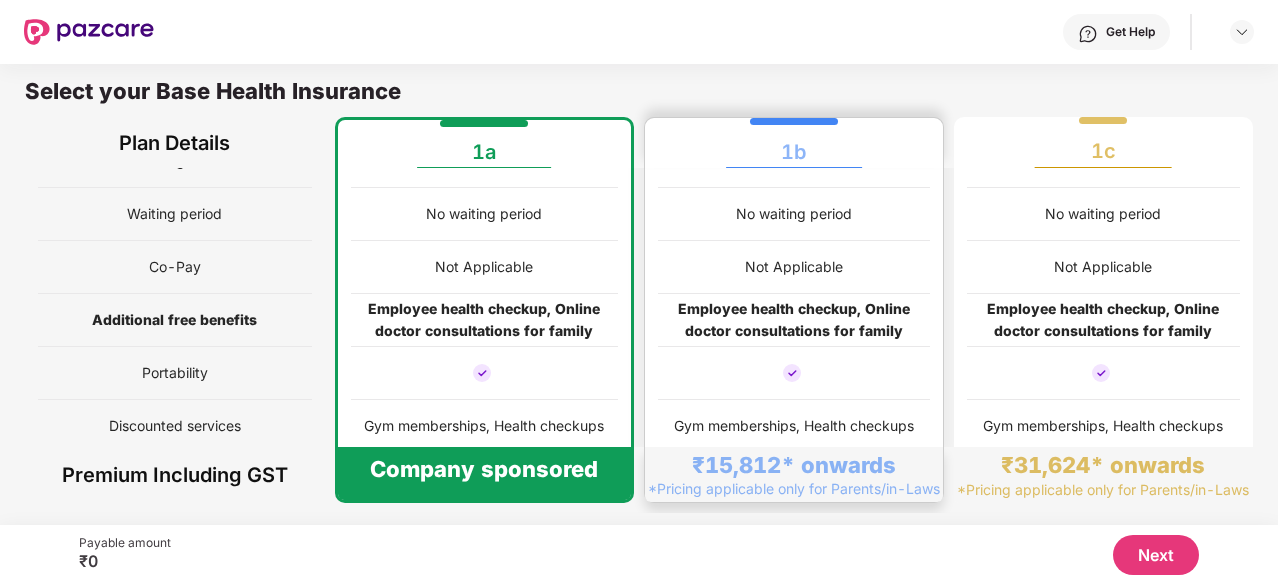 scroll, scrollTop: 299, scrollLeft: 0, axis: vertical 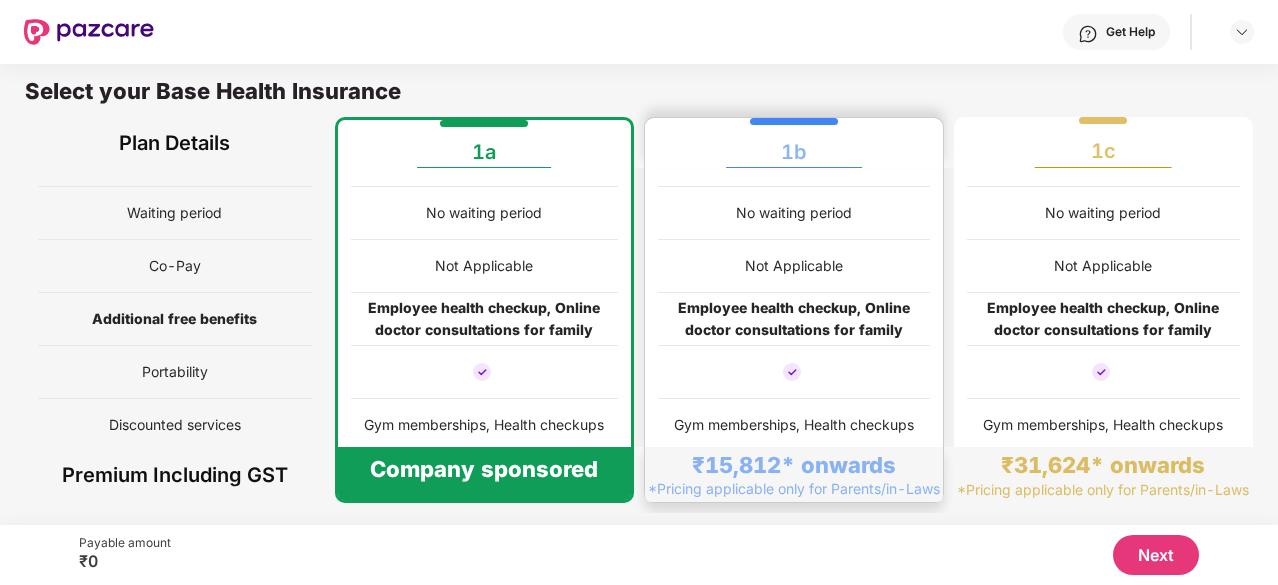 click on "Gym memberships, Health checkups" at bounding box center [794, 425] 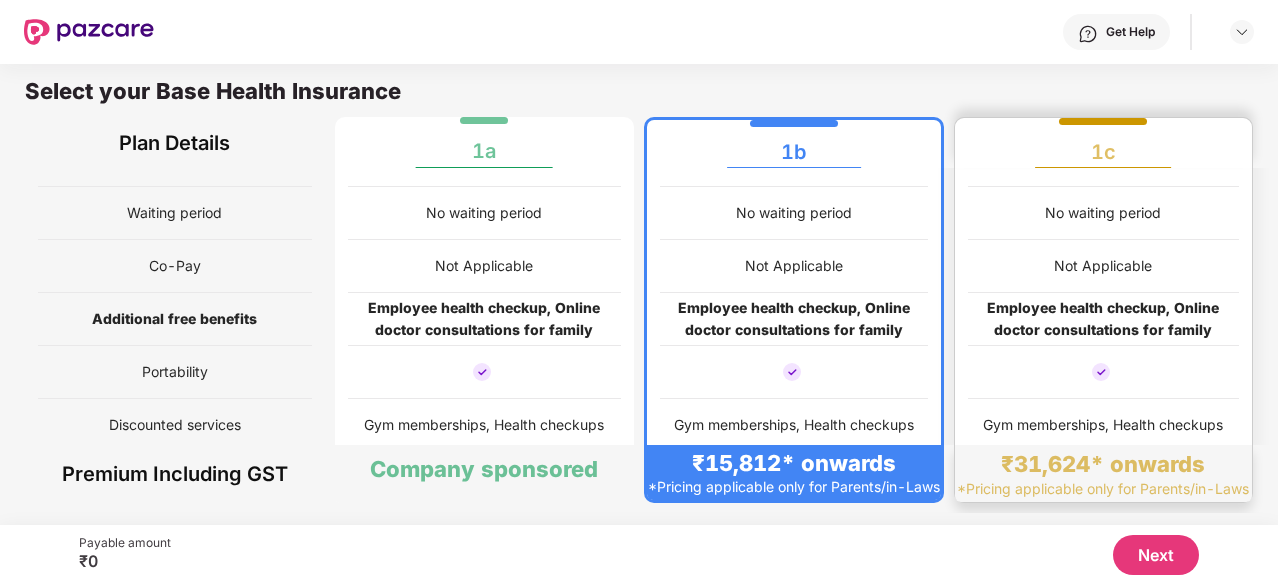 click at bounding box center [1104, 372] 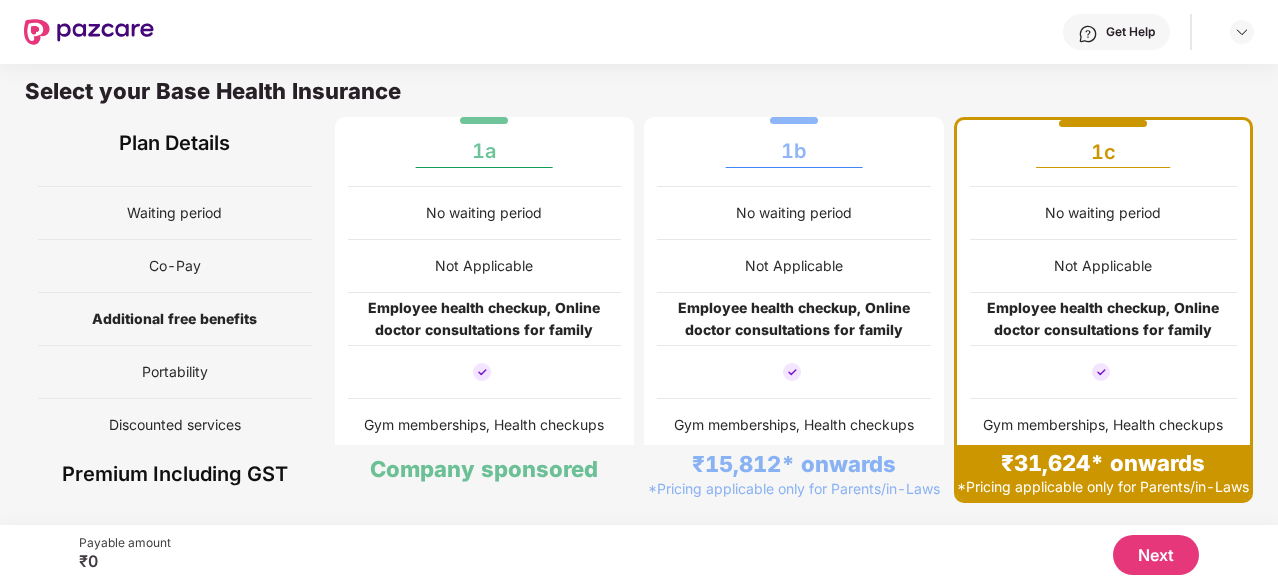 click on "Sum Insured Employee, Spouse & Children No. of children Parents/in-Laws Sum Insured cap for parents Pre-Existing Diseases Waiting period Co-Pay Additional free benefits Portability Discounted services [CURRENCY] Covered 4 Not Eligible Covered No waiting period Not Applicable Employee health checkup, Online doctor consultations for family Gym memberships, Health checkups [CURRENCY] Covered 4 Covered [CURRENCY] Covered No waiting period Not Applicable Employee health checkup, Online doctor consultations for family Gym memberships, Health checkups [CURRENCY] Covered 4 Covered No Cap Covered No waiting period Not Applicable Employee health checkup, Online doctor consultations for family Gym memberships, Health checkups" at bounding box center (639, 160) 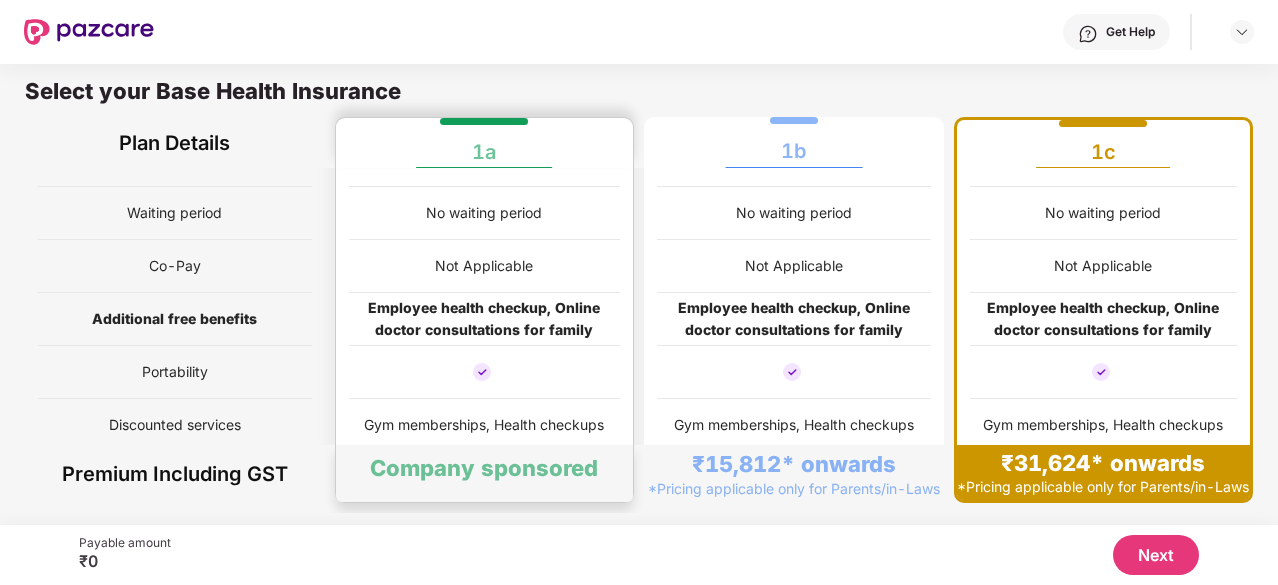 click on "Employee health checkup, Online doctor consultations for family" at bounding box center [485, 319] 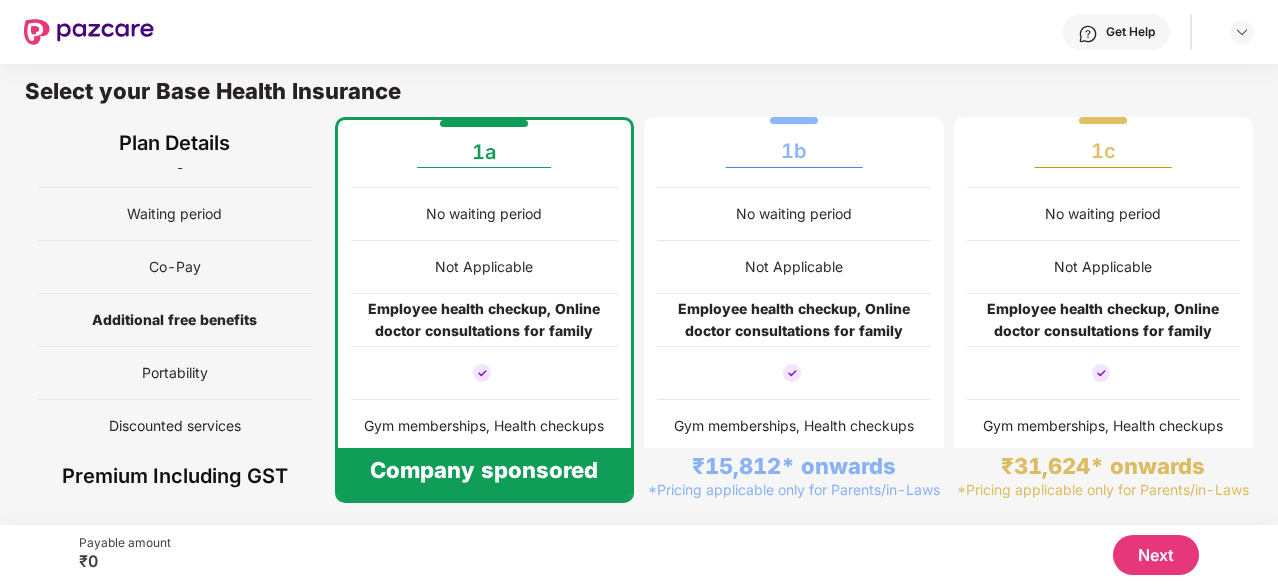 scroll, scrollTop: 299, scrollLeft: 0, axis: vertical 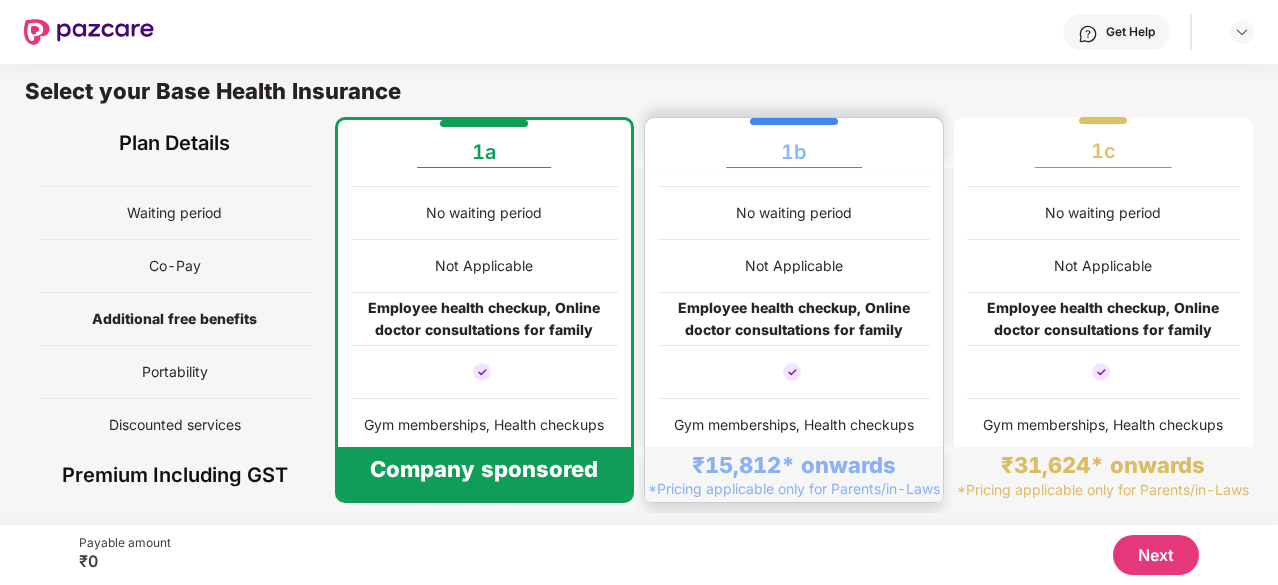 click at bounding box center (794, 372) 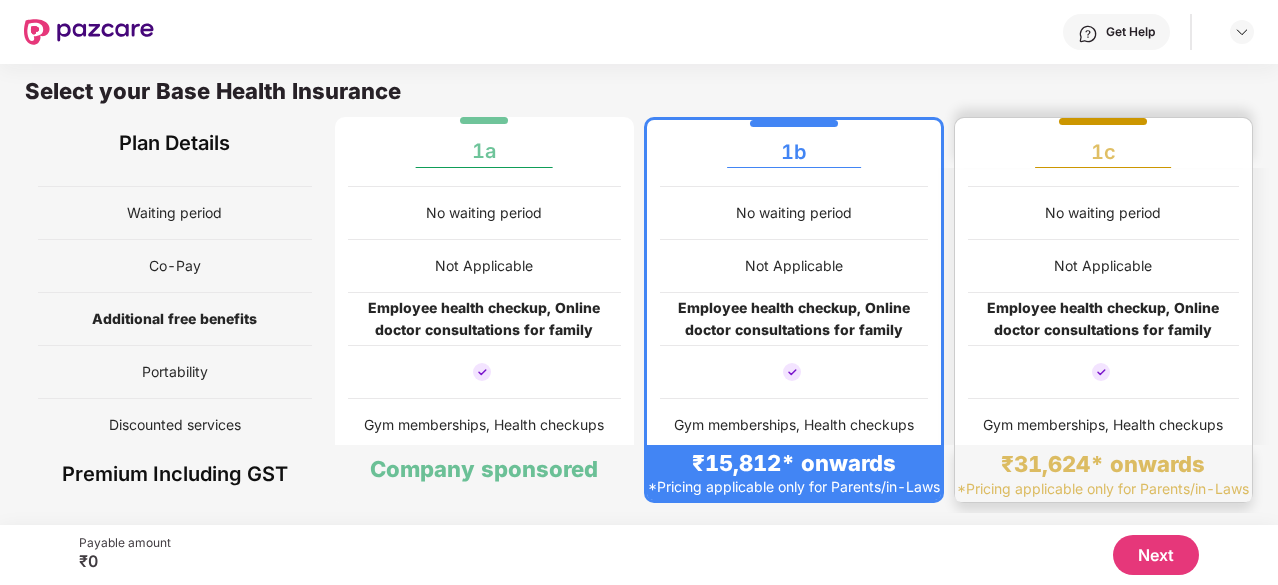 click on "Gym memberships, Health checkups" at bounding box center (1104, 425) 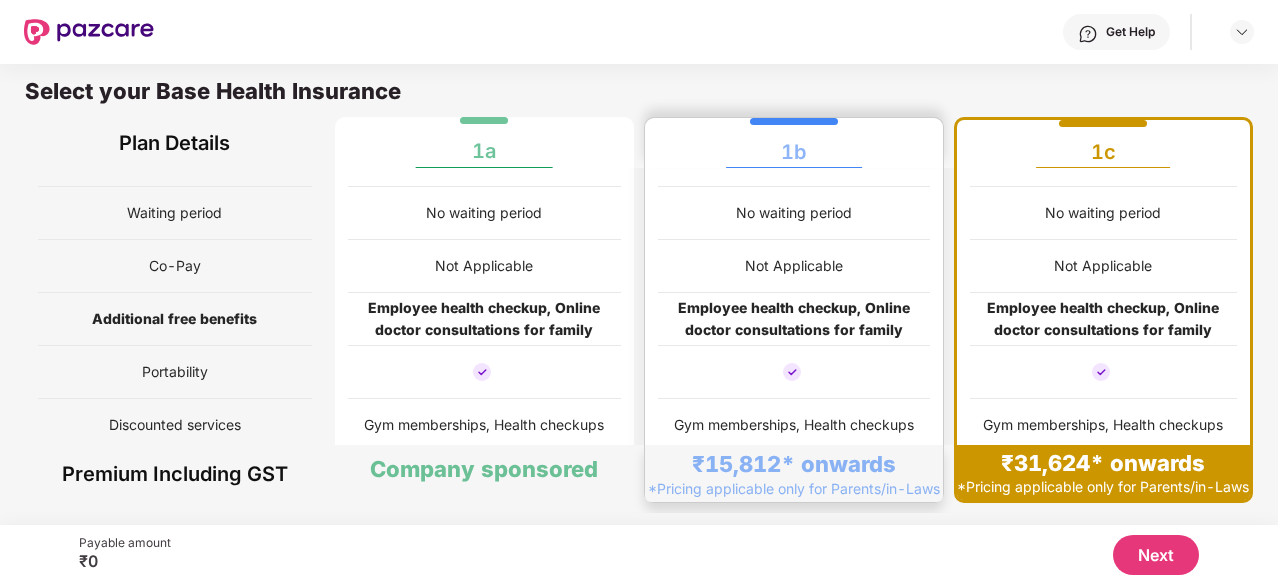 click at bounding box center (792, 372) 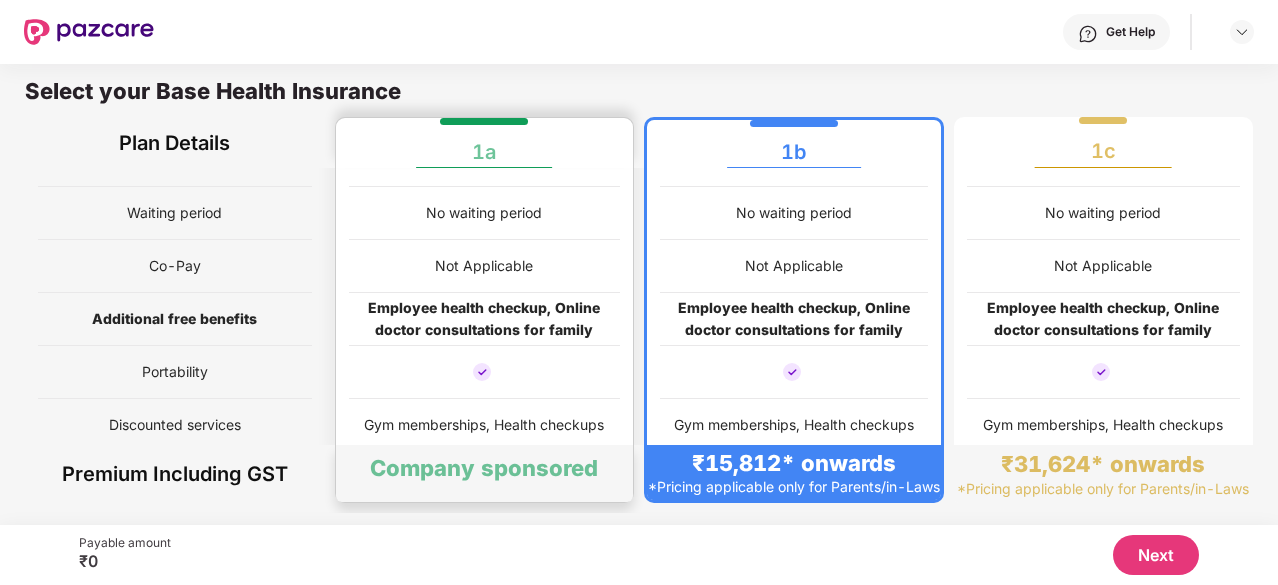 click on "Not Applicable" at bounding box center (485, 266) 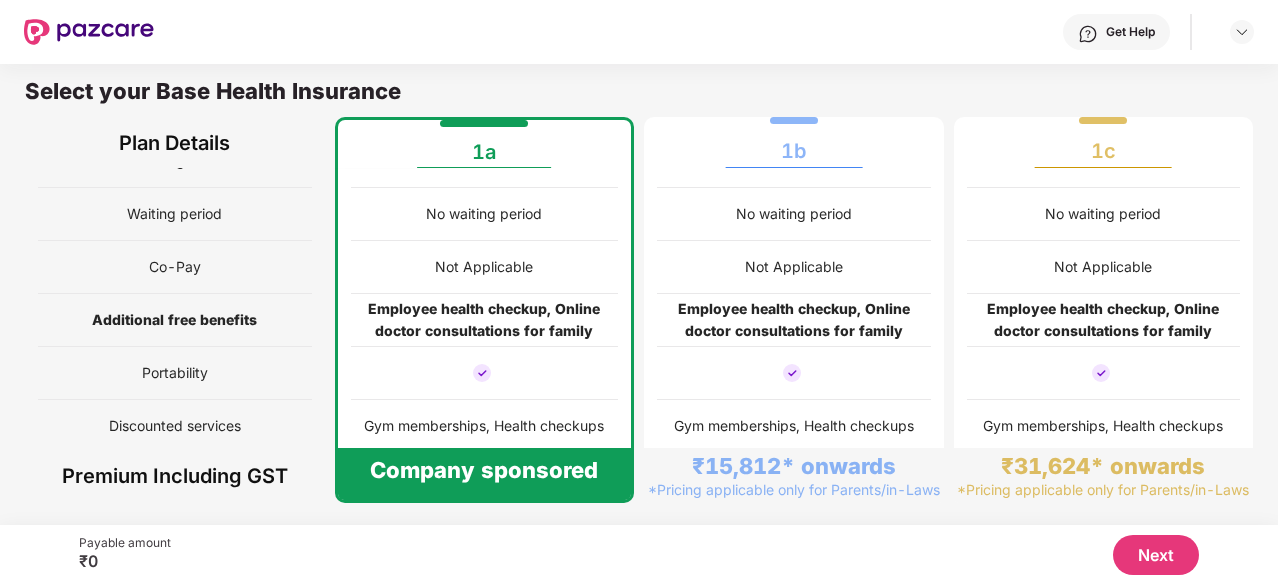 scroll, scrollTop: 299, scrollLeft: 0, axis: vertical 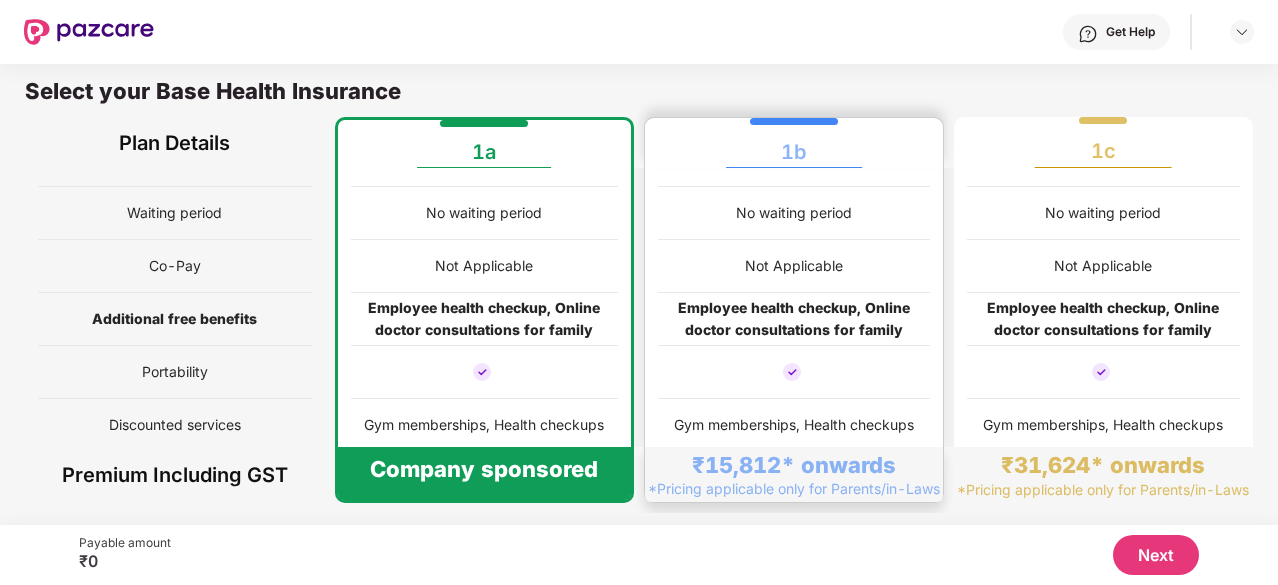 click on "Employee health checkup, Online doctor consultations for family" at bounding box center (794, 319) 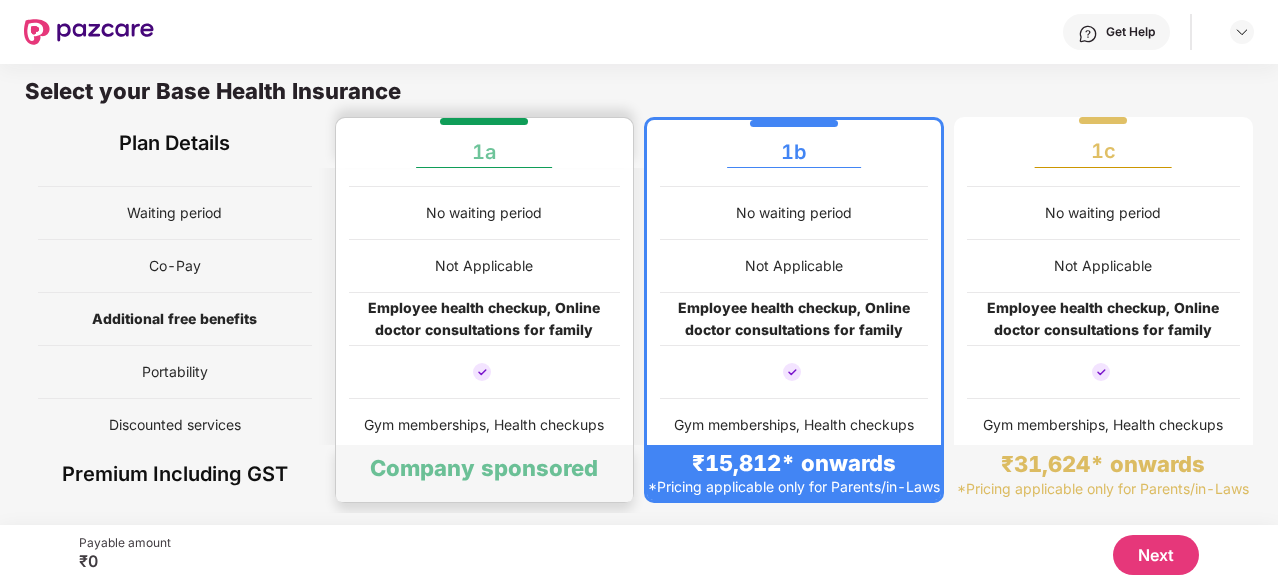 click at bounding box center [485, 372] 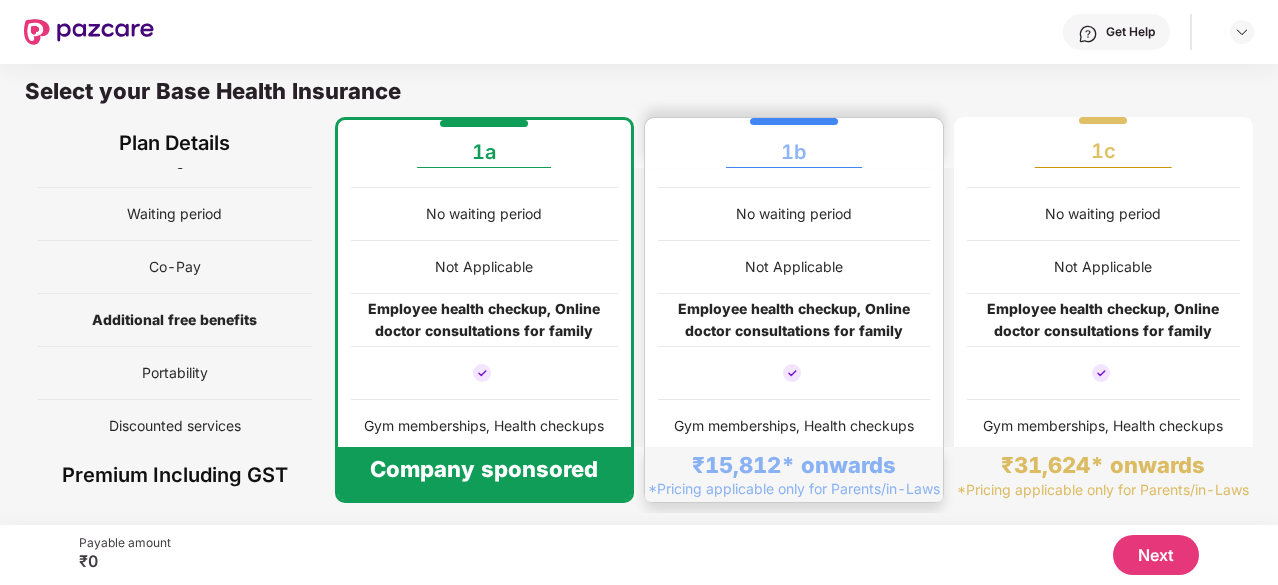 scroll, scrollTop: 299, scrollLeft: 0, axis: vertical 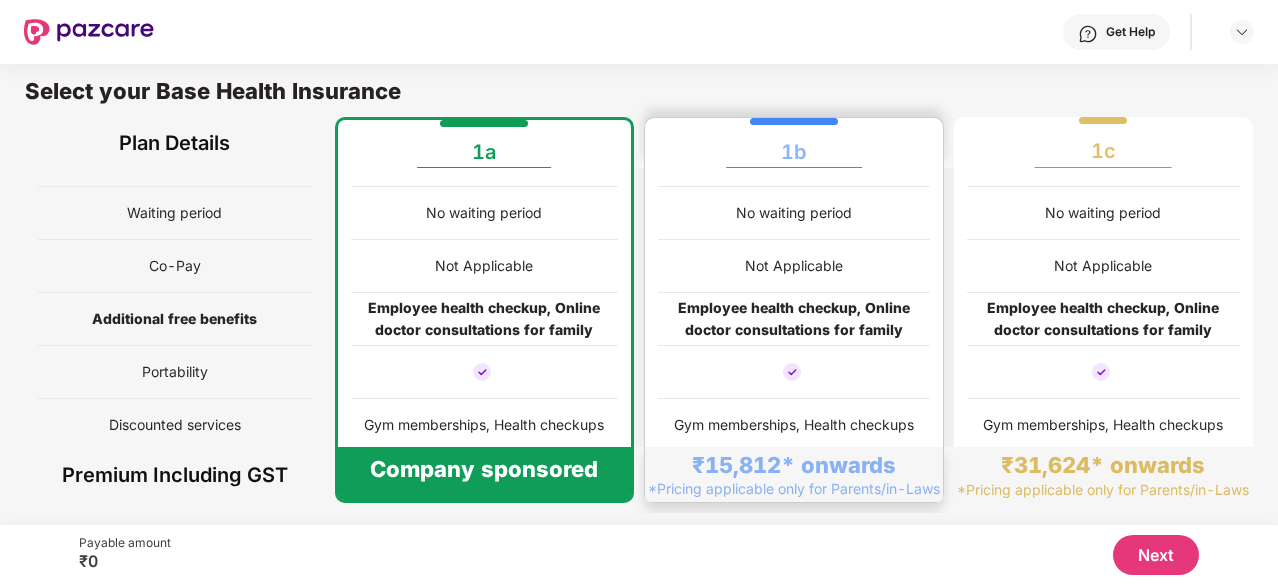 click at bounding box center [794, 372] 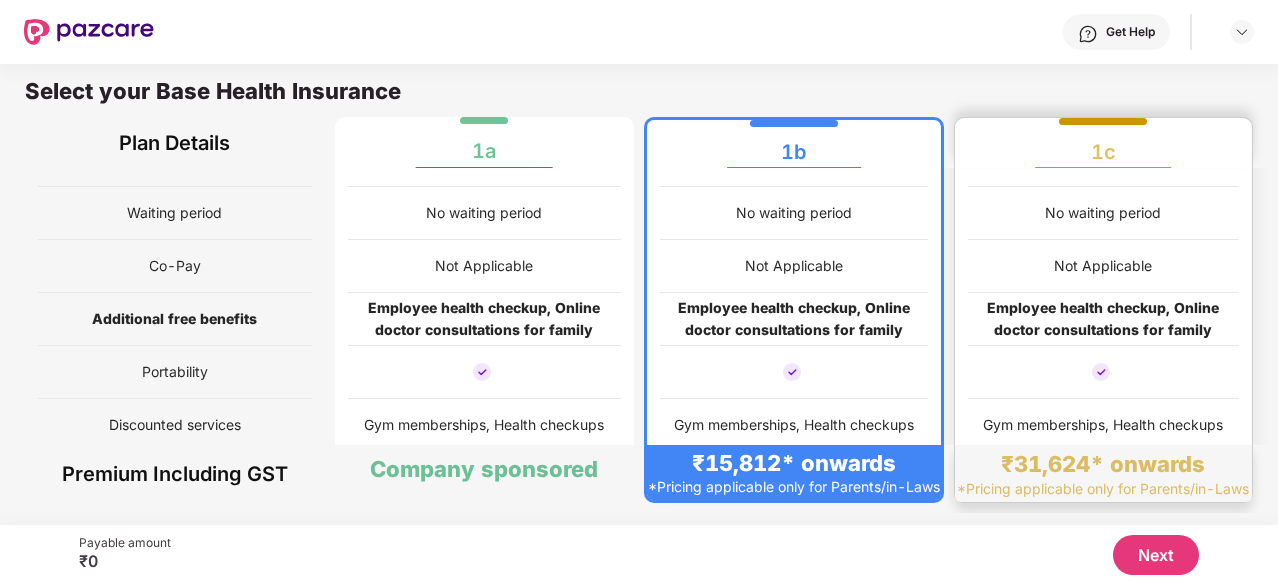 click at bounding box center (1104, 372) 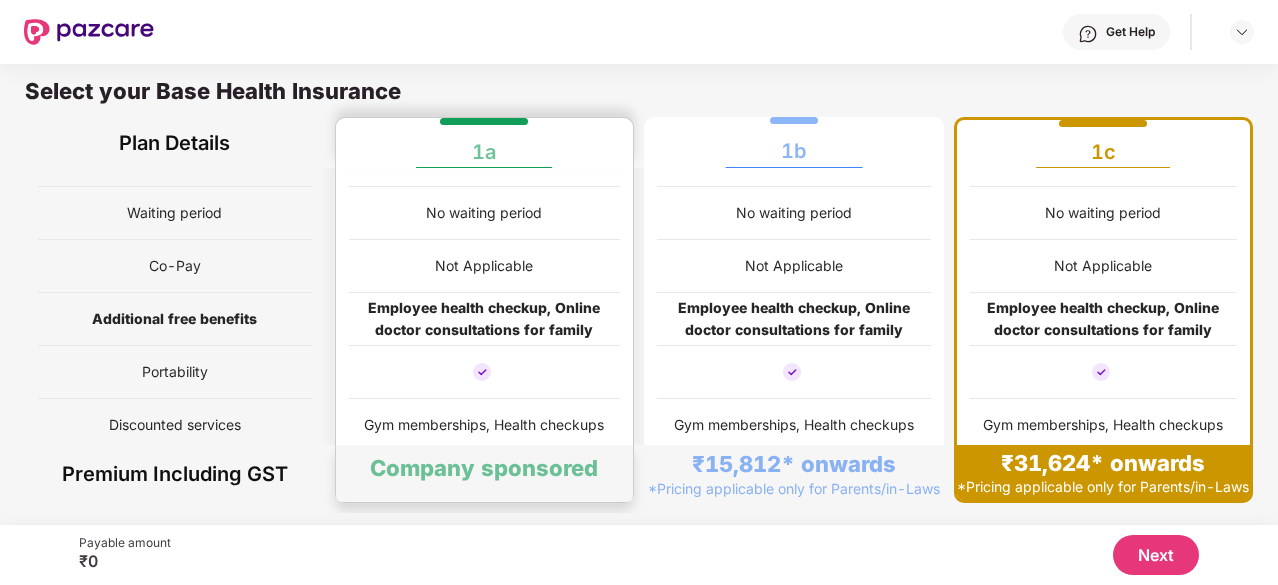 click on "Company sponsored" at bounding box center (485, 473) 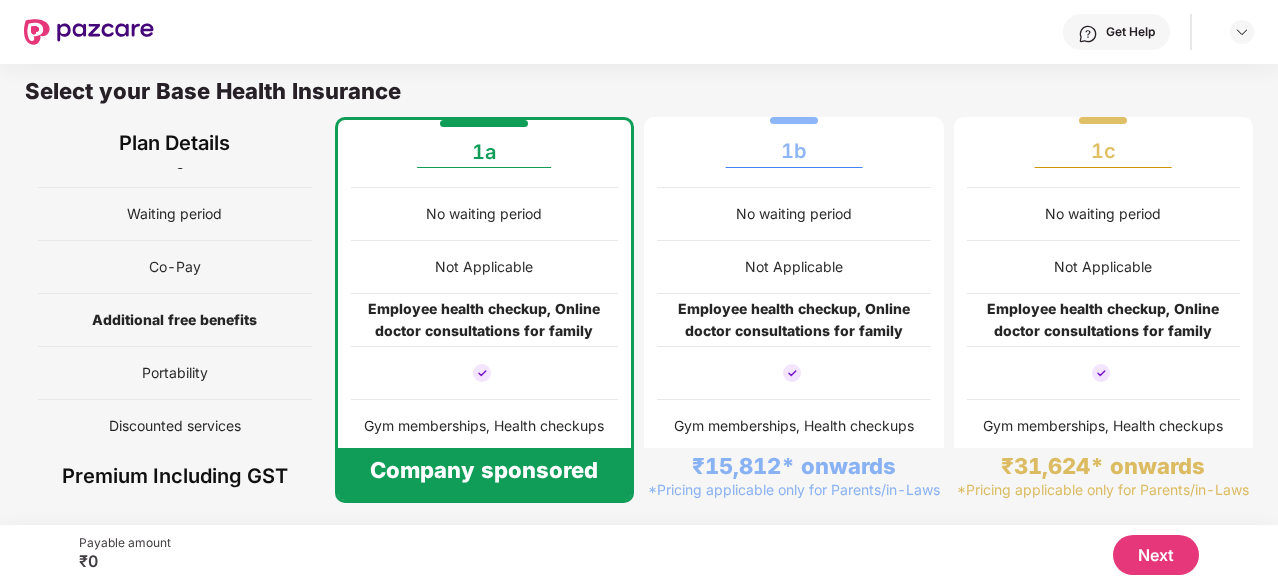 scroll, scrollTop: 299, scrollLeft: 0, axis: vertical 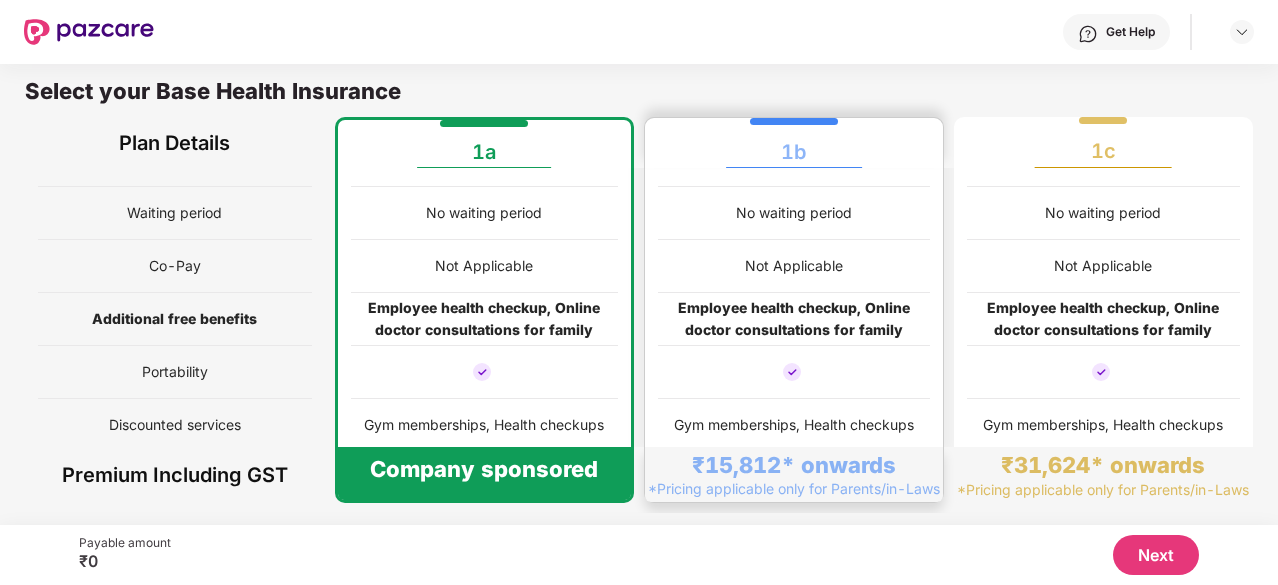 click on "Gym memberships, Health checkups" at bounding box center [794, 425] 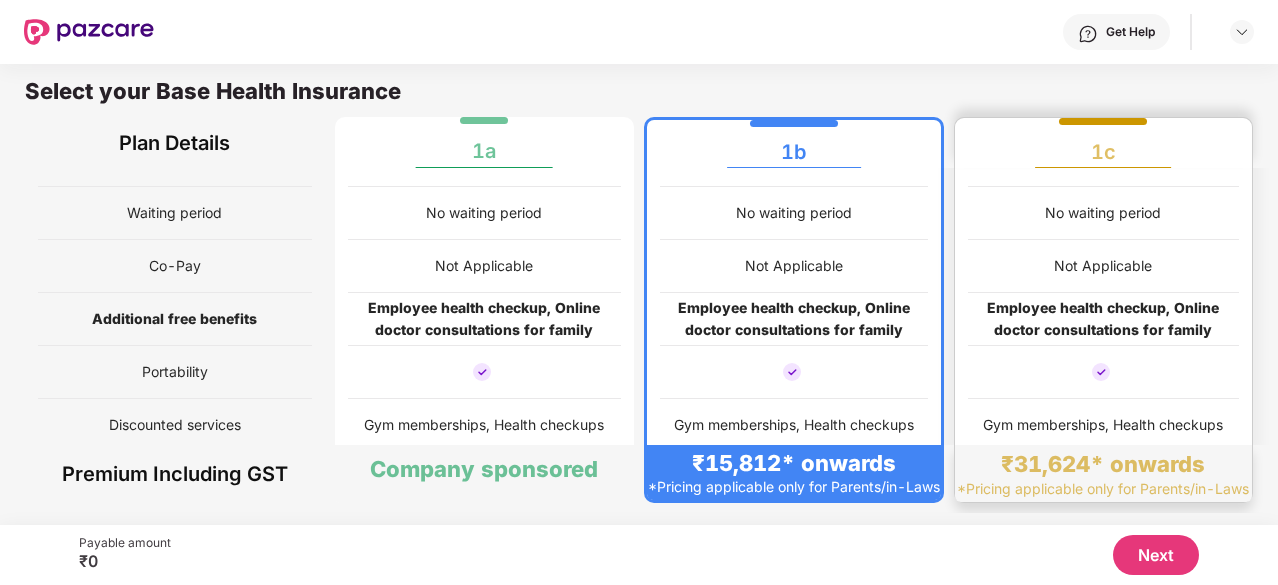 click on "Gym memberships, Health checkups" at bounding box center [1103, 425] 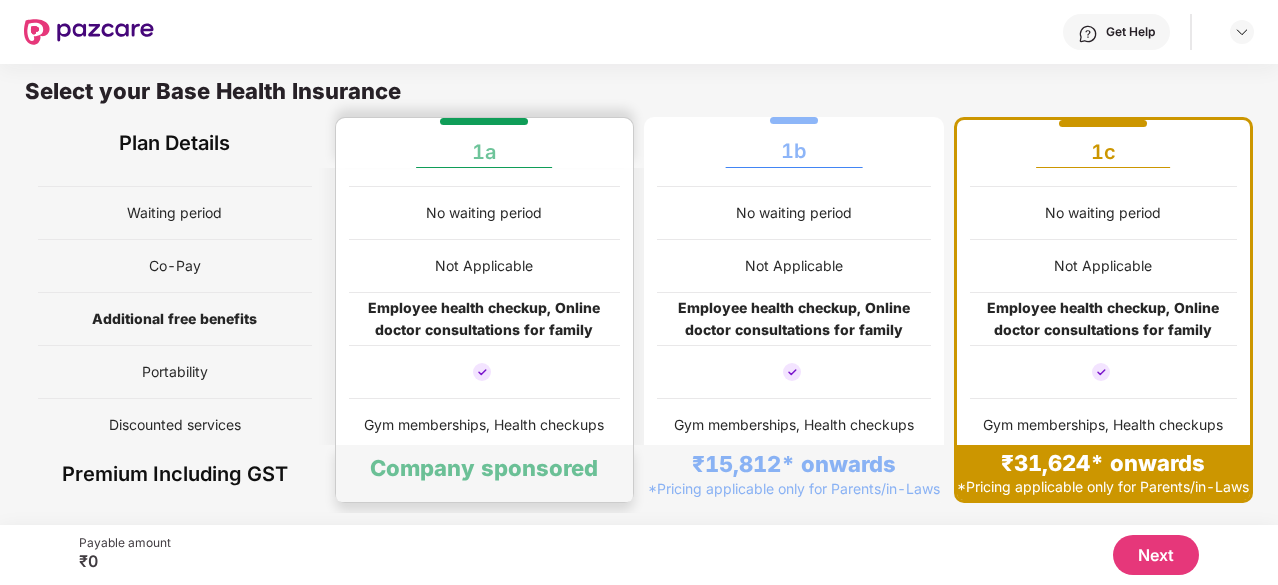 click at bounding box center [485, 372] 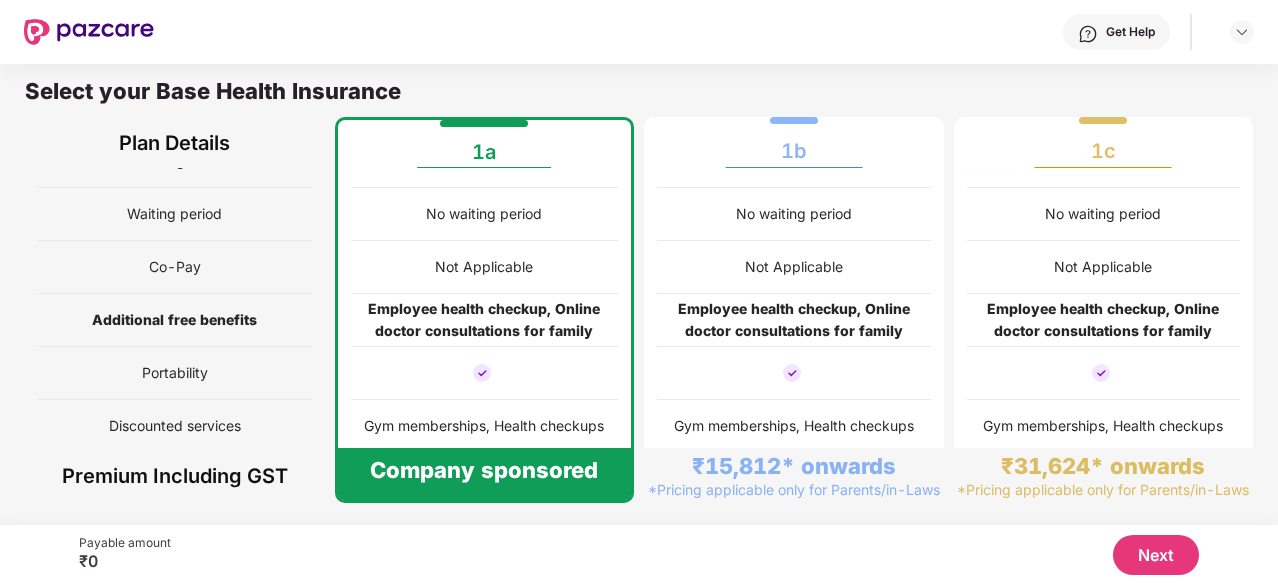 scroll, scrollTop: 299, scrollLeft: 0, axis: vertical 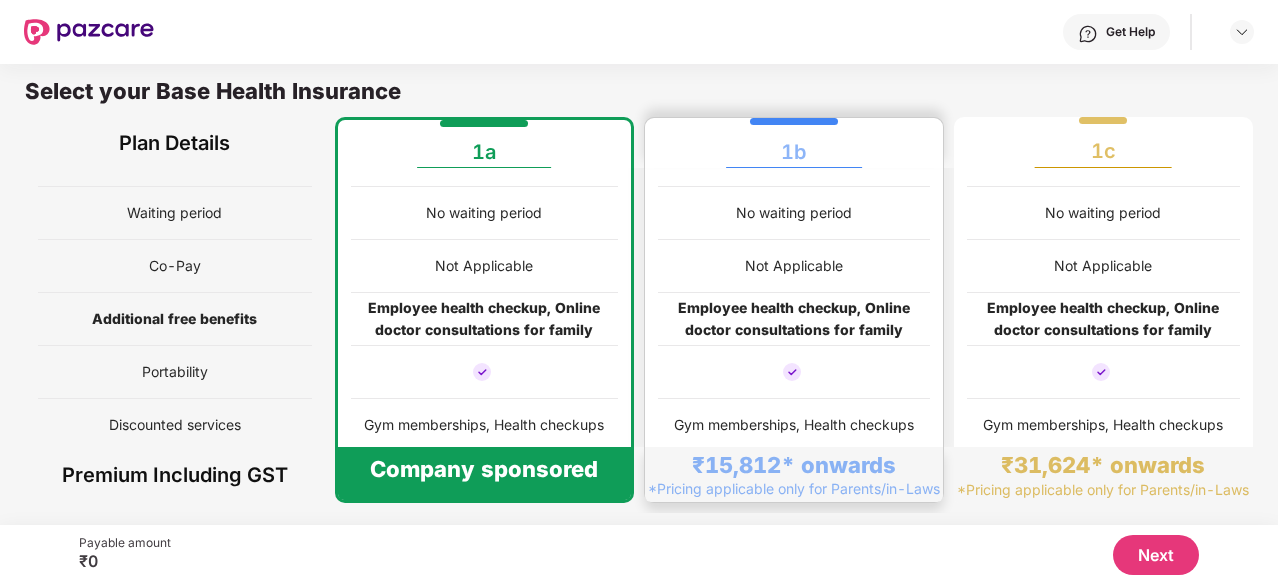 click on "Gym memberships, Health checkups" at bounding box center (794, 425) 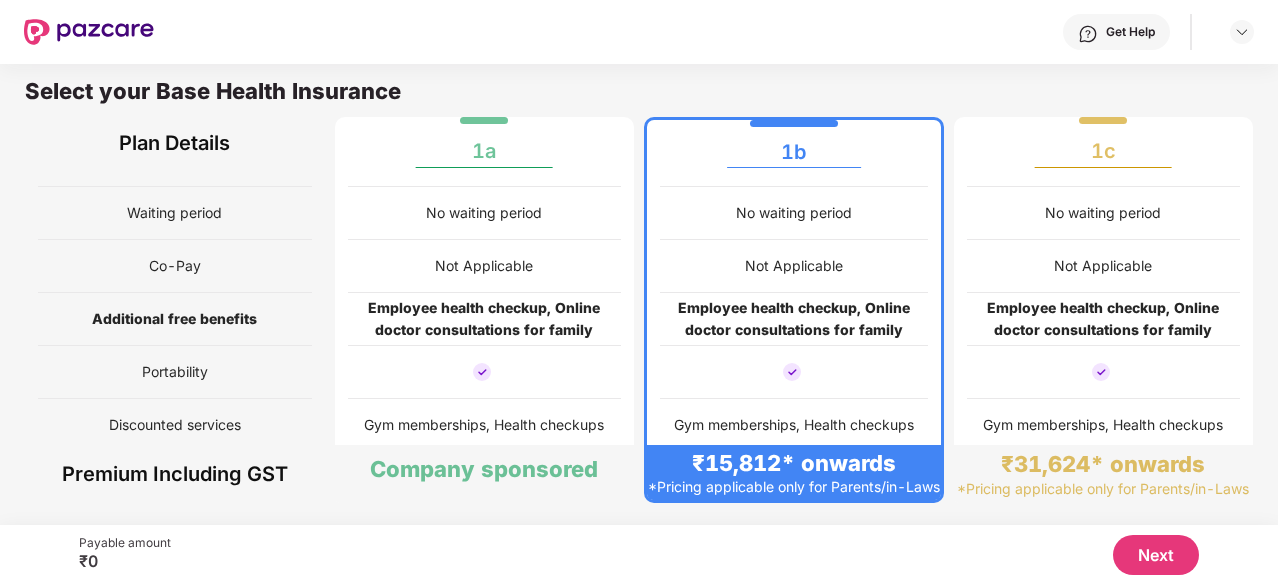 click on "Gym memberships, Health checkups" at bounding box center (794, 425) 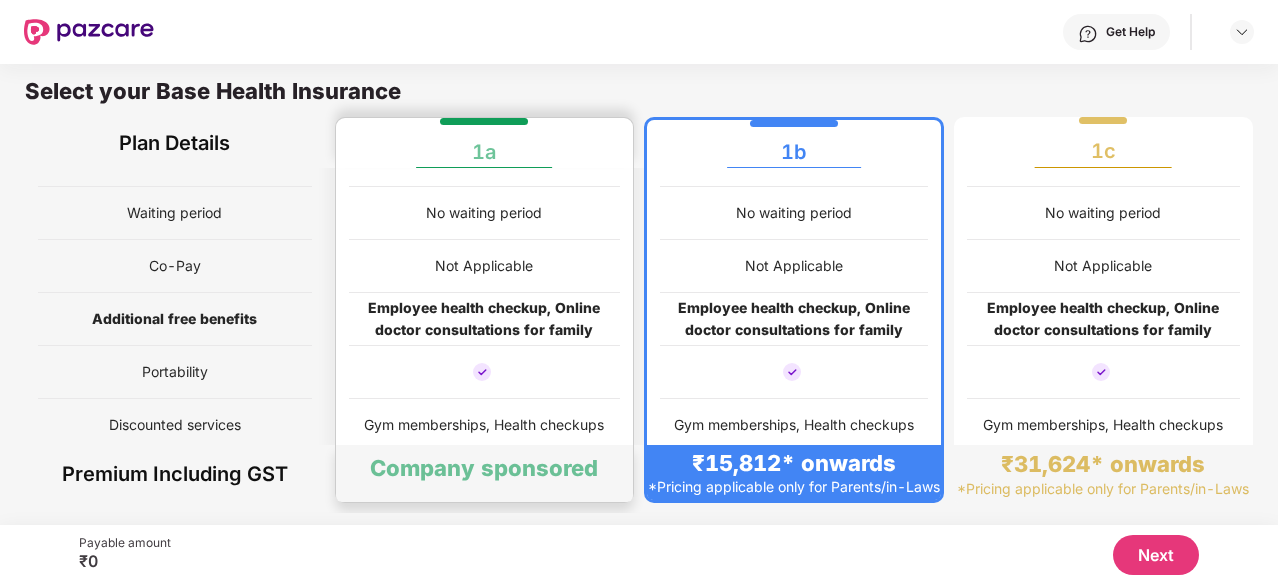 click at bounding box center (485, 372) 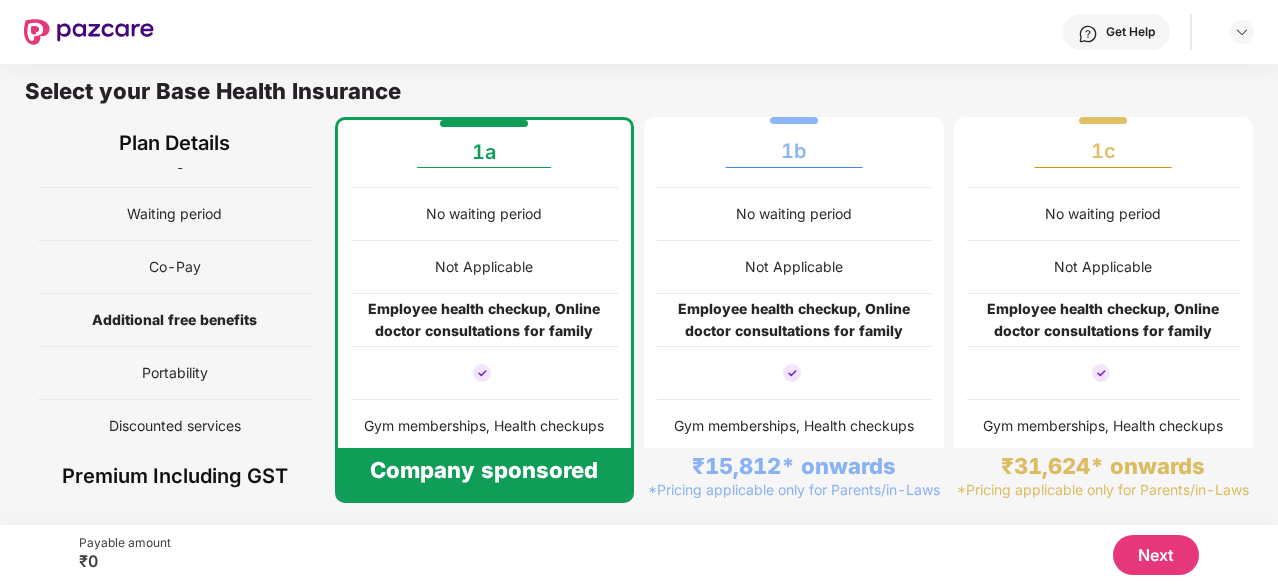 scroll, scrollTop: 298, scrollLeft: 0, axis: vertical 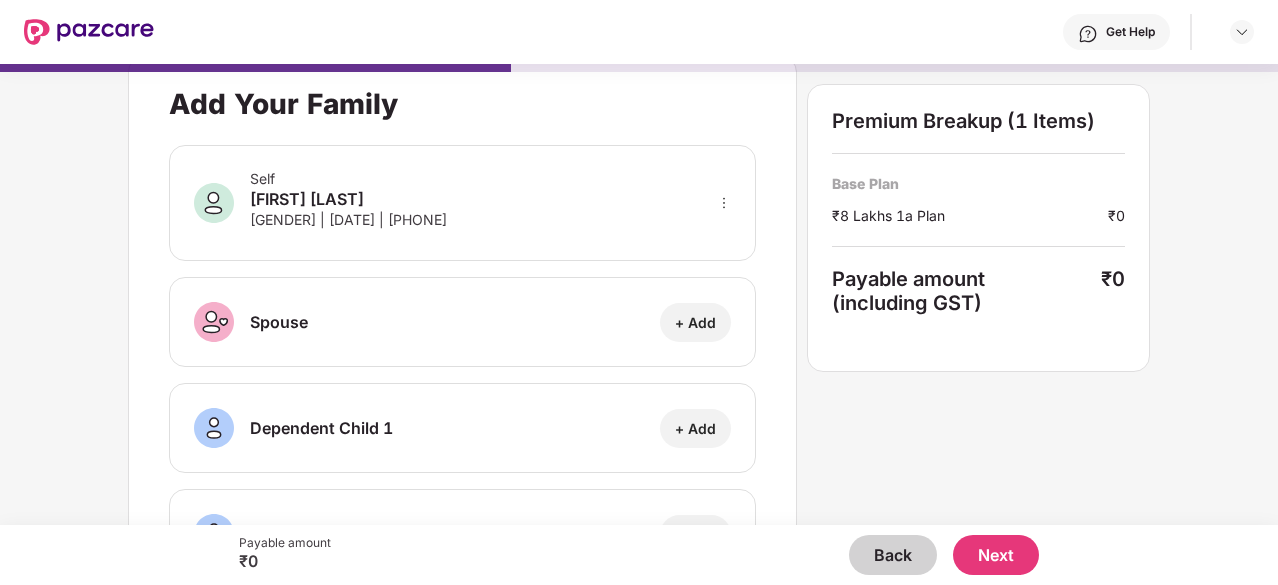 click on "+ Add" at bounding box center (695, 322) 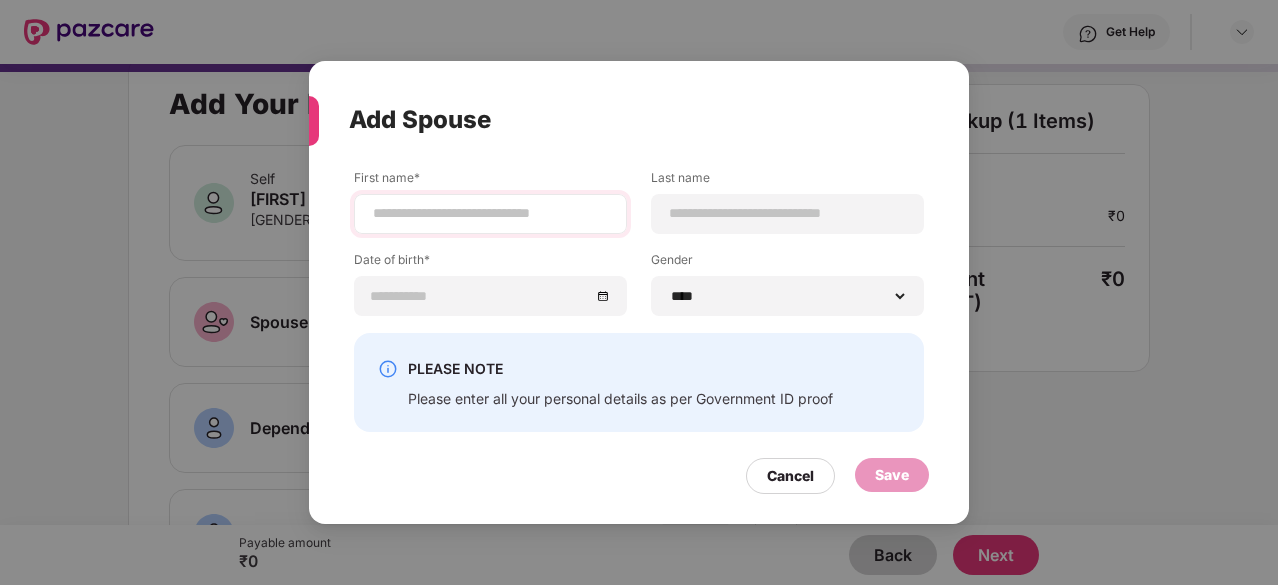 click at bounding box center [490, 214] 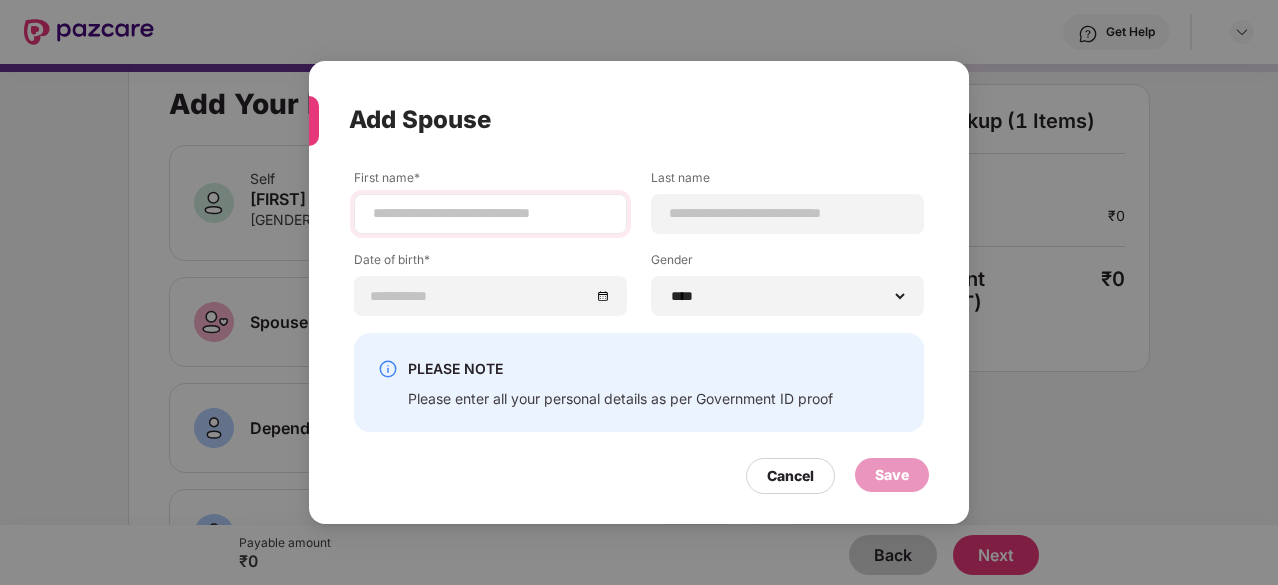 click at bounding box center [490, 214] 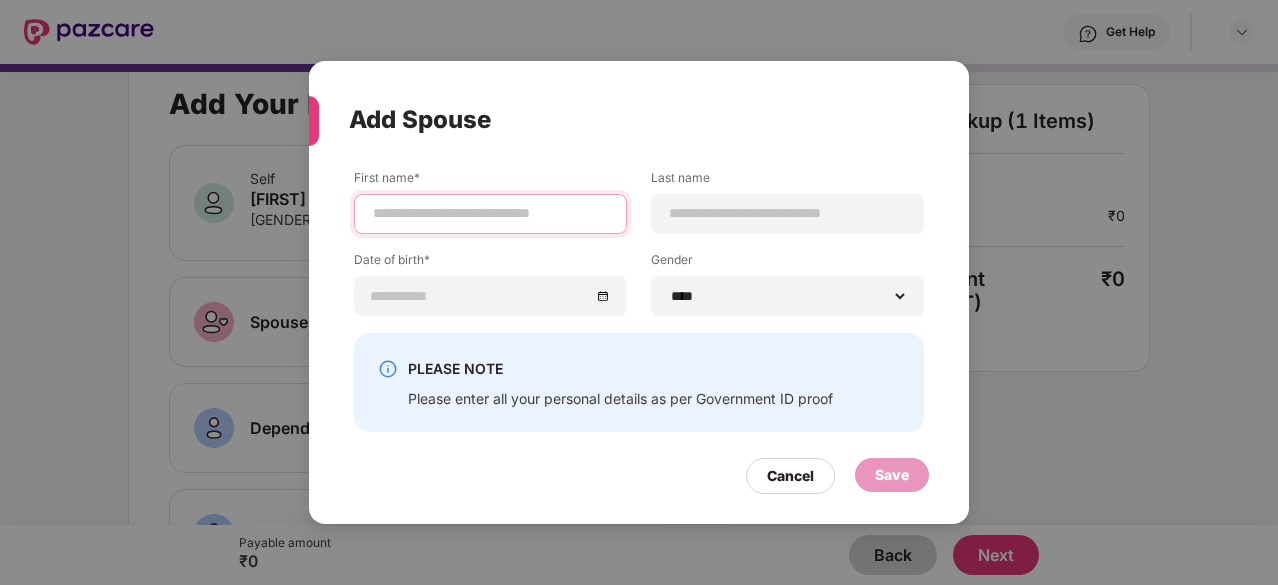 click at bounding box center (490, 213) 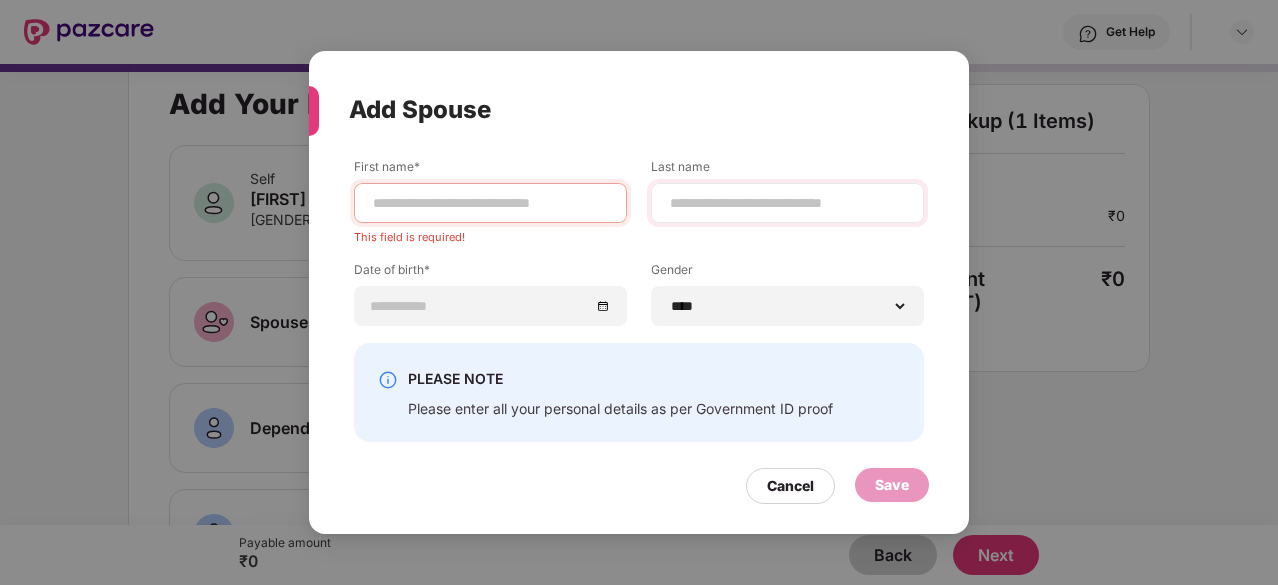 click on "[FIRST]* This field is required! [LAST] Date of birth* Gender ****** **** ******" at bounding box center [639, 250] 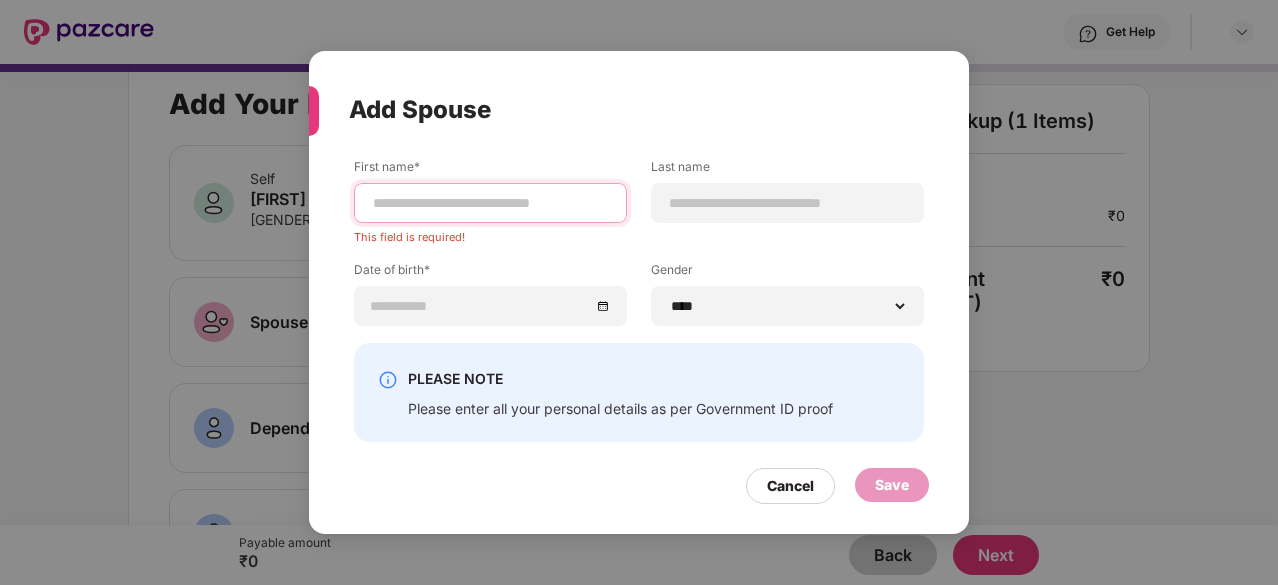 click at bounding box center (490, 203) 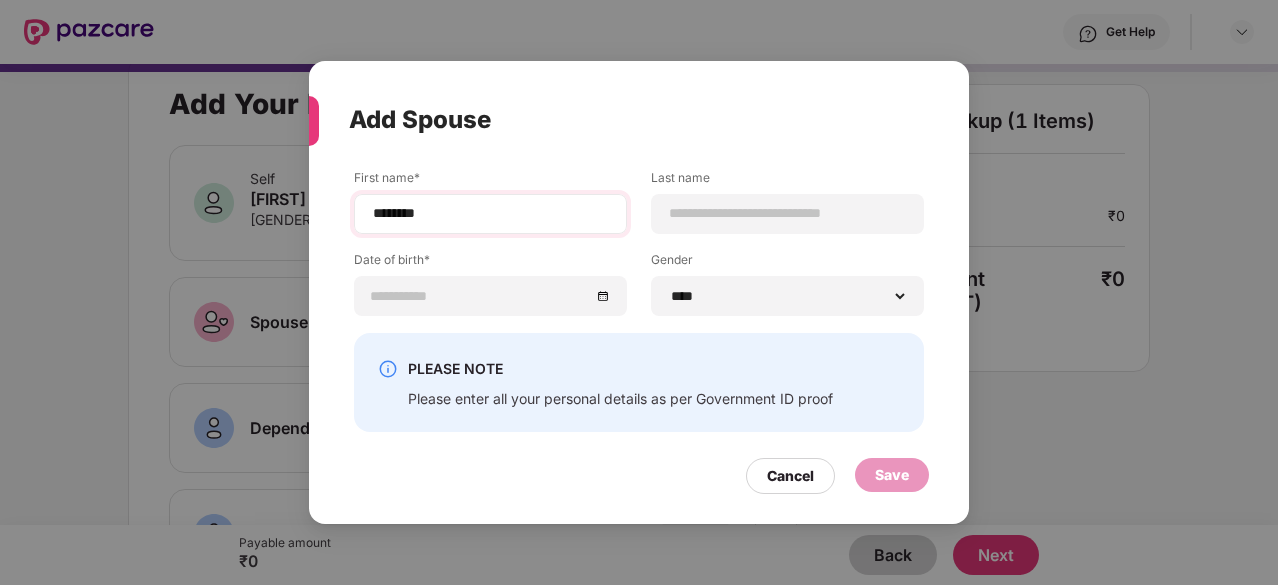 click on "*******" at bounding box center [490, 214] 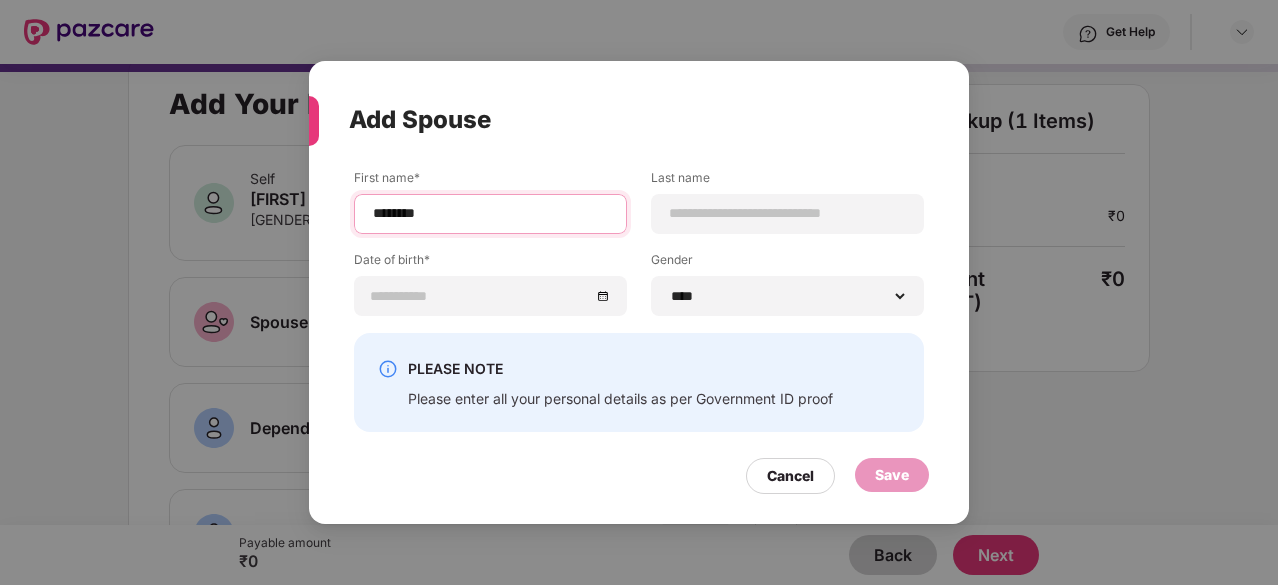click on "*******" at bounding box center [490, 213] 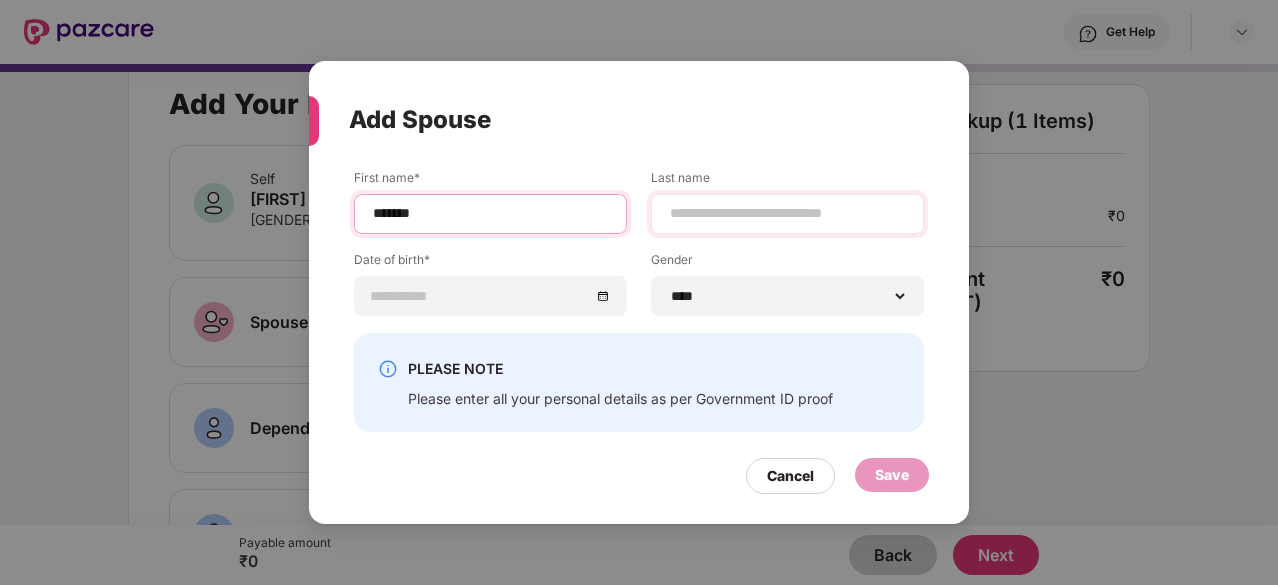 type on "*******" 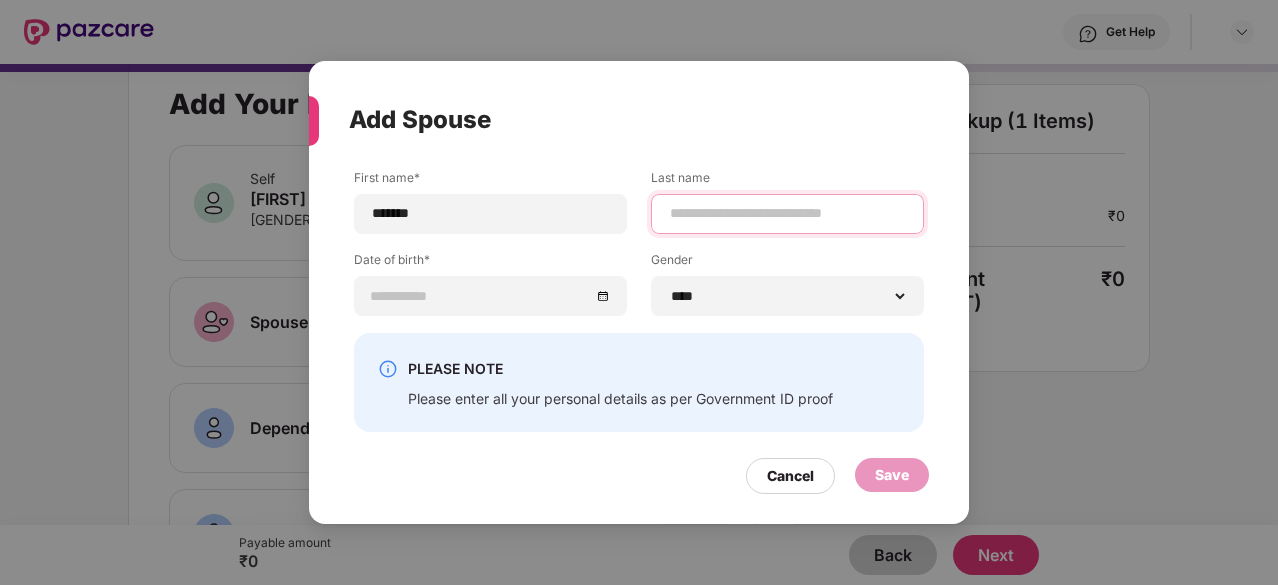 click at bounding box center (787, 213) 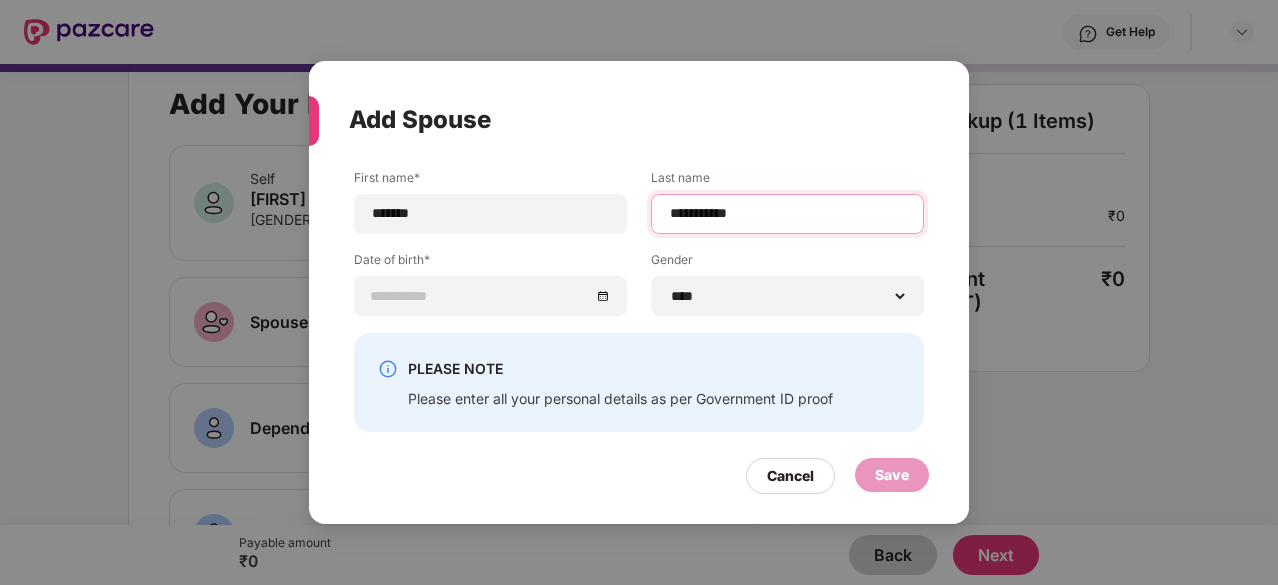 type on "**********" 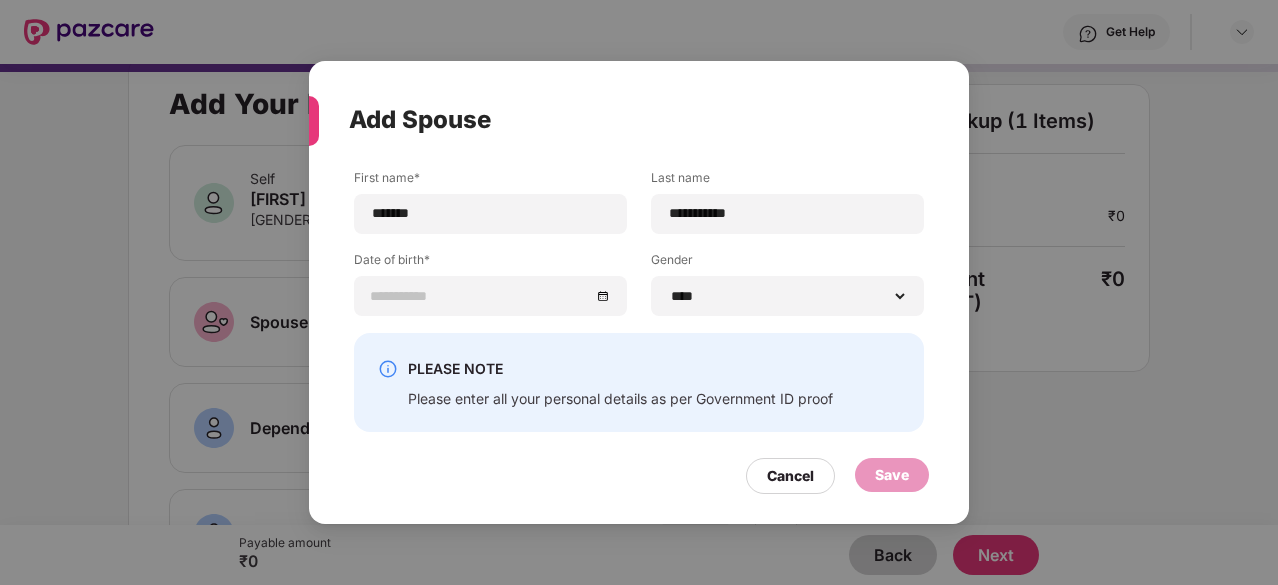 click on "Date of birth*" at bounding box center (490, 263) 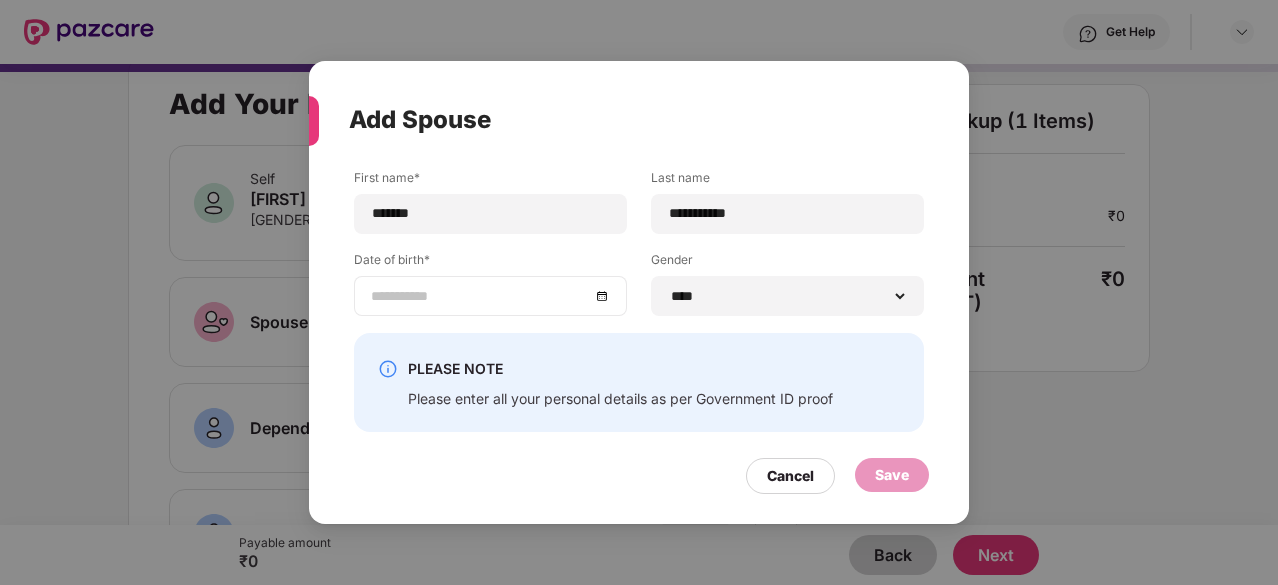 click at bounding box center [490, 296] 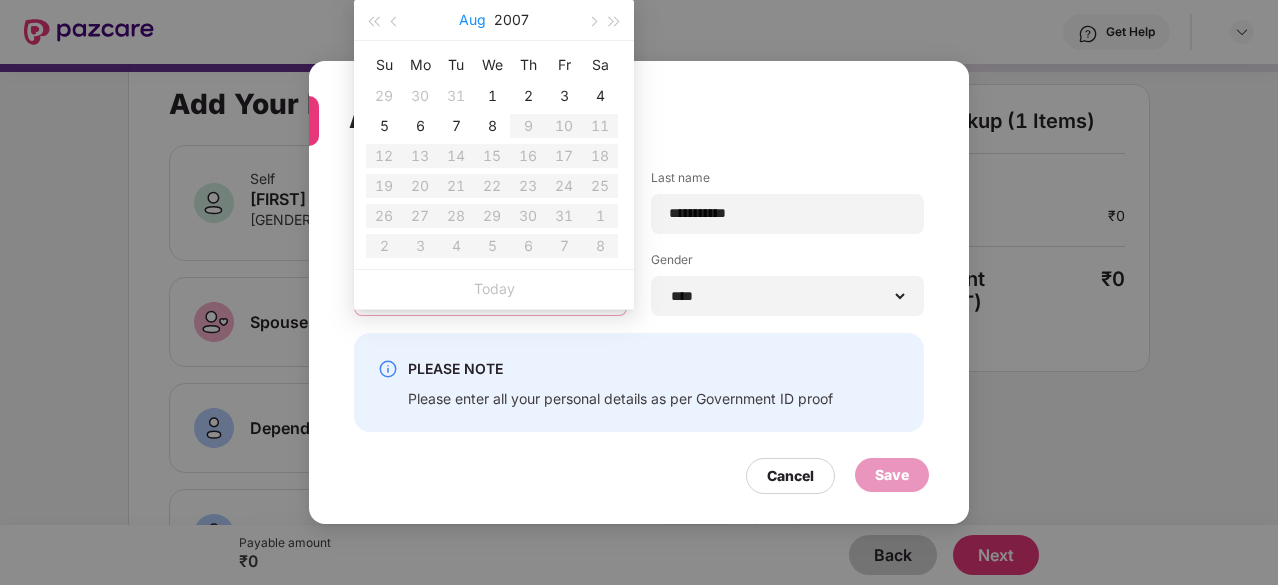 type on "**********" 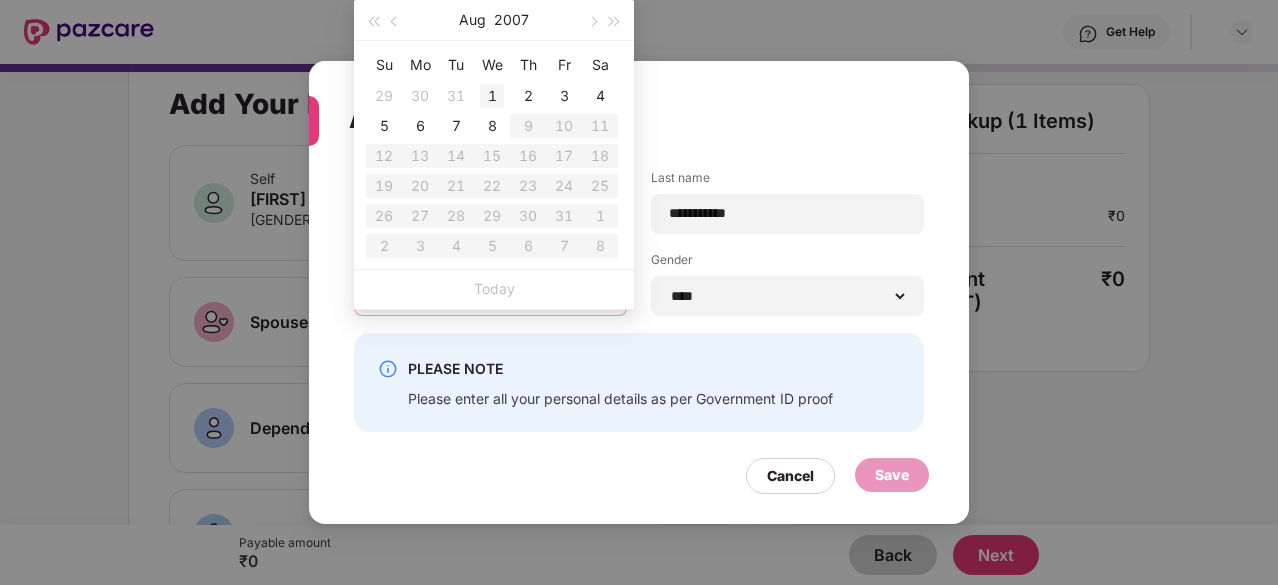 type on "**********" 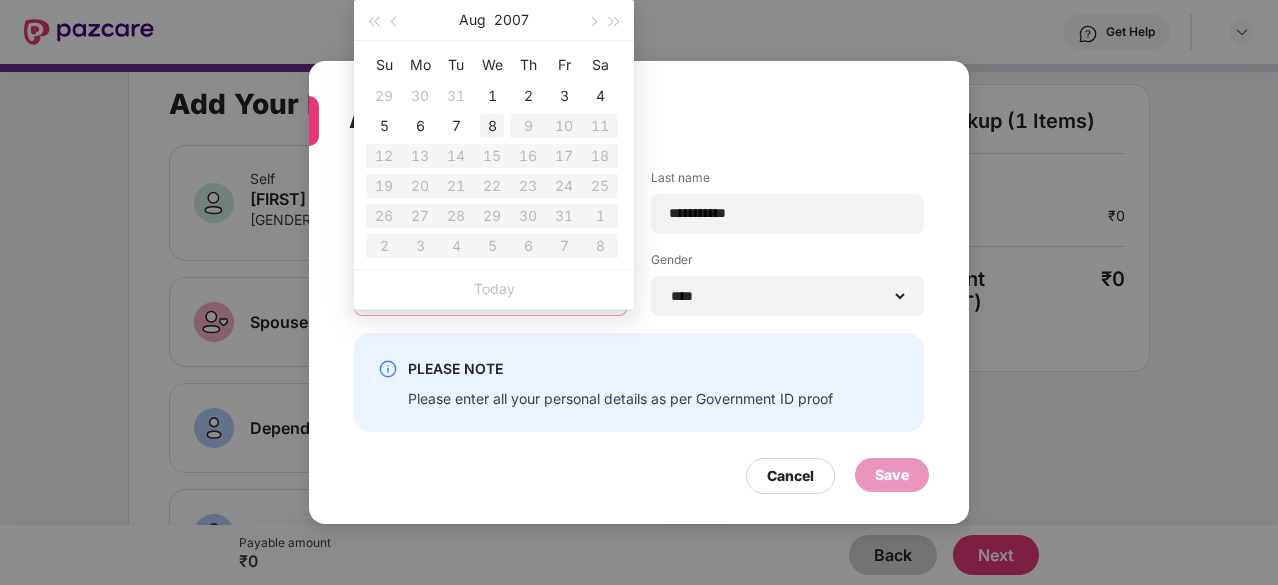 type on "**********" 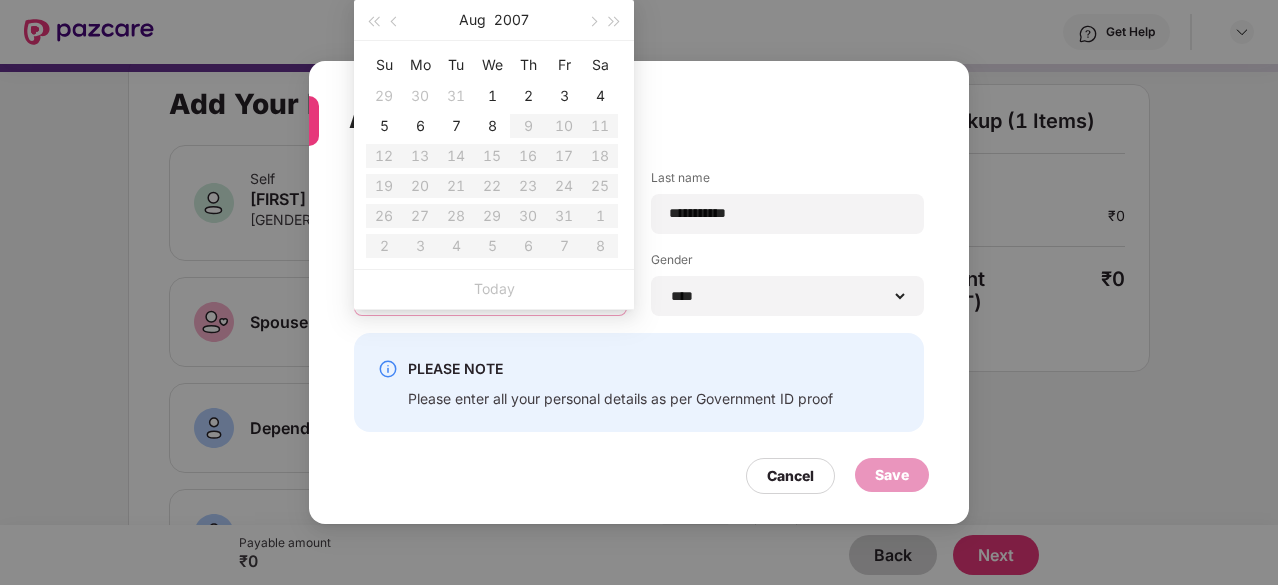 type on "**********" 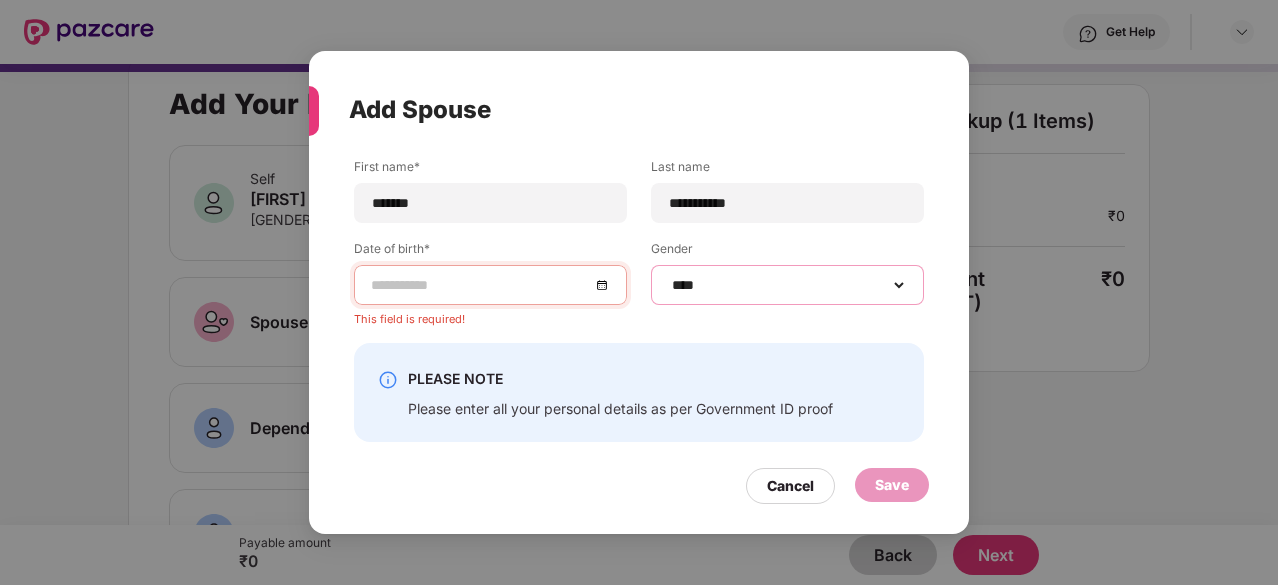 click on "****** **** ******" at bounding box center (787, 285) 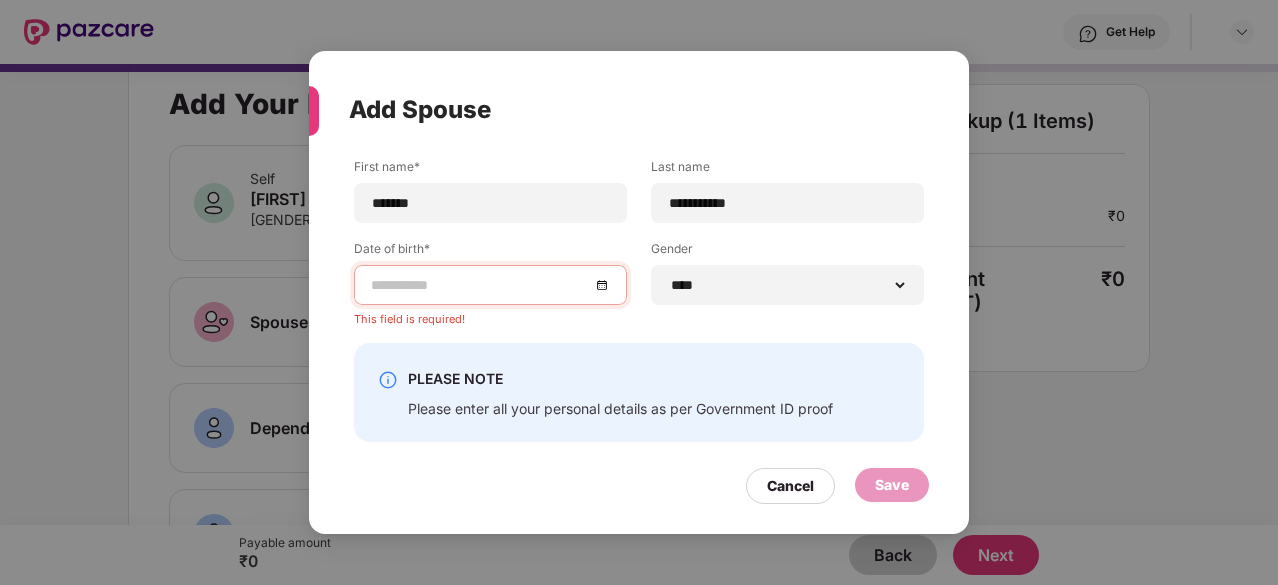 click at bounding box center (490, 285) 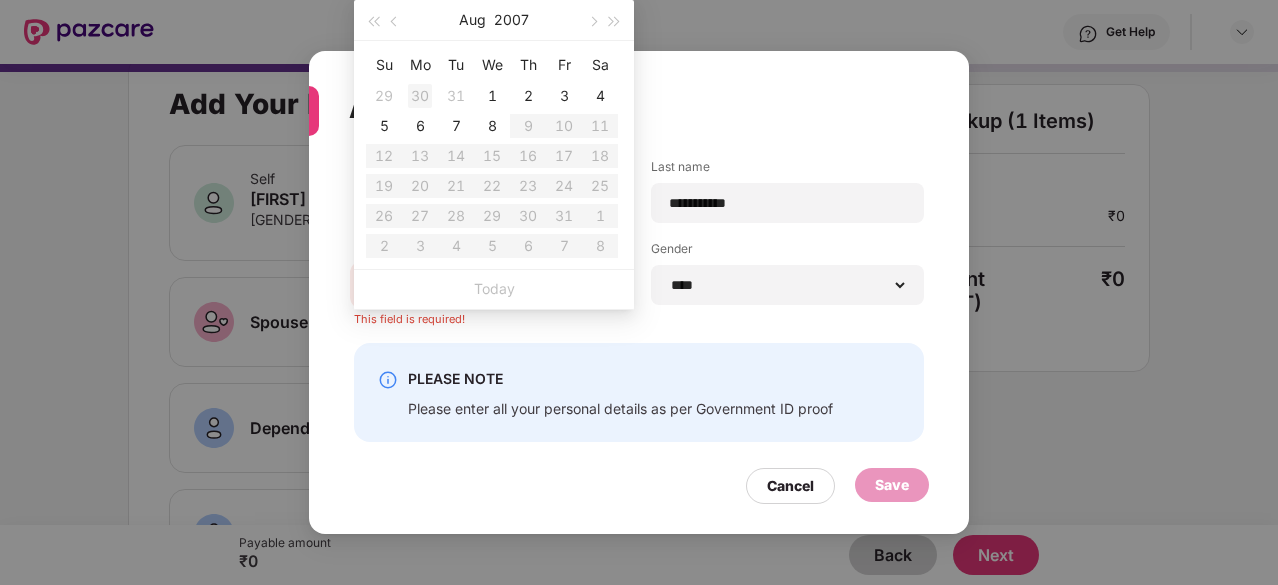 type on "**********" 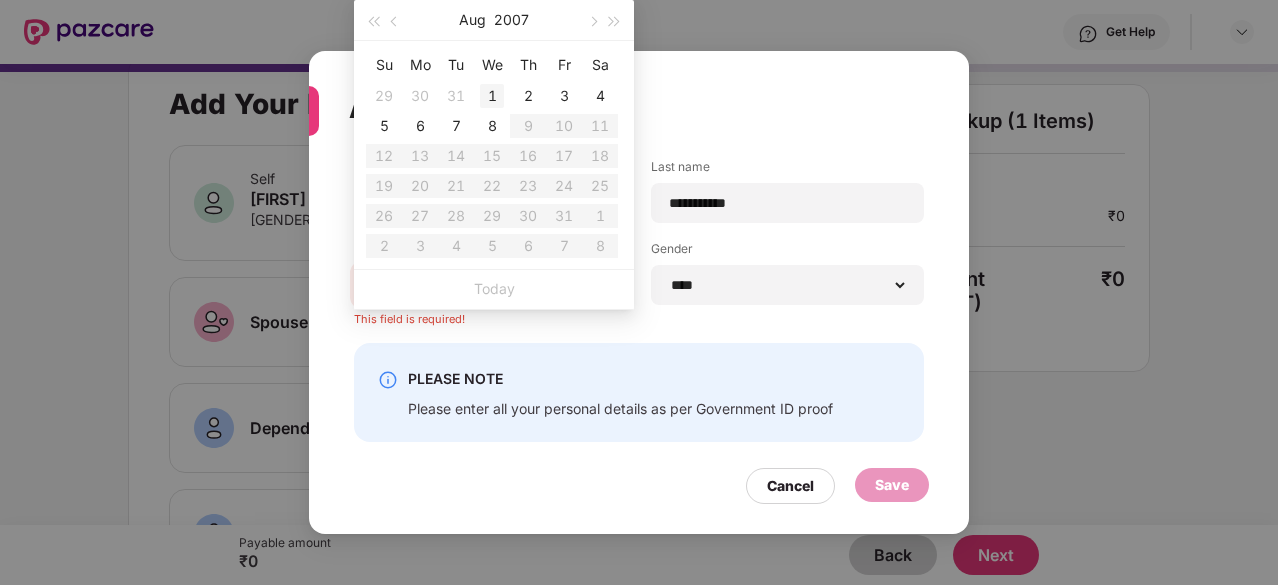 type on "**********" 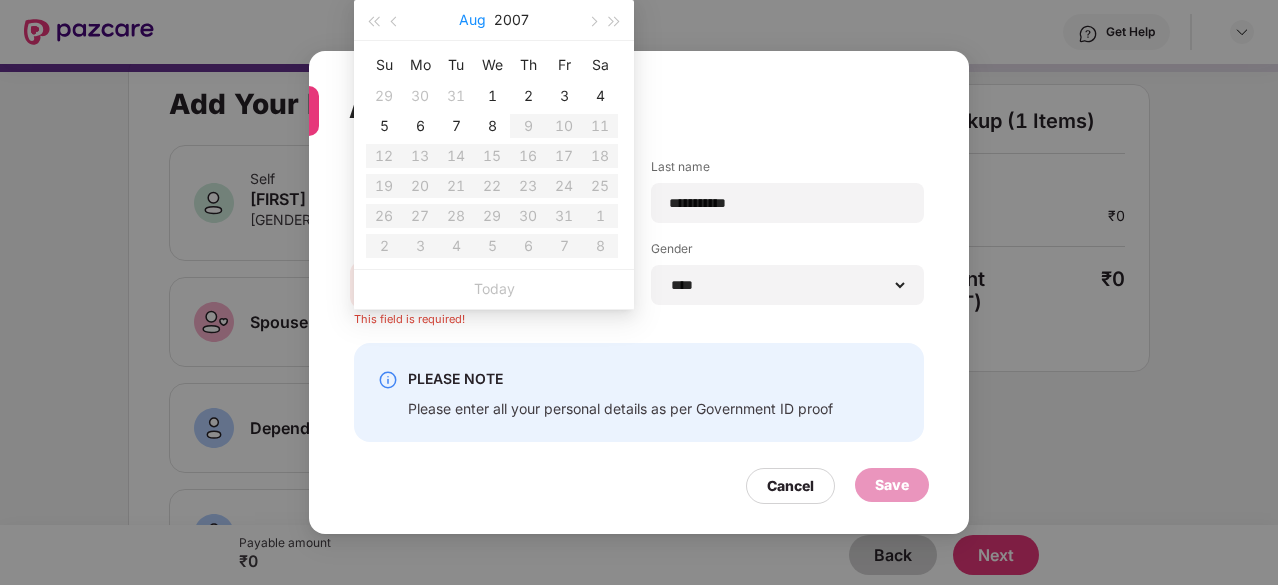 click on "Aug" at bounding box center [472, 20] 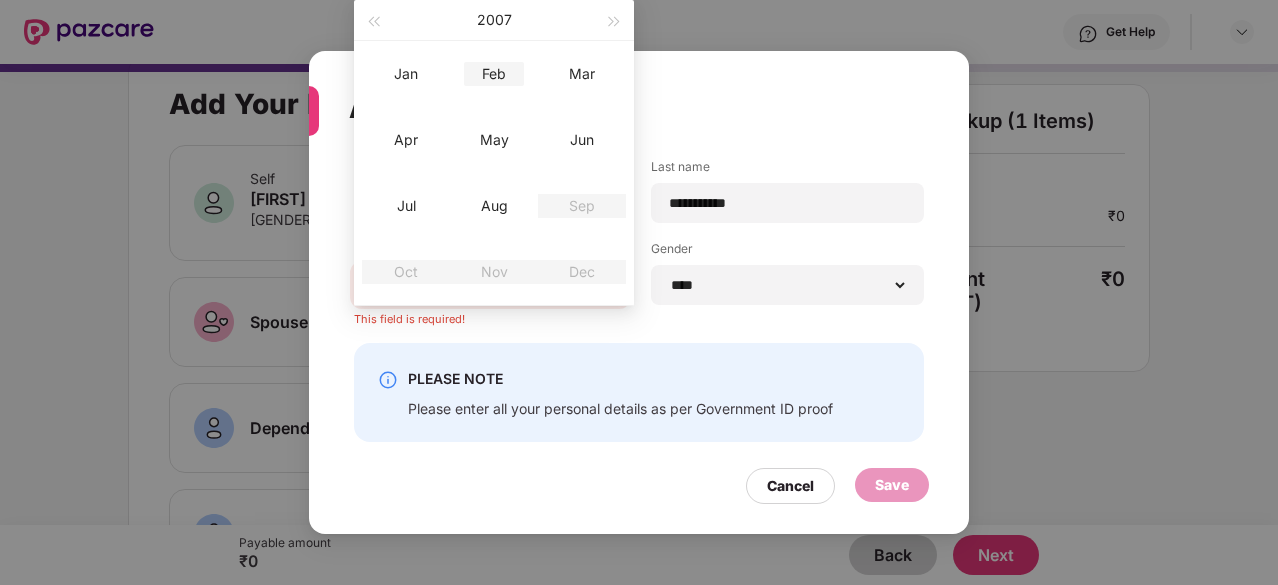 type on "**********" 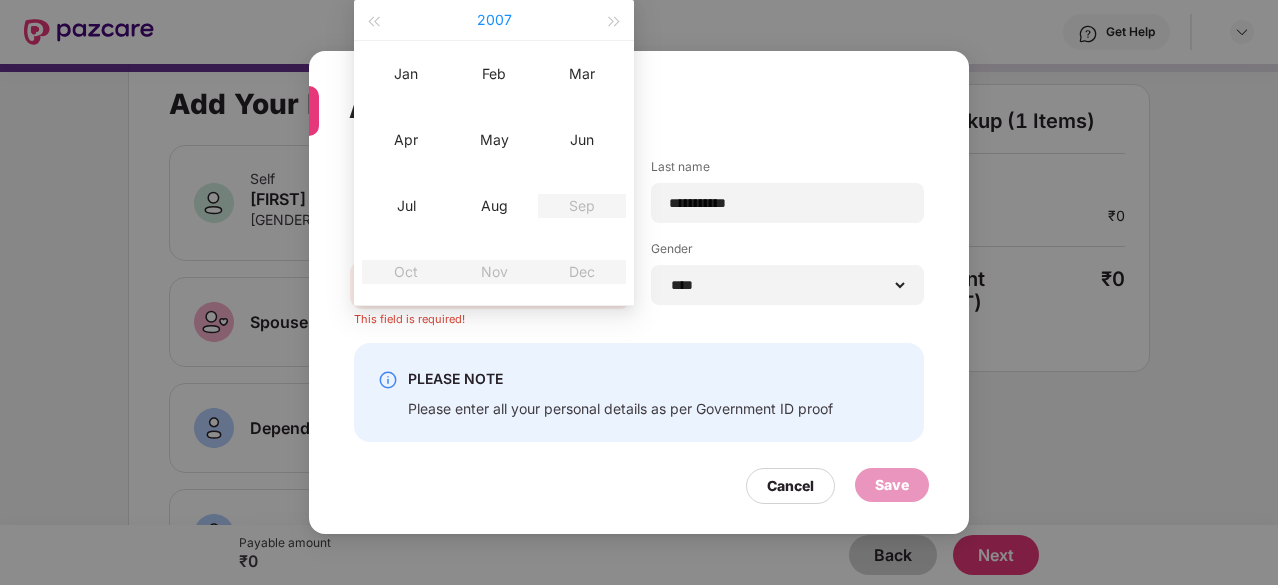 click on "2007" at bounding box center [494, 20] 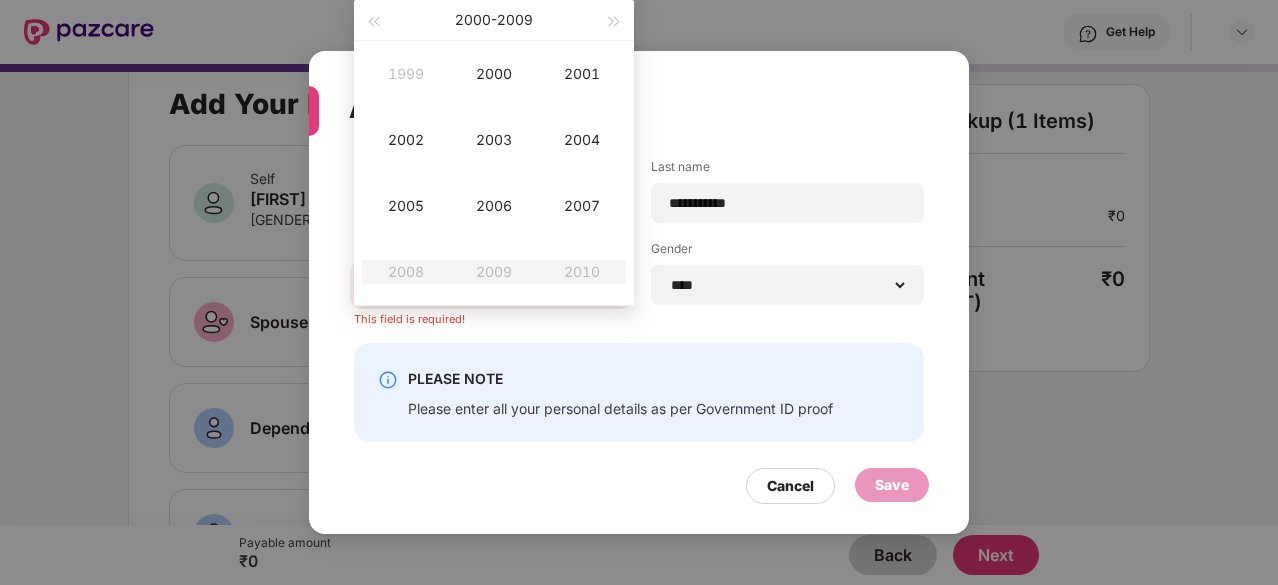 type on "**********" 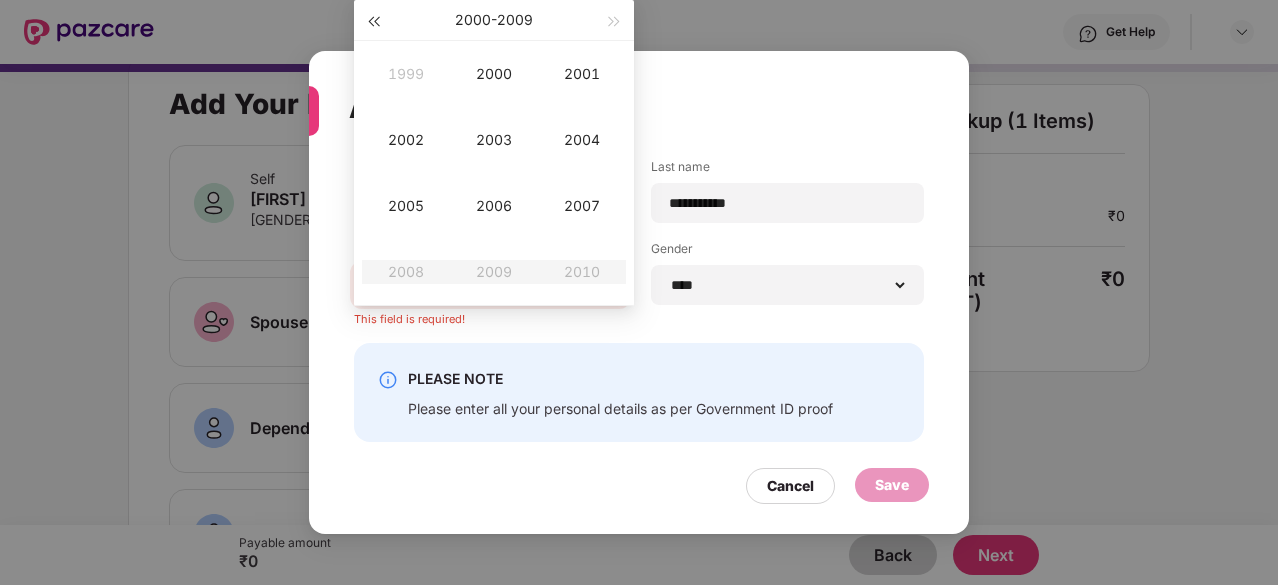 click at bounding box center (373, 20) 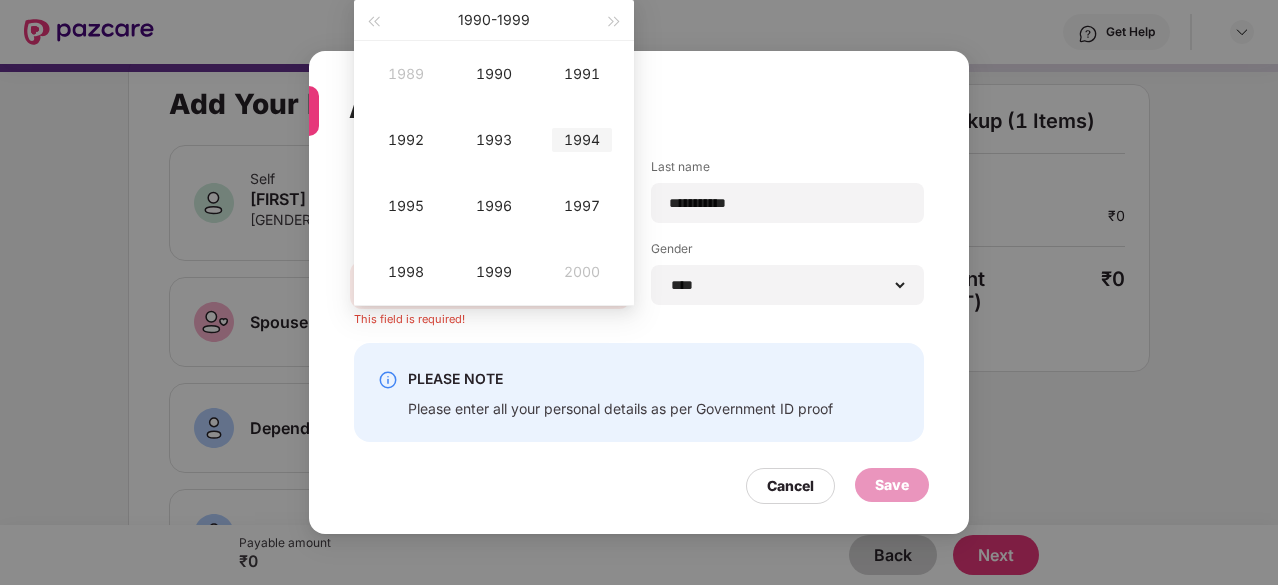 type on "**********" 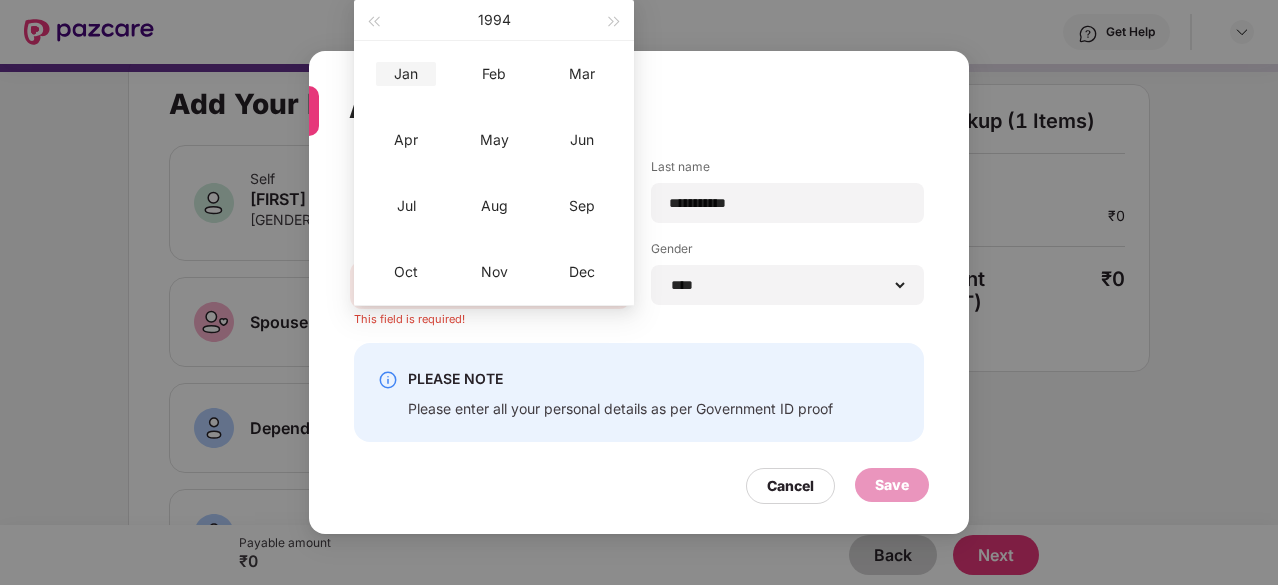 type on "**********" 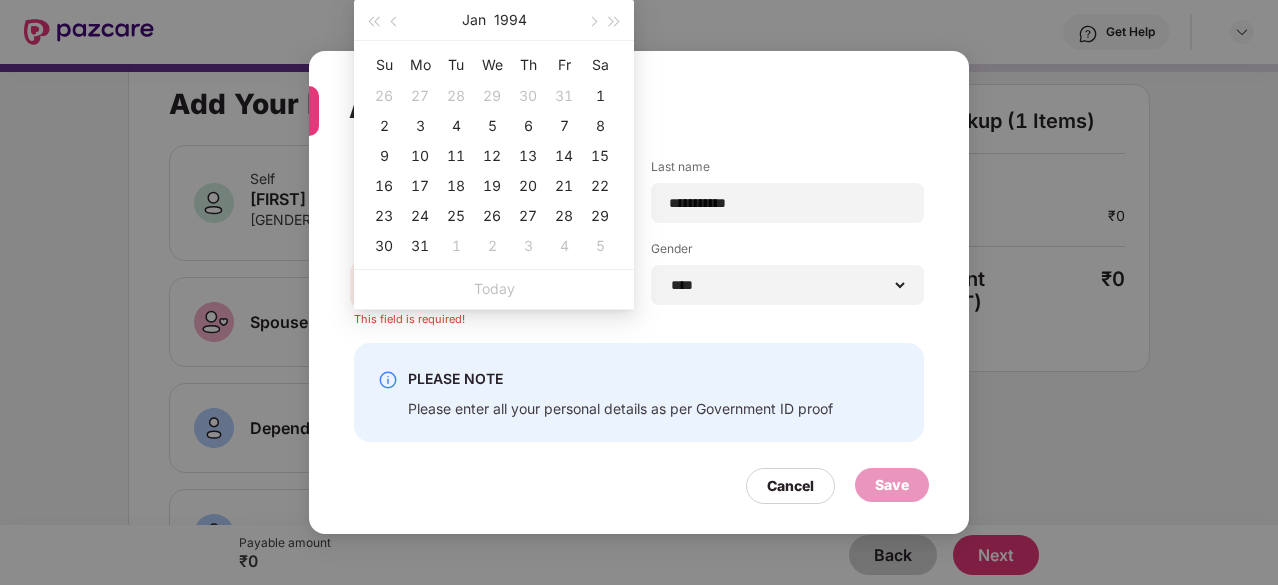 type on "**********" 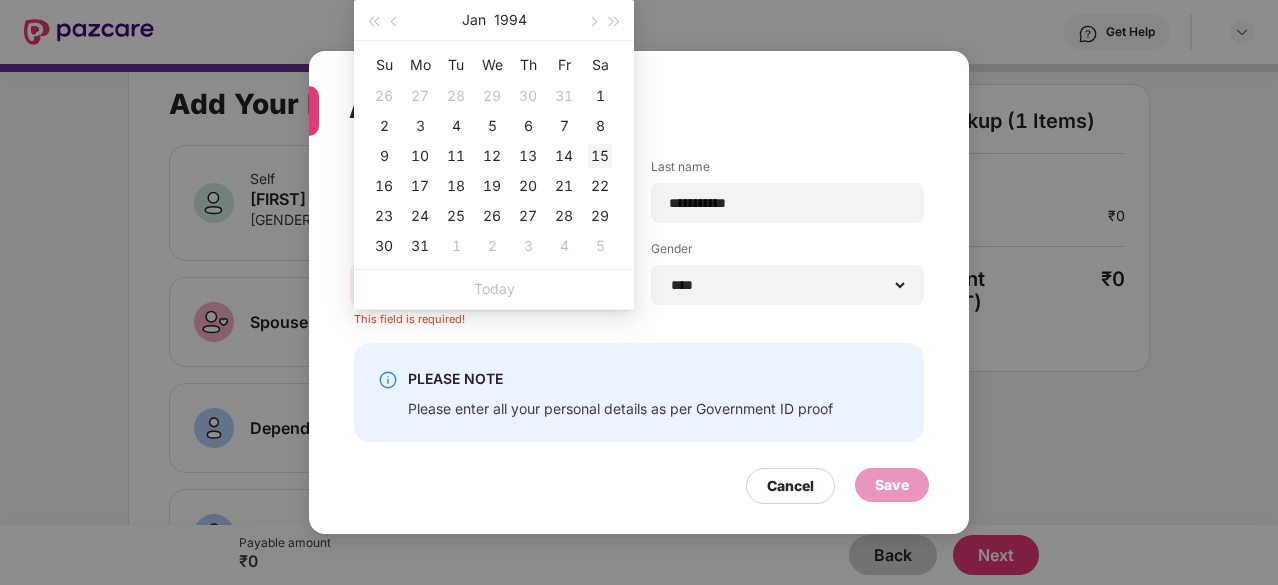 type on "**********" 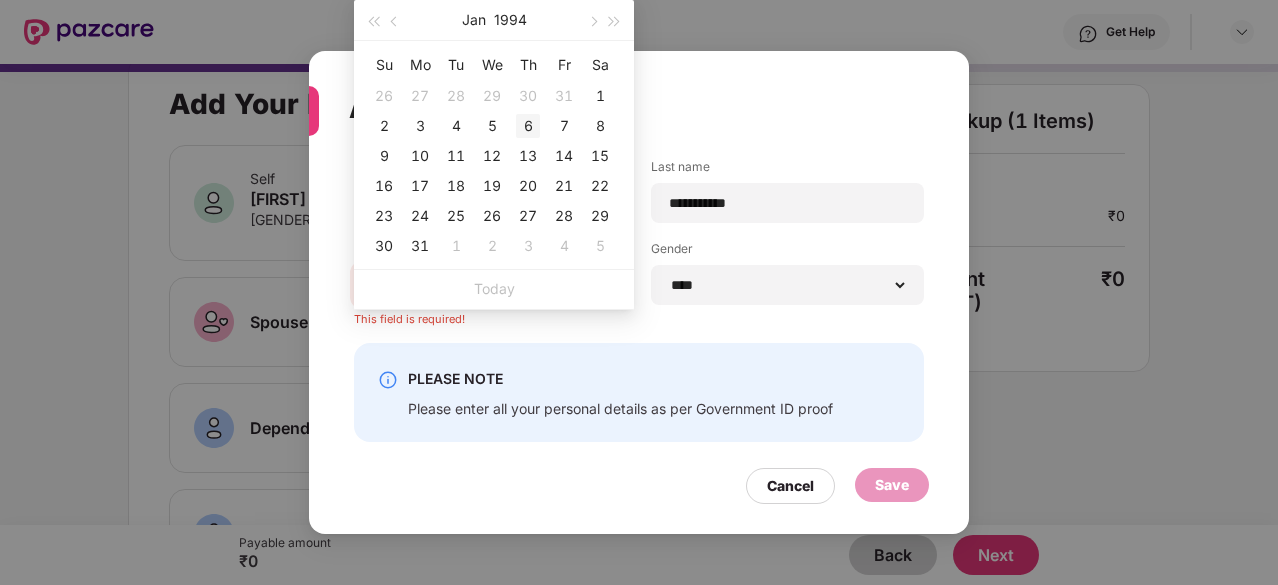 type on "**********" 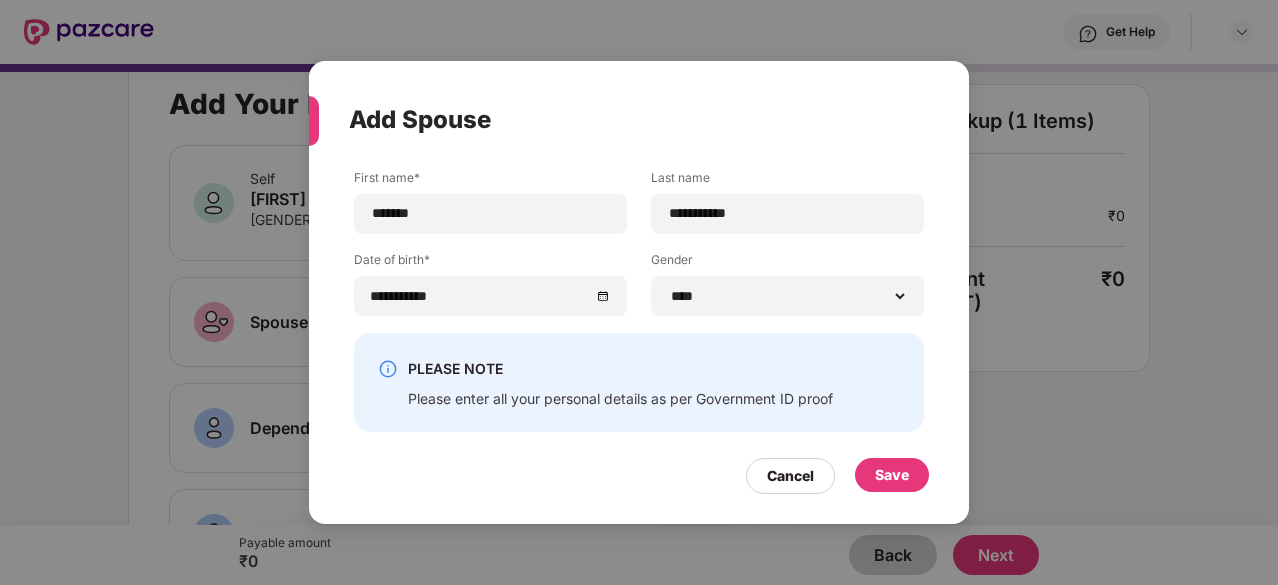 click on "Date of birth*" at bounding box center (490, 263) 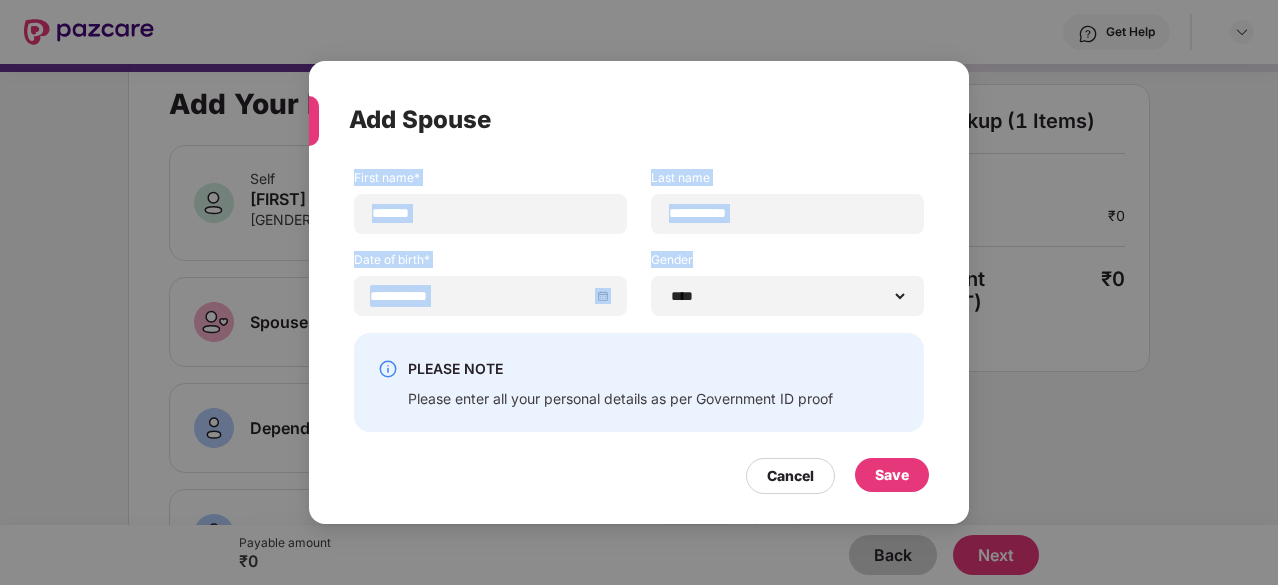 drag, startPoint x: 344, startPoint y: 177, endPoint x: 836, endPoint y: 331, distance: 515.5386 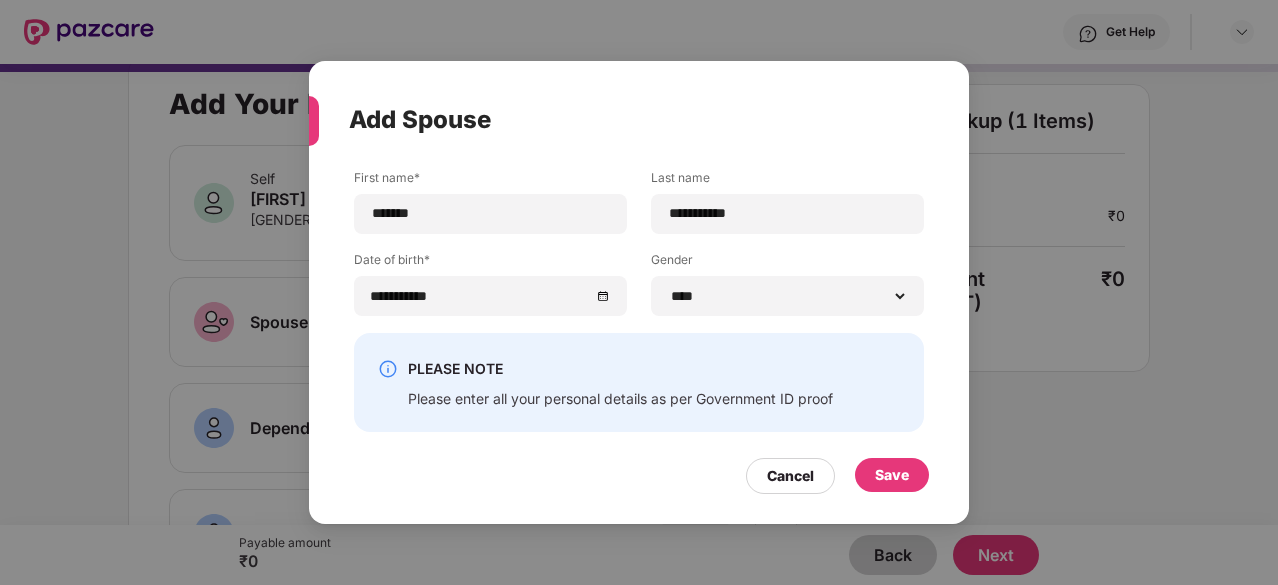 click on "Add Spouse" at bounding box center [615, 120] 